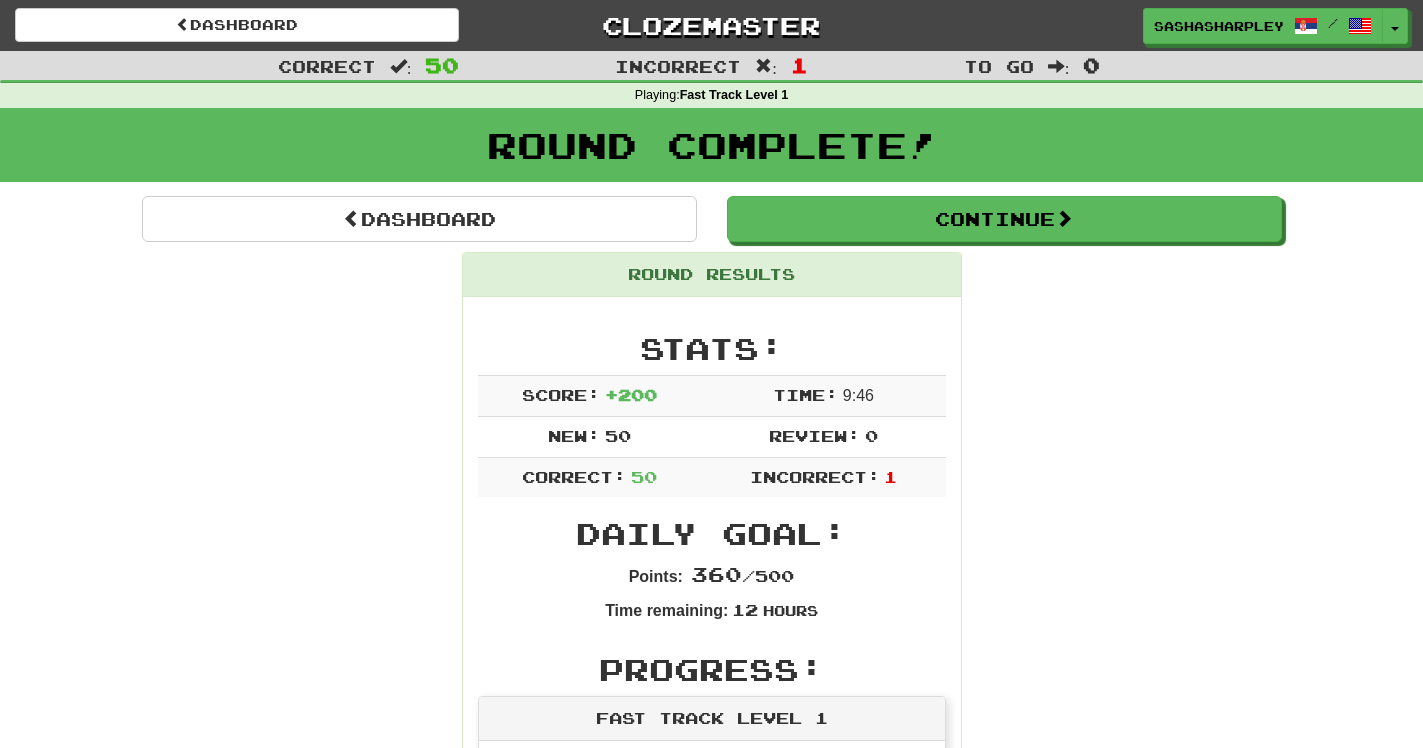 scroll, scrollTop: 5637, scrollLeft: 0, axis: vertical 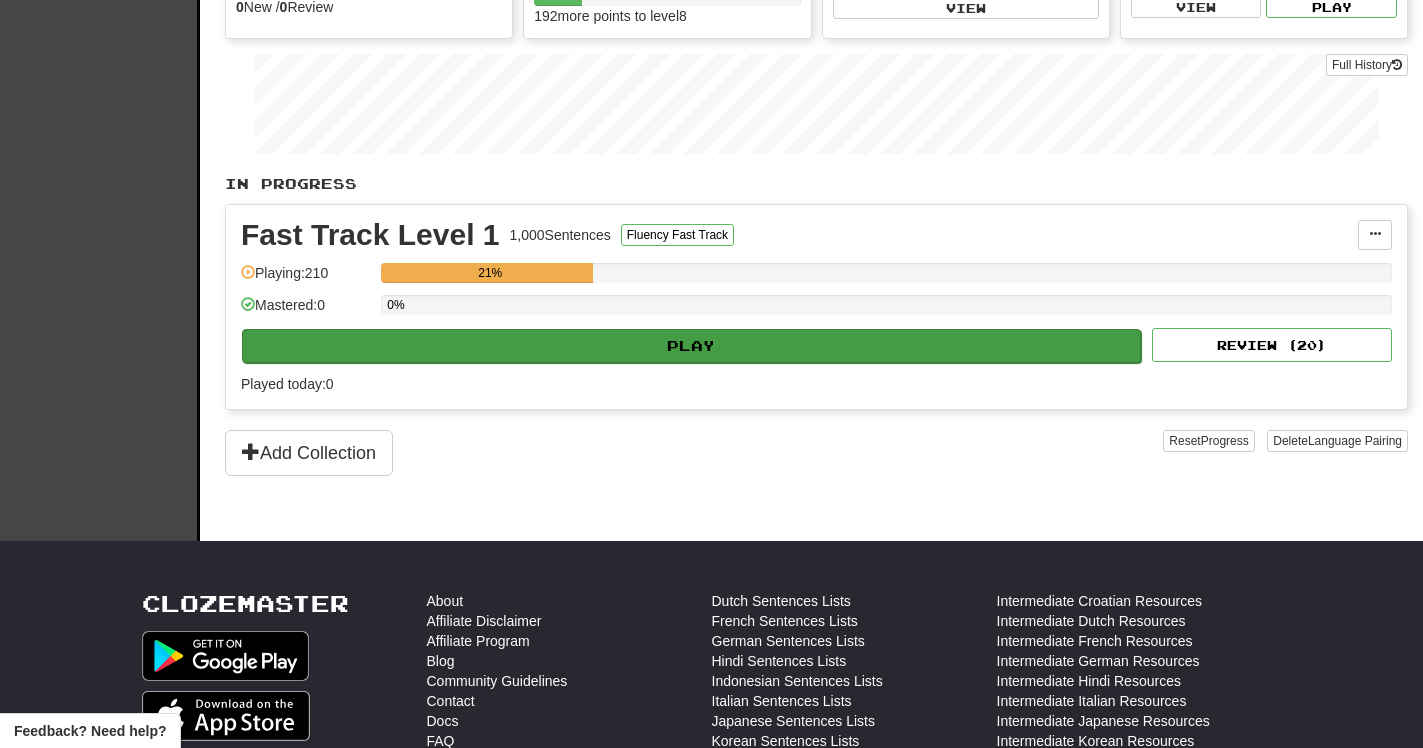 click on "Play" at bounding box center (691, 346) 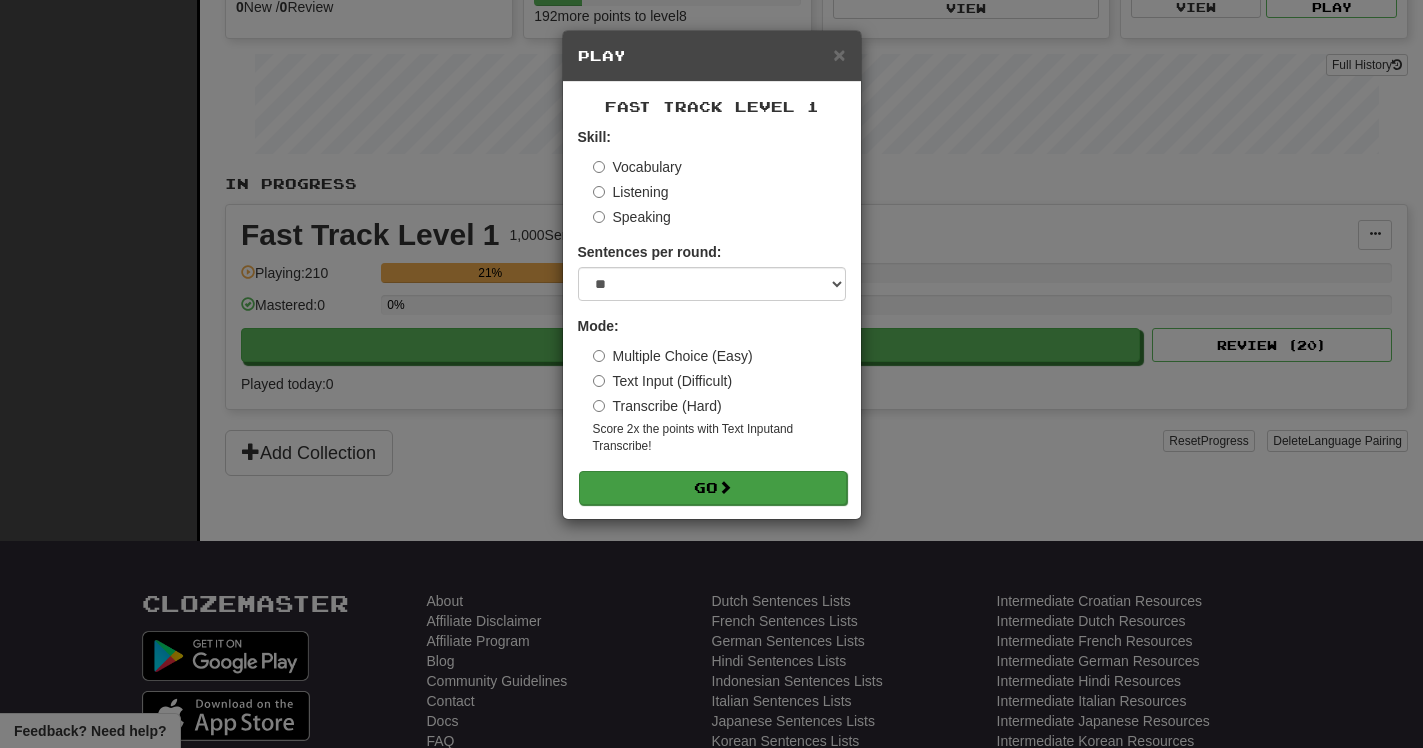 click at bounding box center (725, 487) 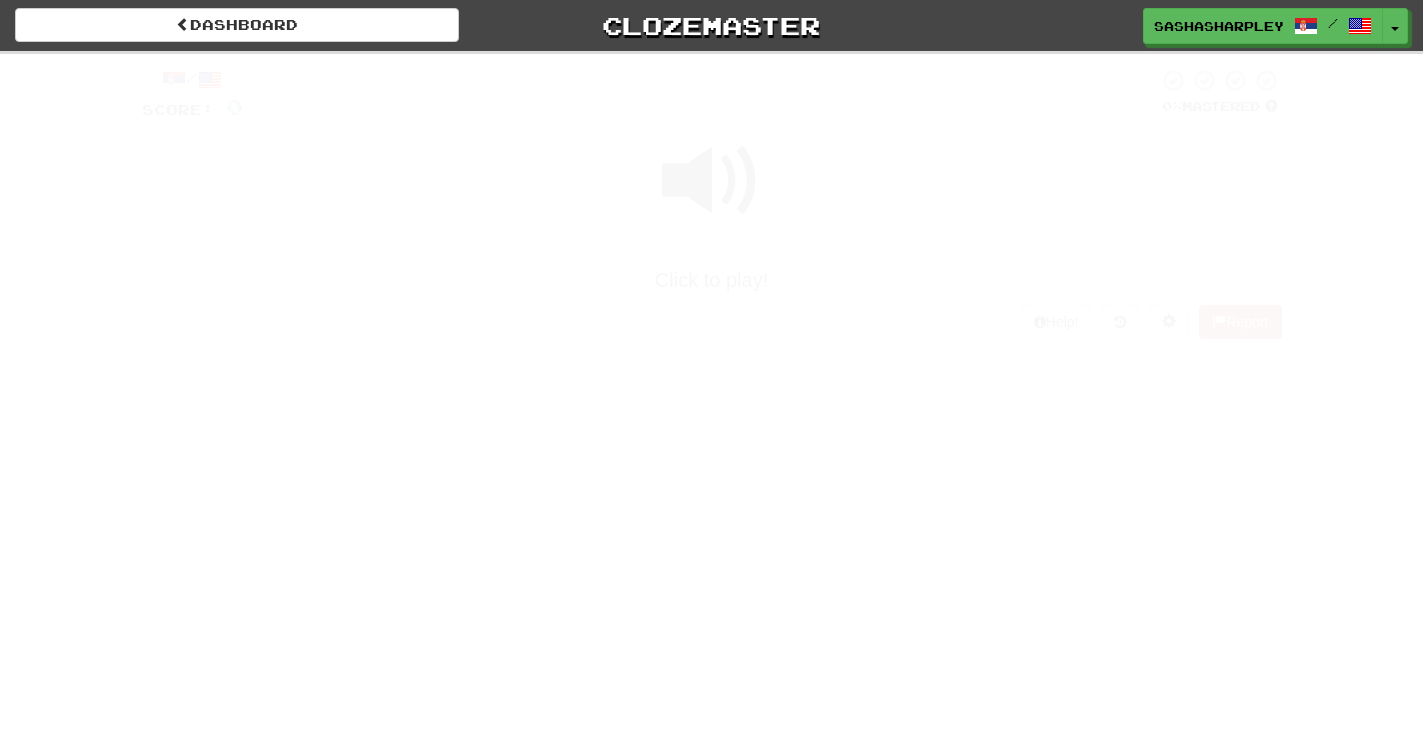 scroll, scrollTop: 0, scrollLeft: 0, axis: both 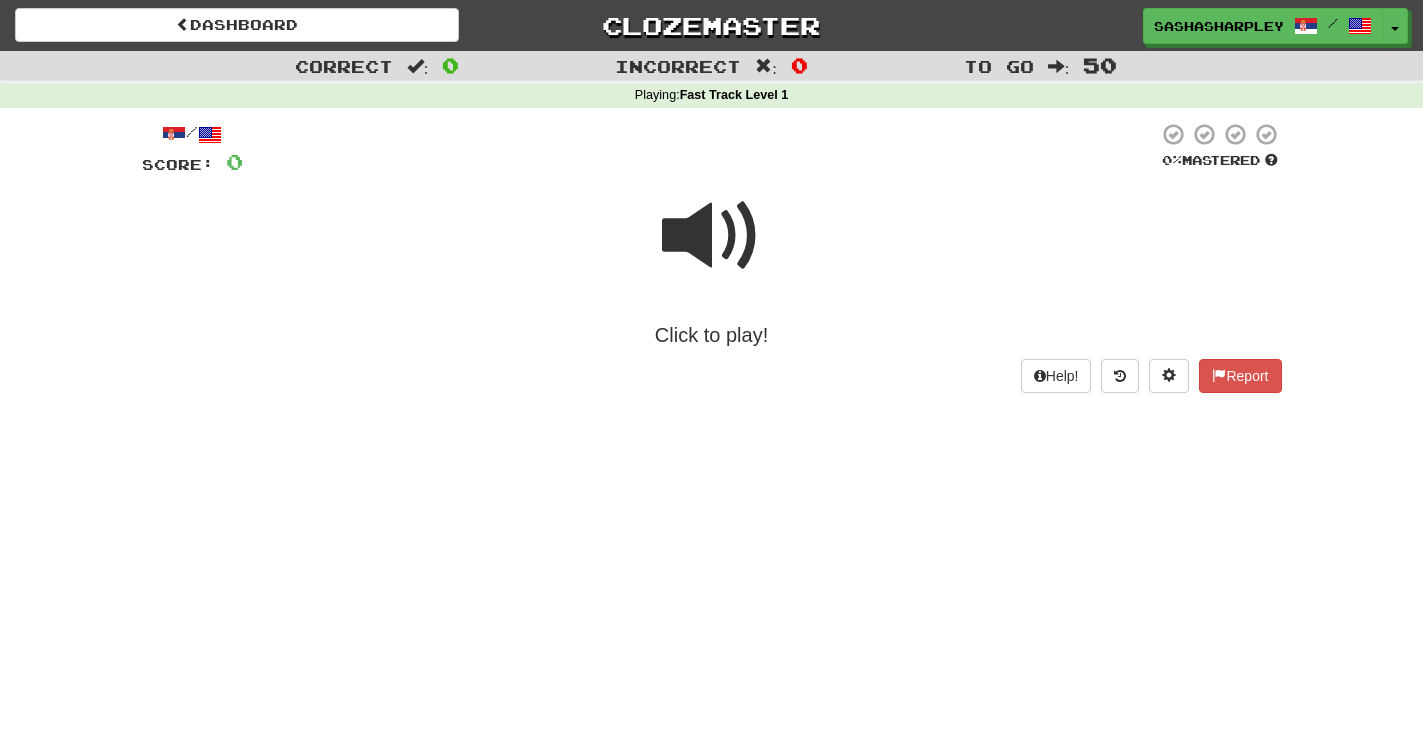 click at bounding box center (712, 236) 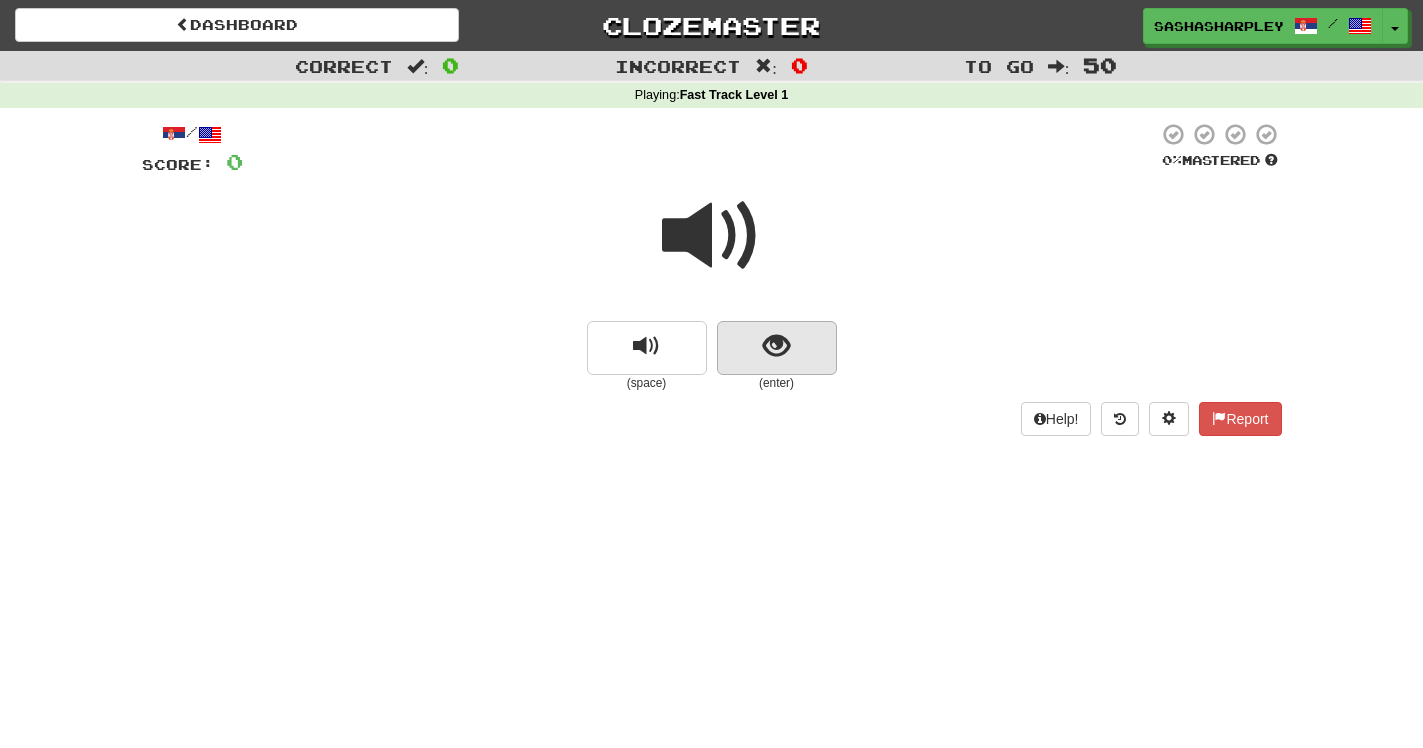 click at bounding box center (776, 346) 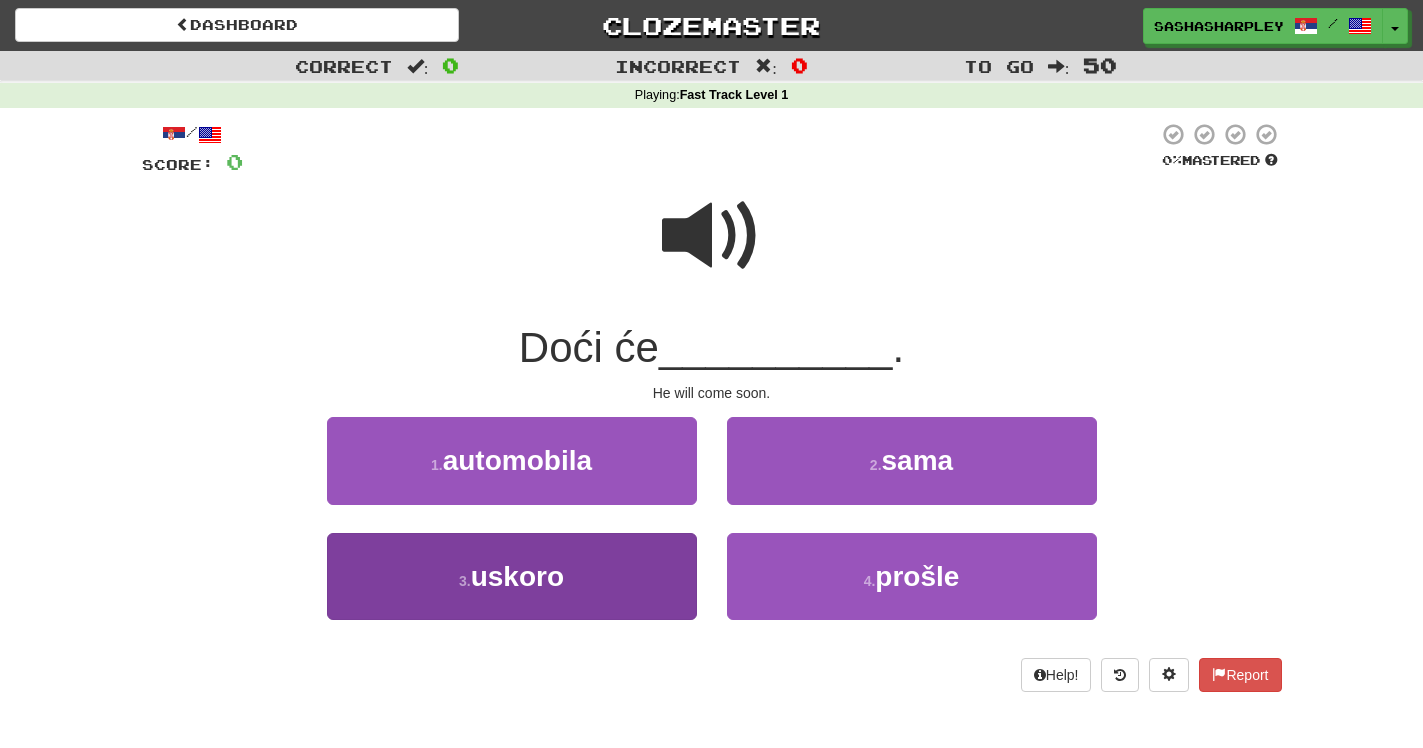 click on "3 .  uskoro" at bounding box center [512, 576] 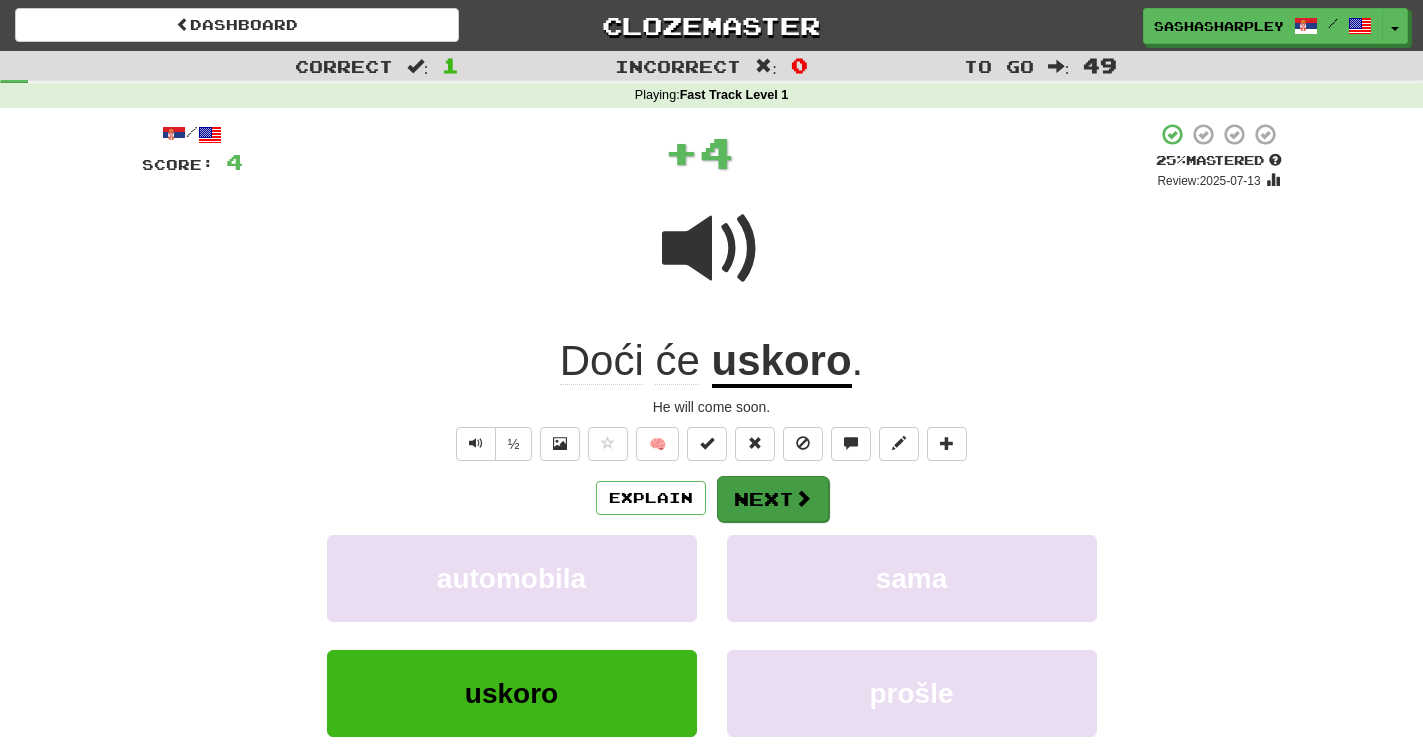 click on "Next" at bounding box center [773, 499] 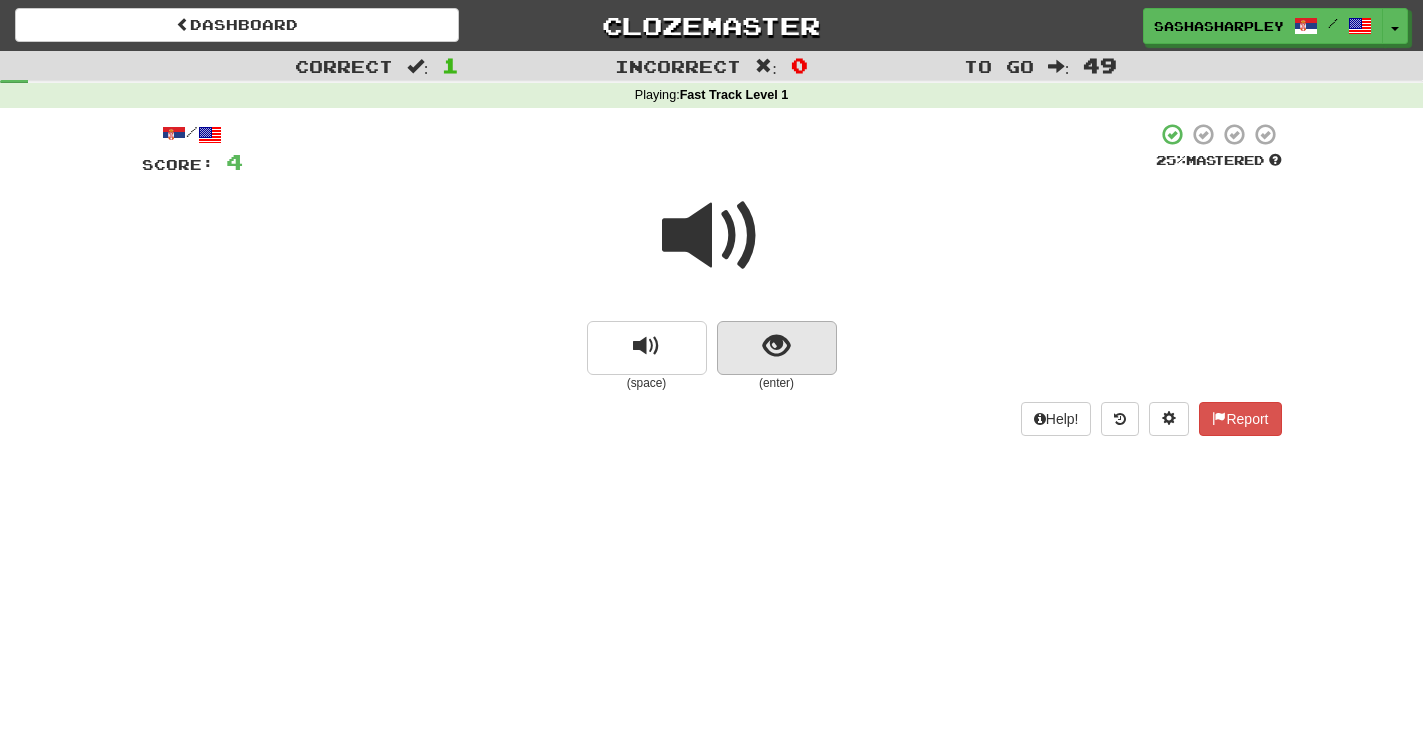 click at bounding box center [777, 348] 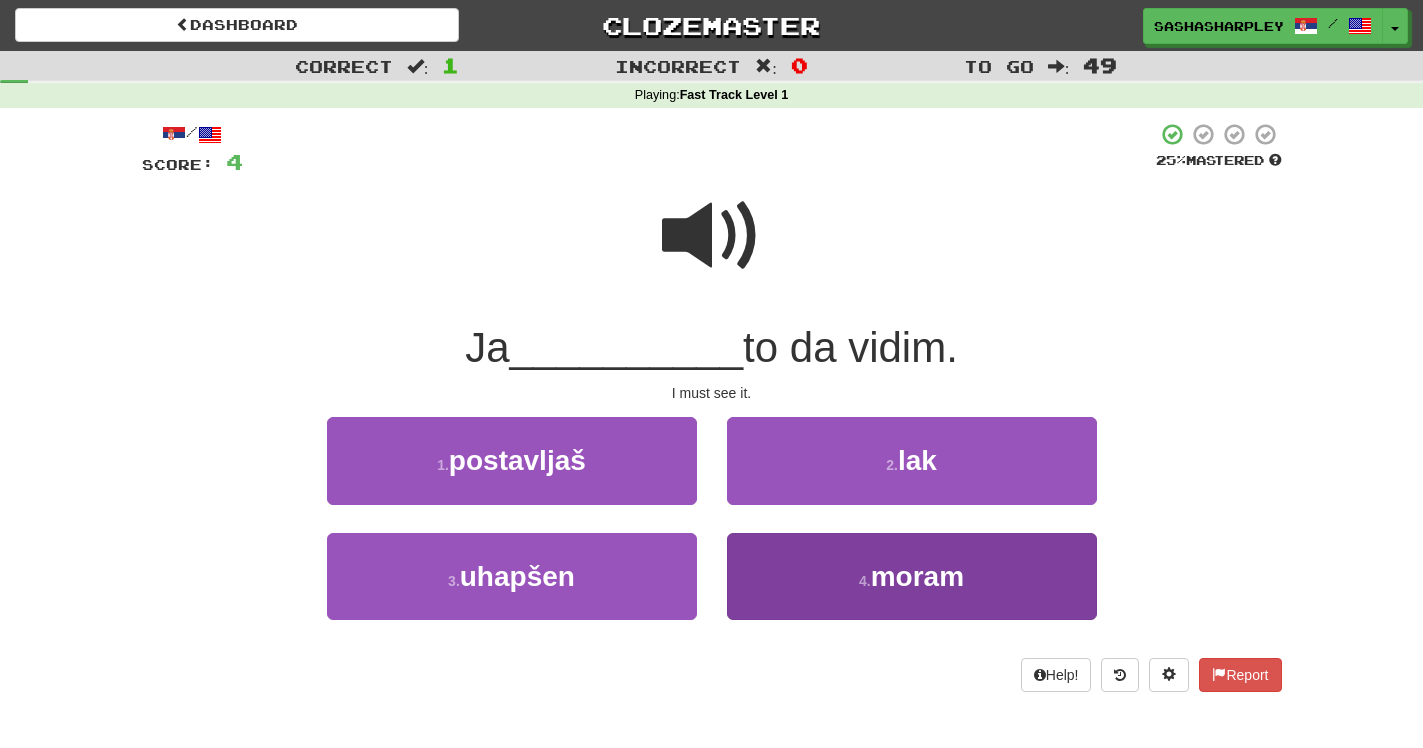 click on "4 .  moram" at bounding box center [912, 576] 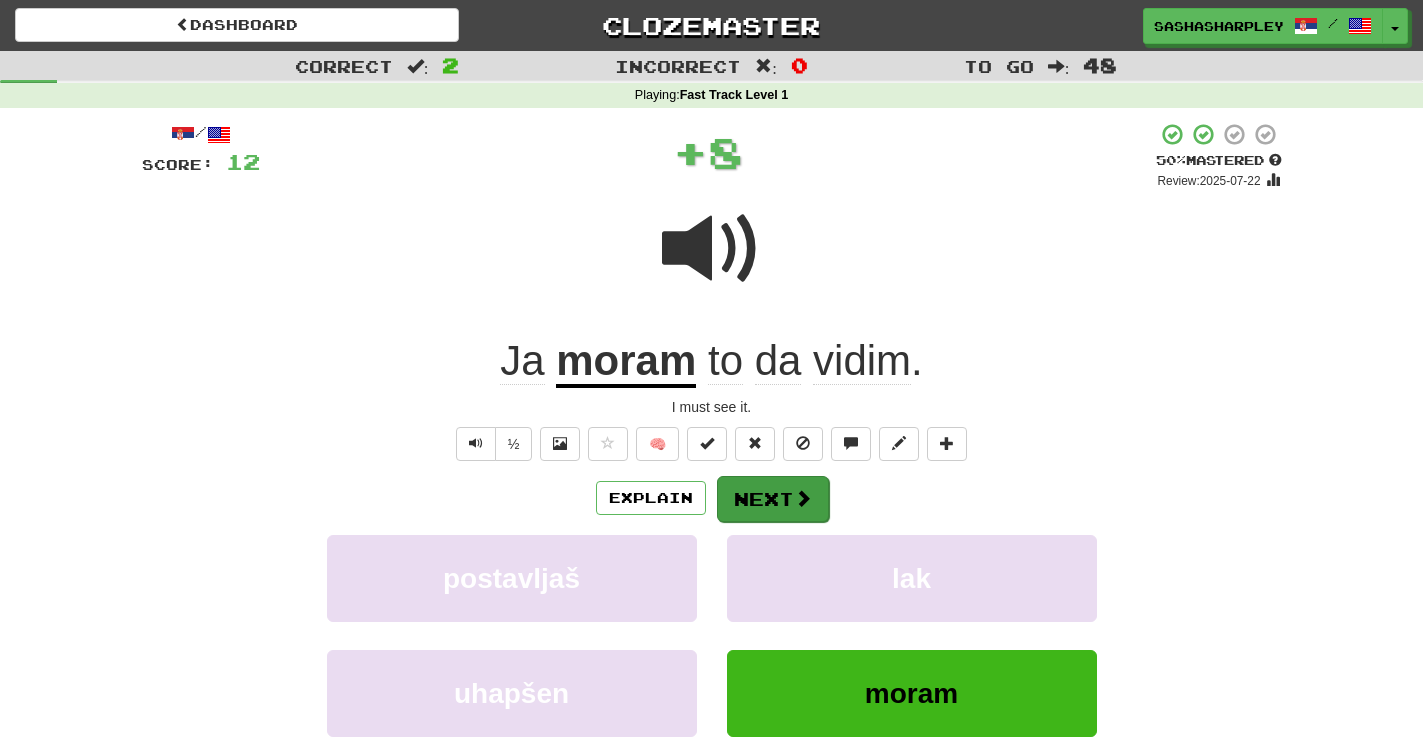 click on "Next" at bounding box center [773, 499] 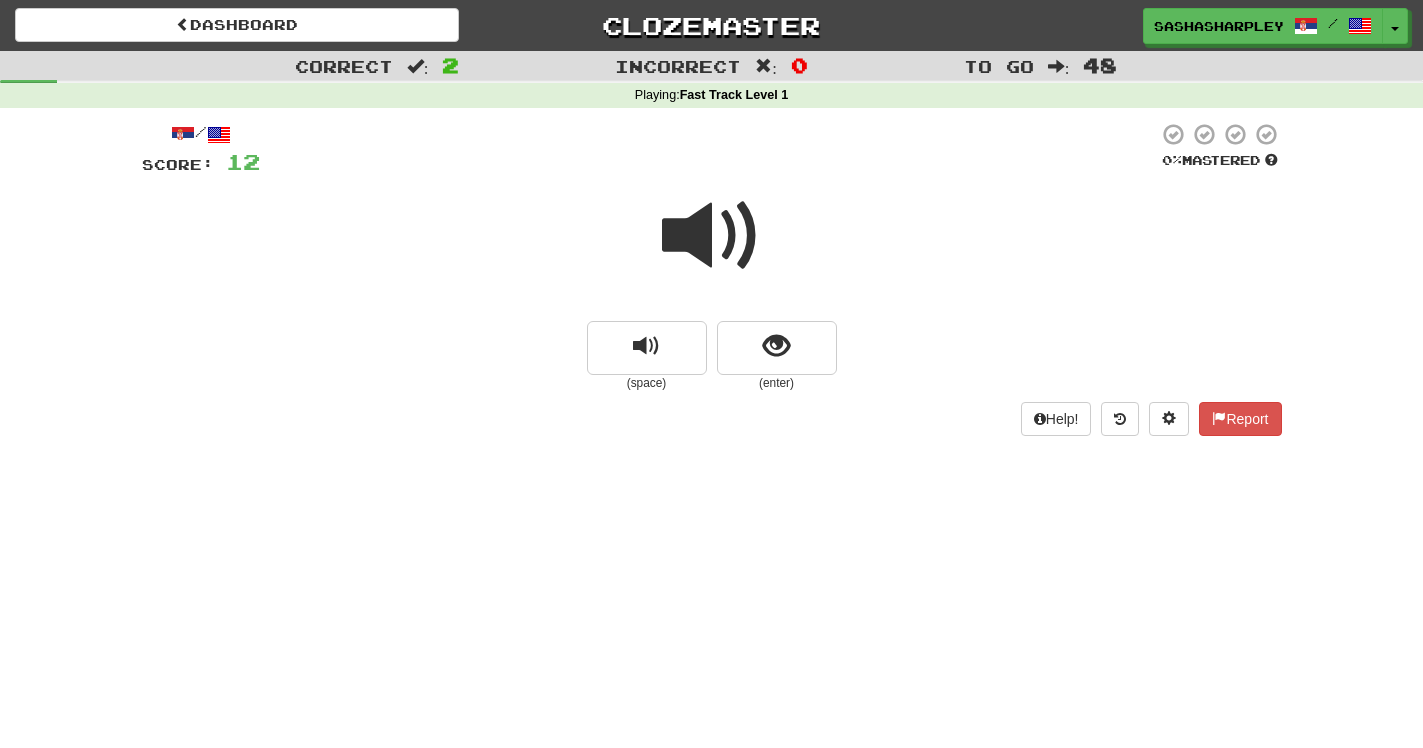 click at bounding box center (712, 236) 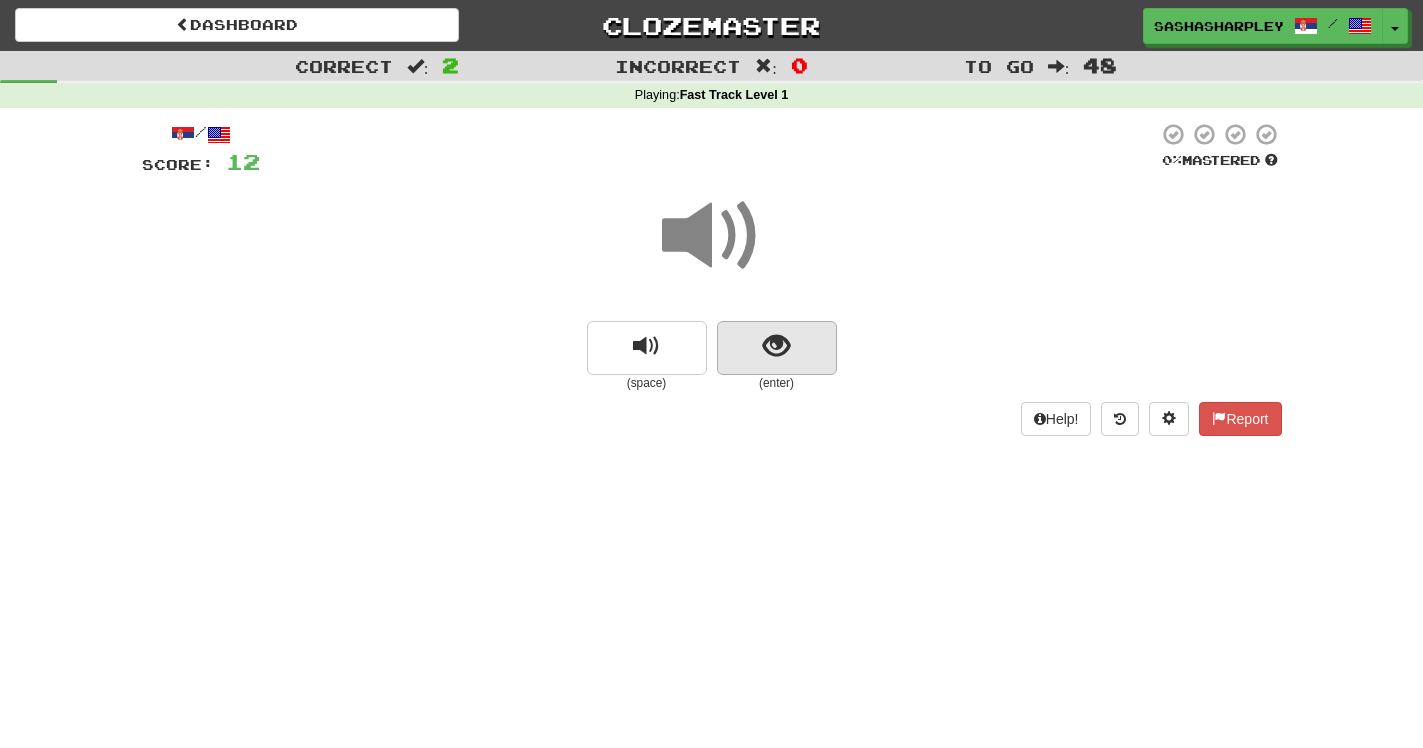 click at bounding box center [776, 346] 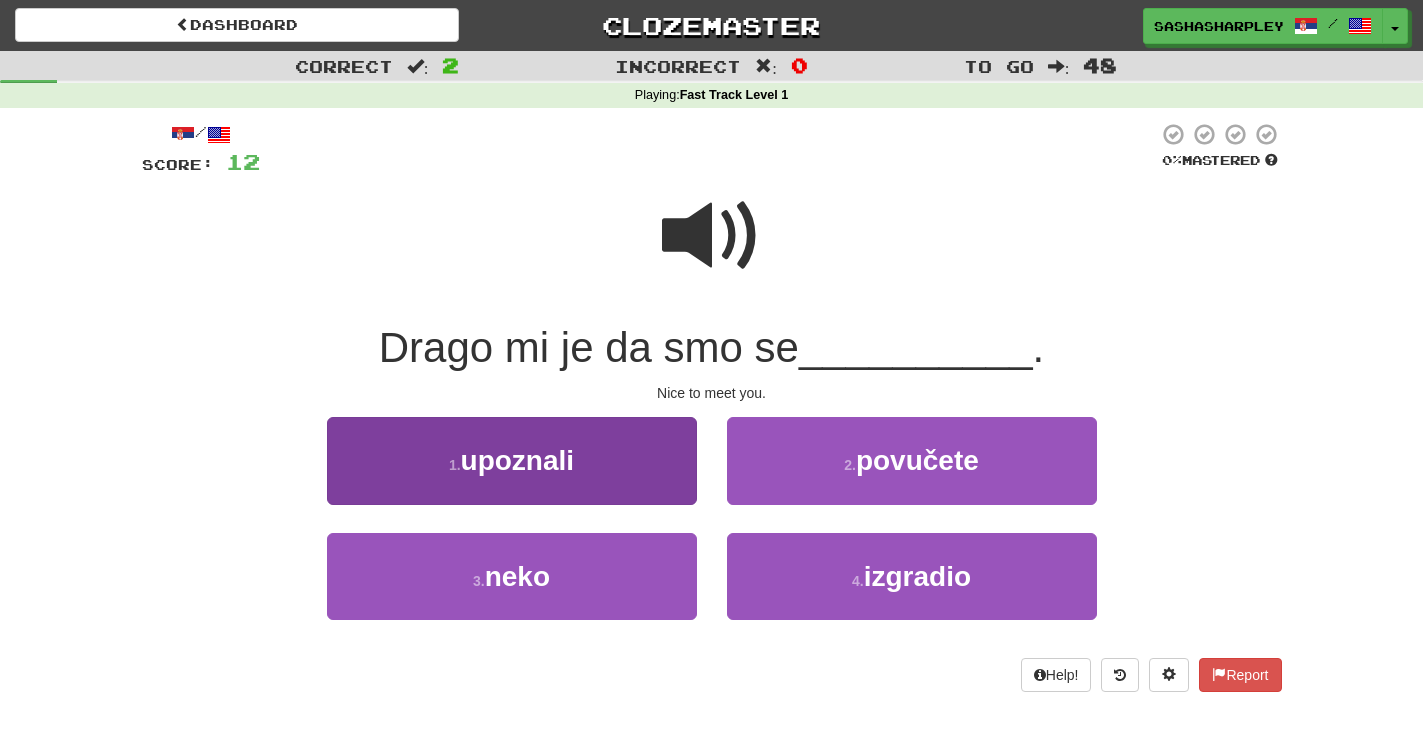 click on "1 .  upoznali" at bounding box center [512, 460] 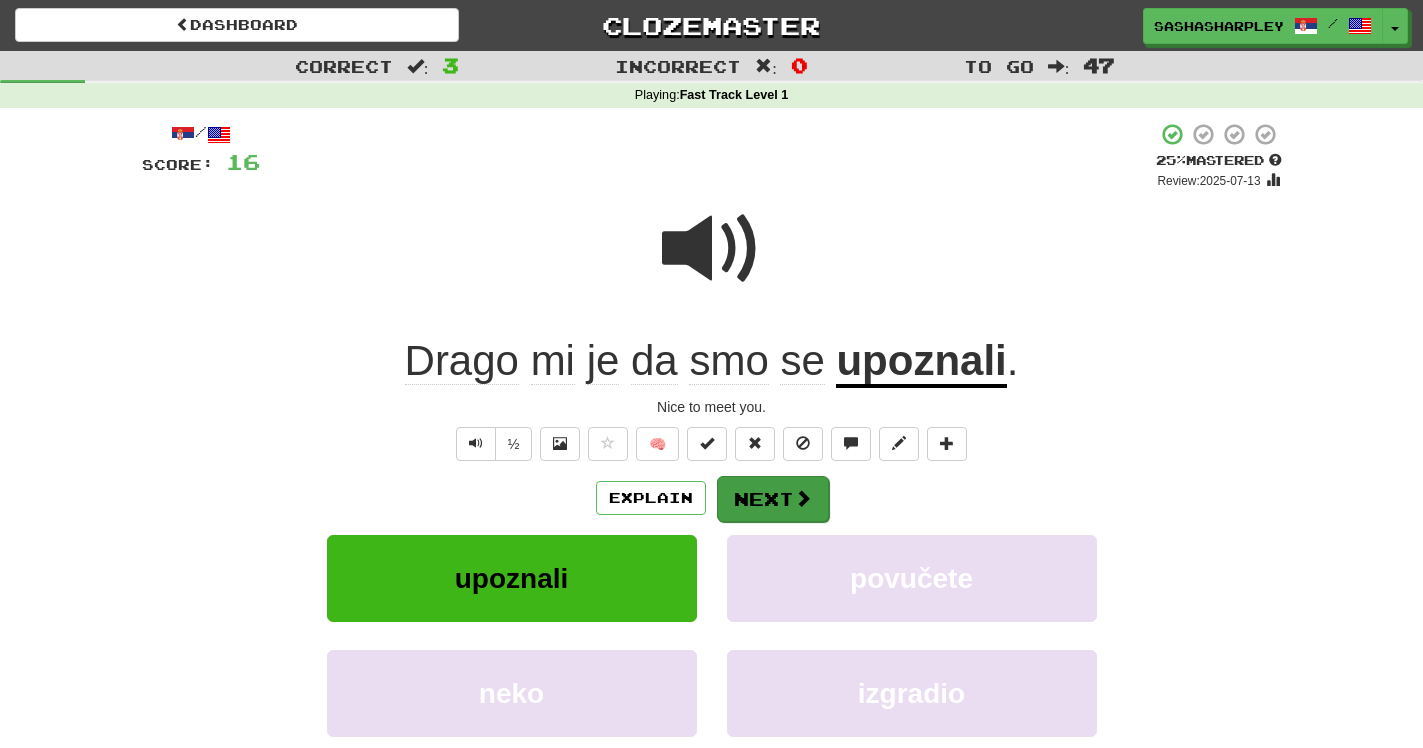 click on "Next" at bounding box center [773, 499] 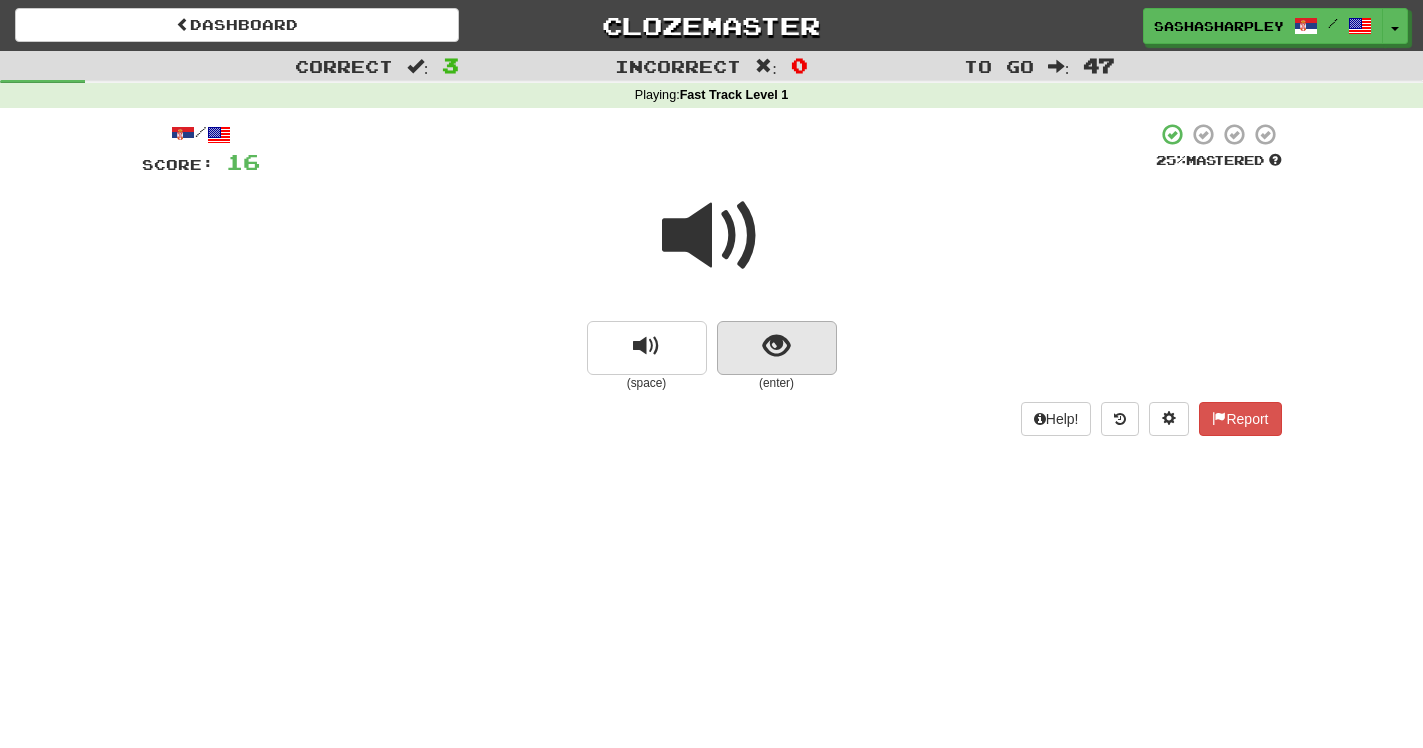click at bounding box center [777, 348] 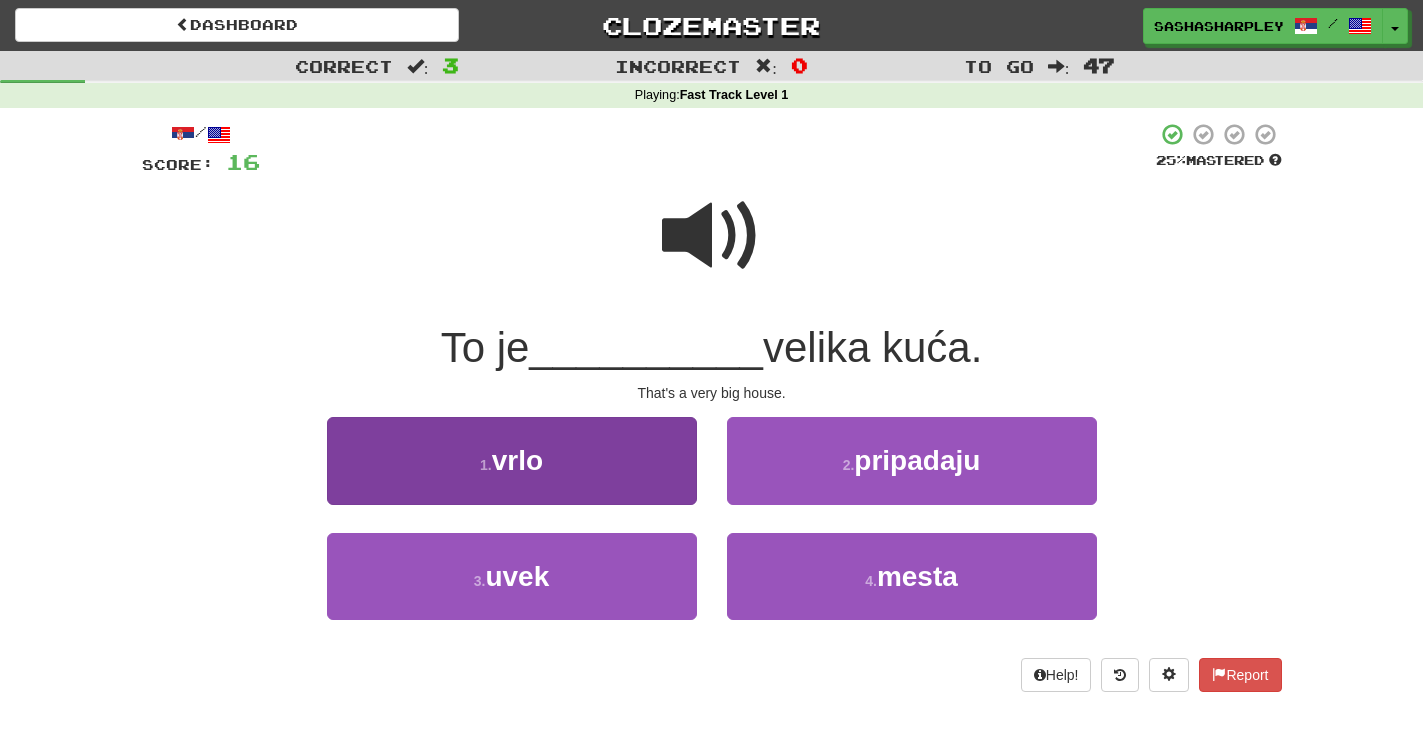 click on "1 .  vrlo" at bounding box center [512, 460] 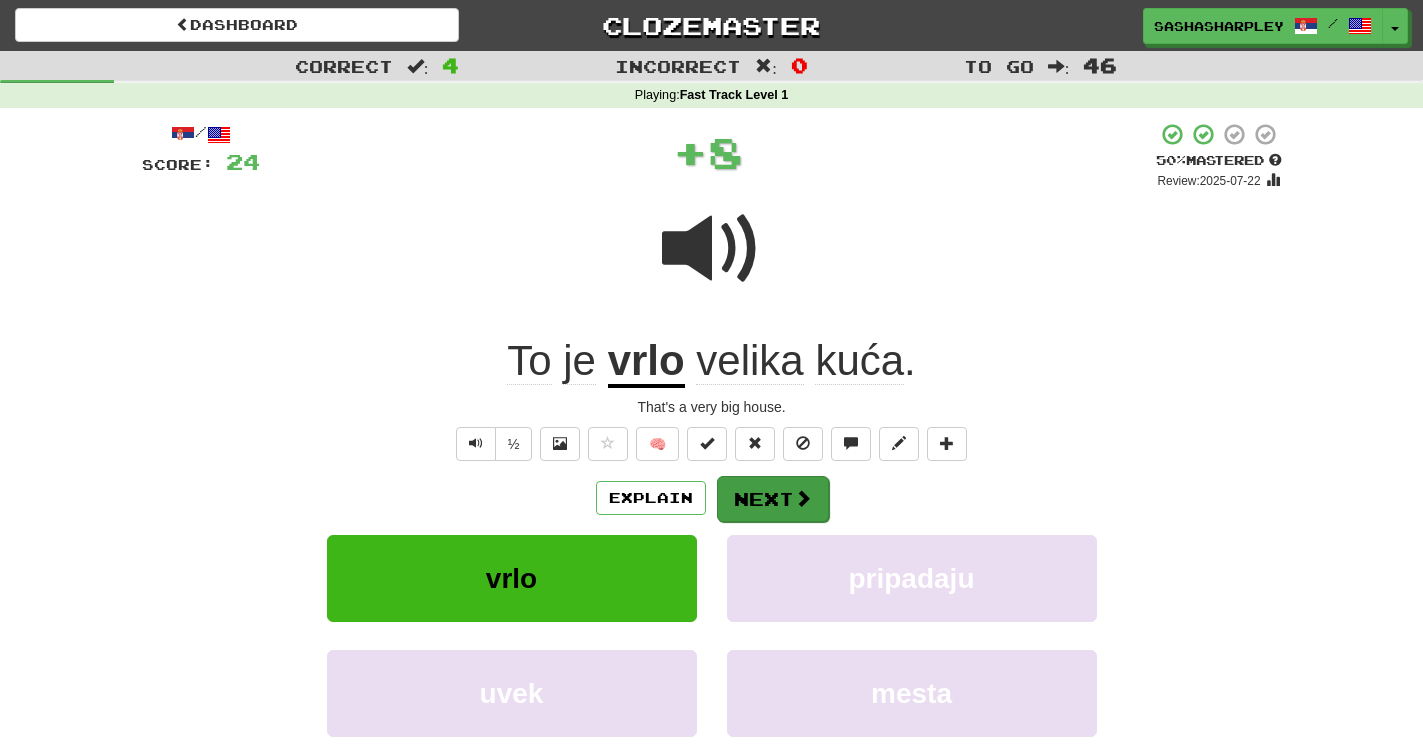 click on "Next" at bounding box center [773, 499] 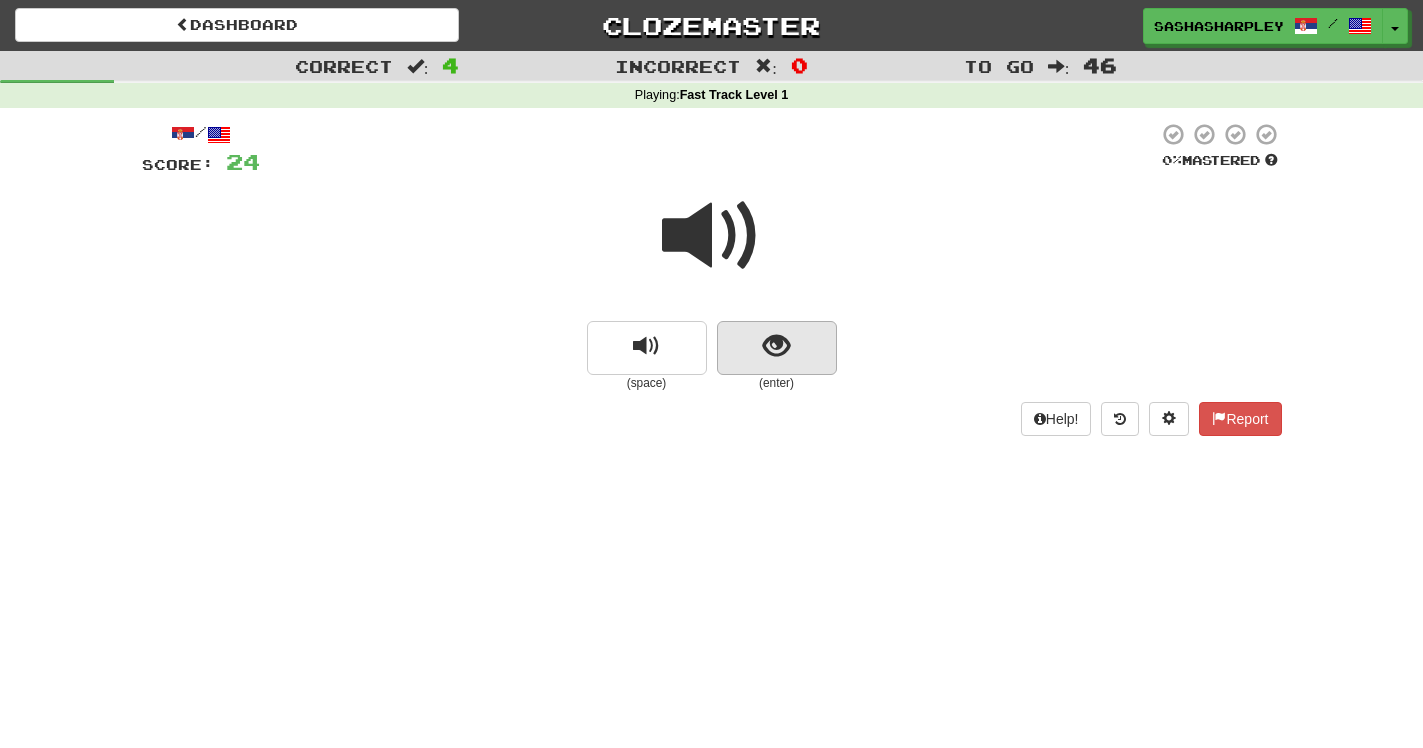 click at bounding box center [776, 346] 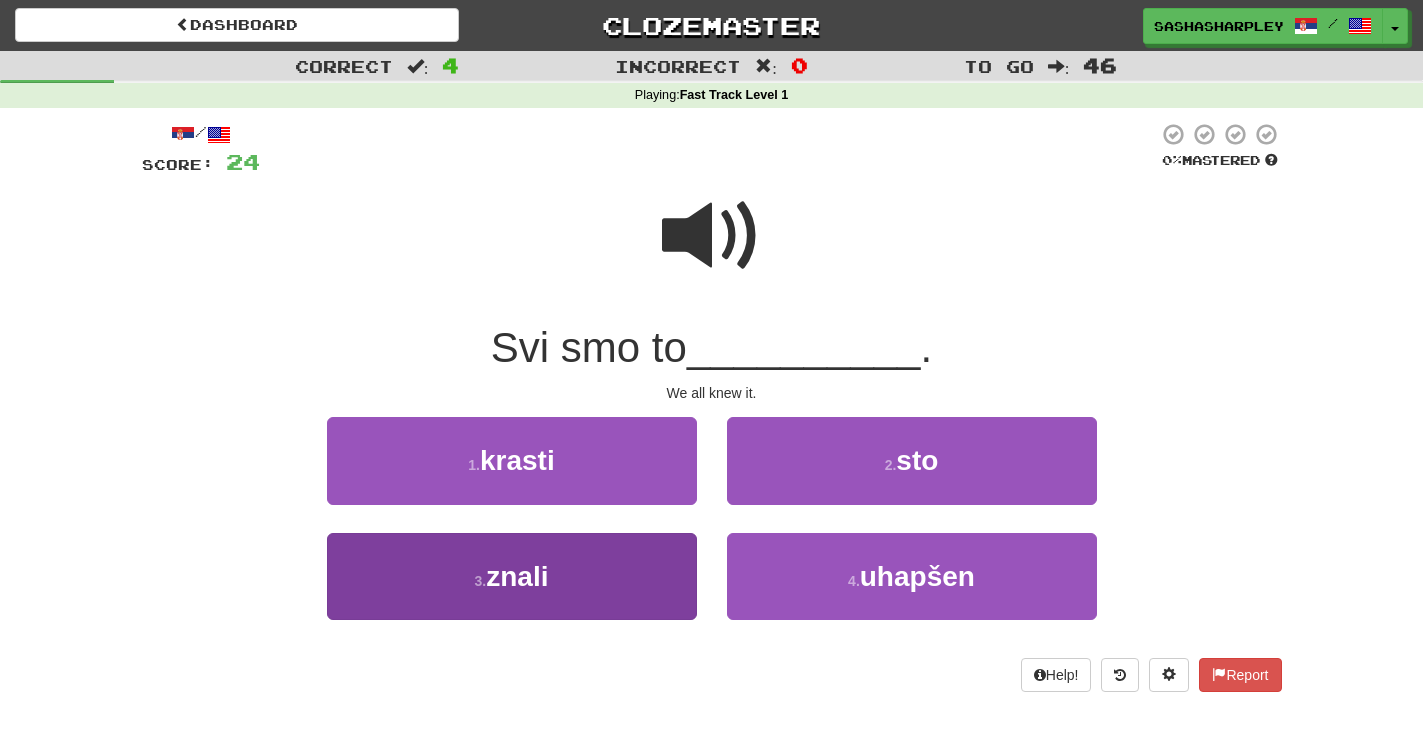 click on "3 .  znali" at bounding box center (512, 576) 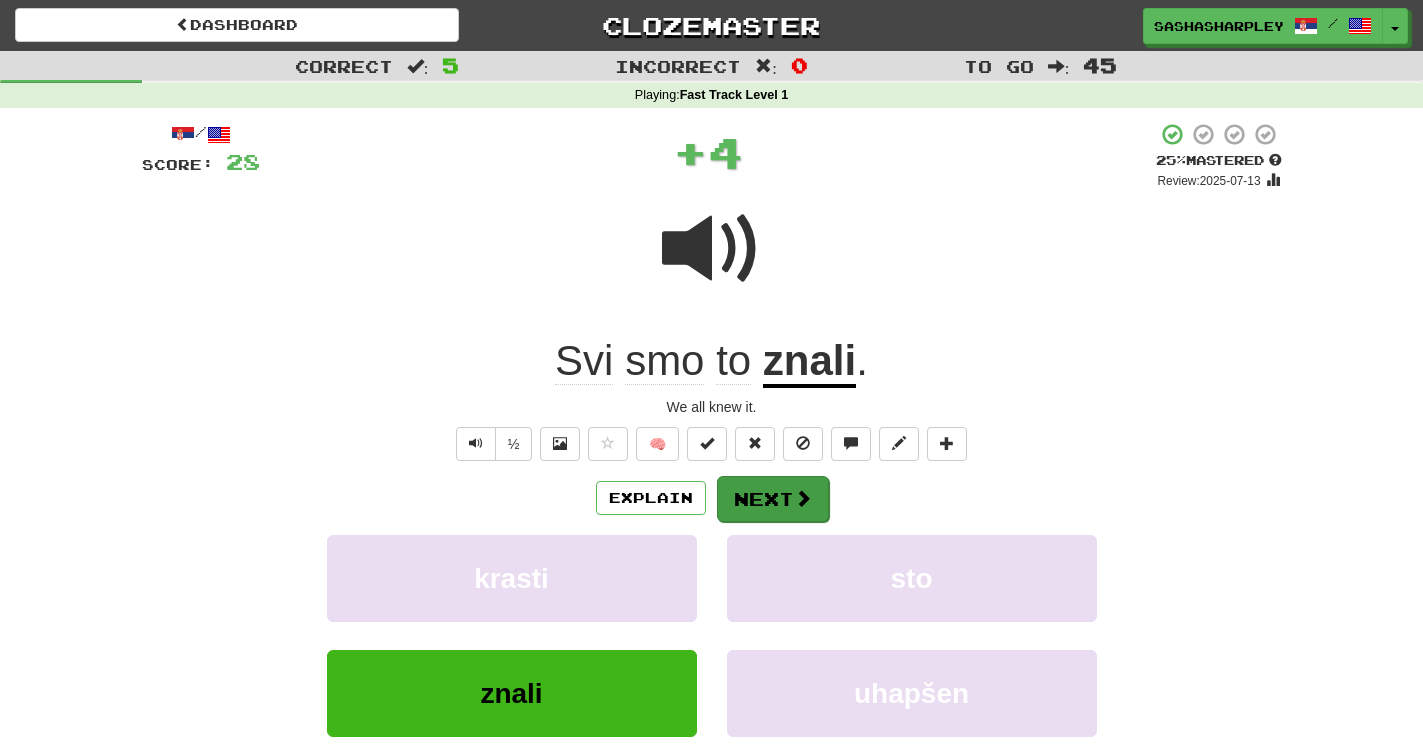 click on "Next" at bounding box center [773, 499] 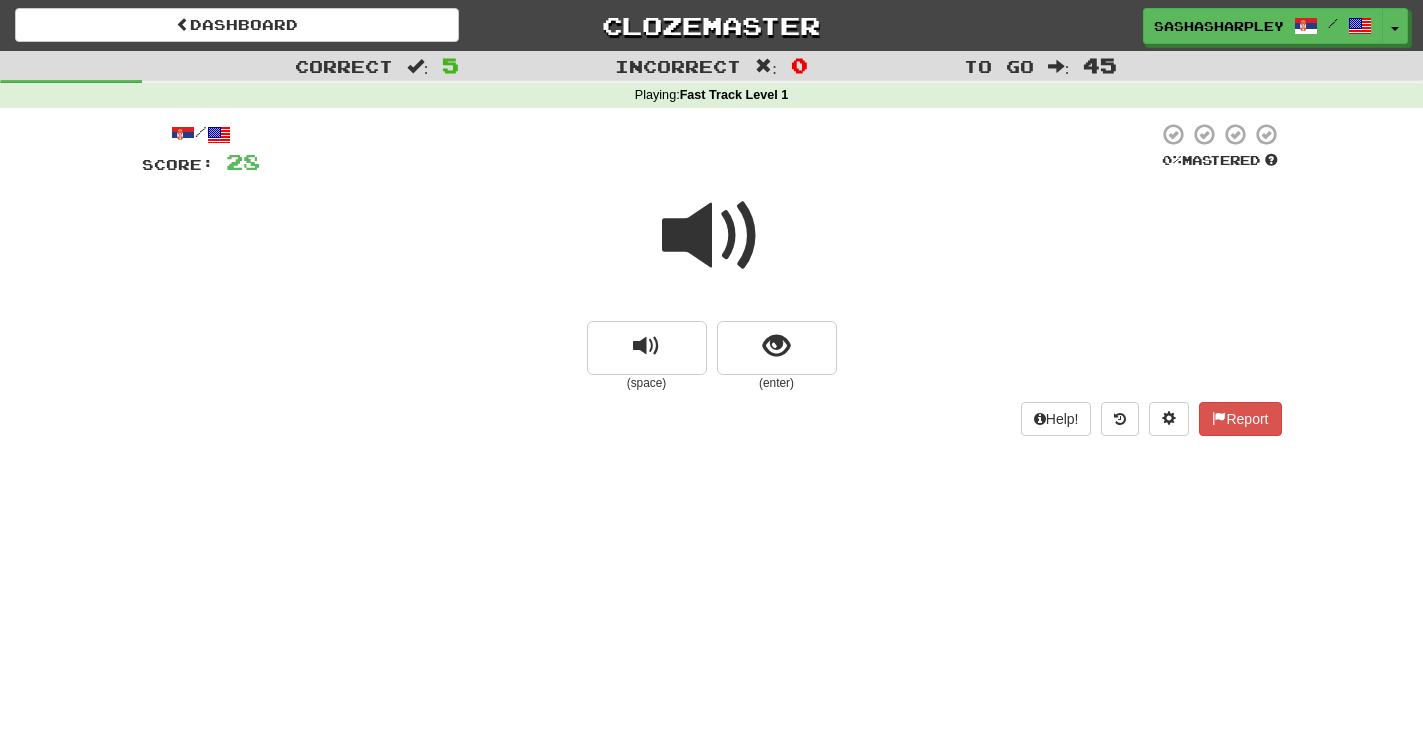 click at bounding box center (712, 236) 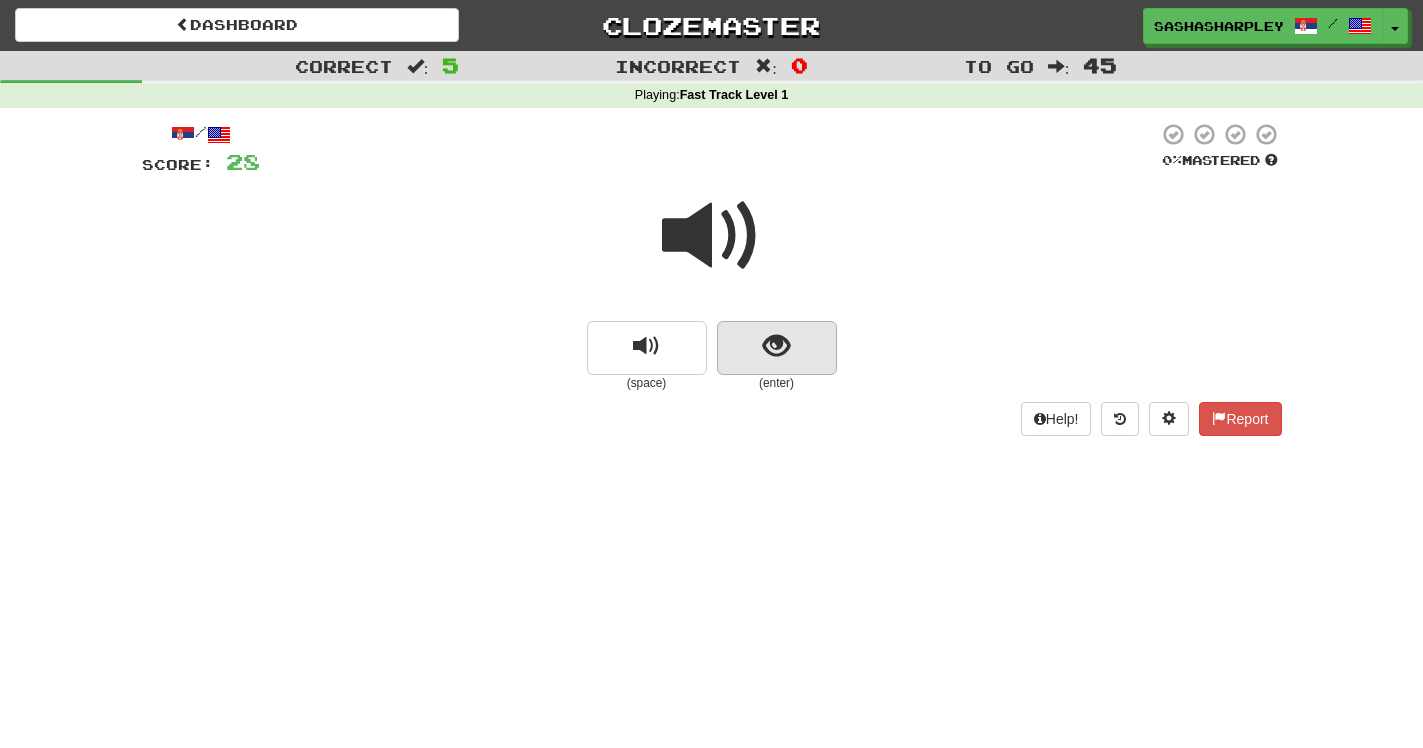 click at bounding box center (776, 346) 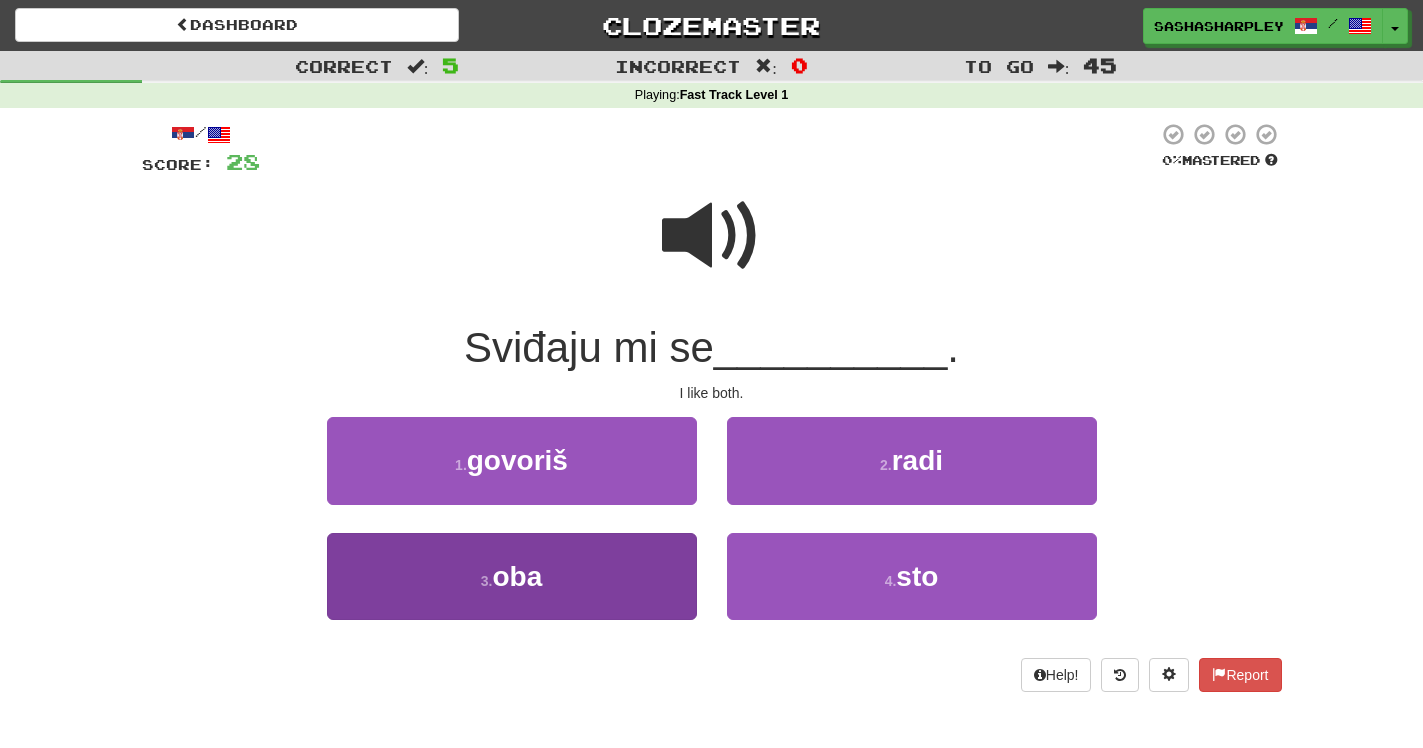 click on "3 .  oba" at bounding box center (512, 576) 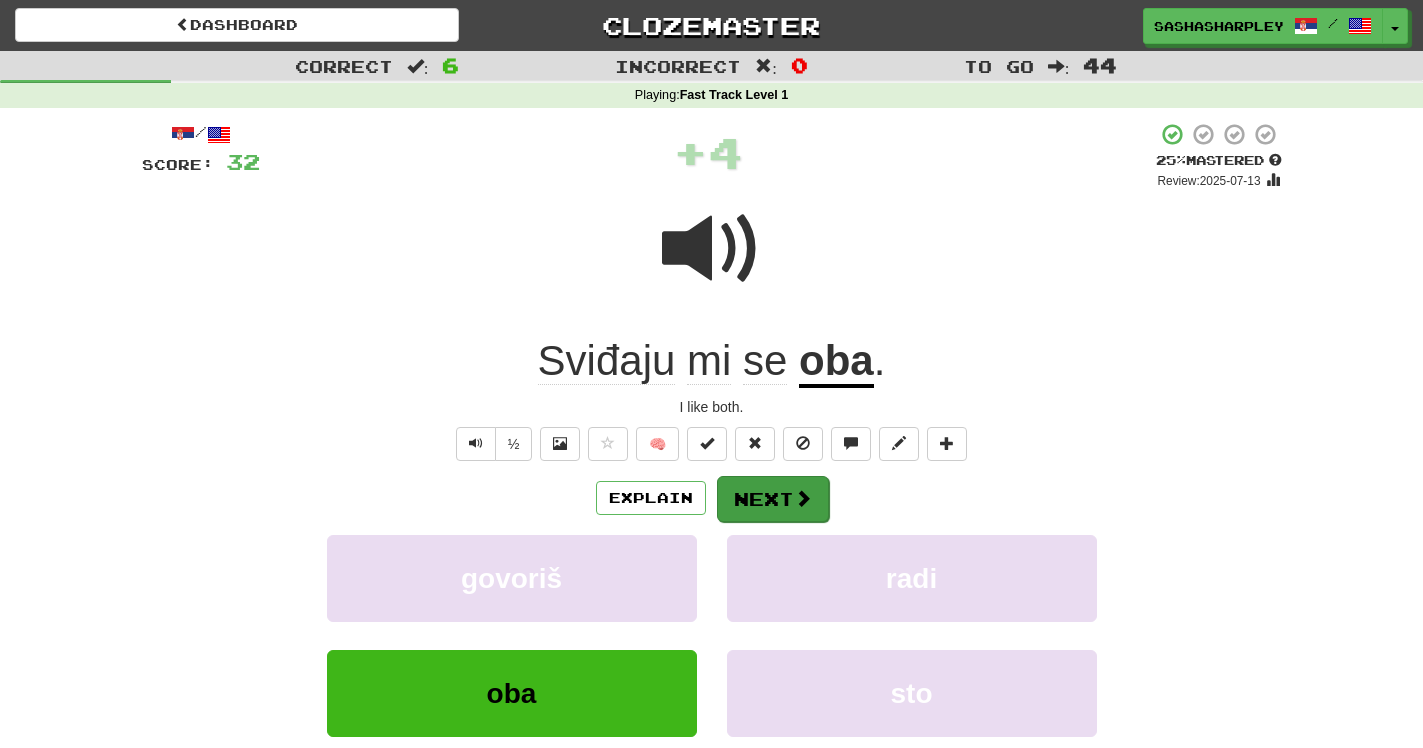click on "Next" at bounding box center (773, 499) 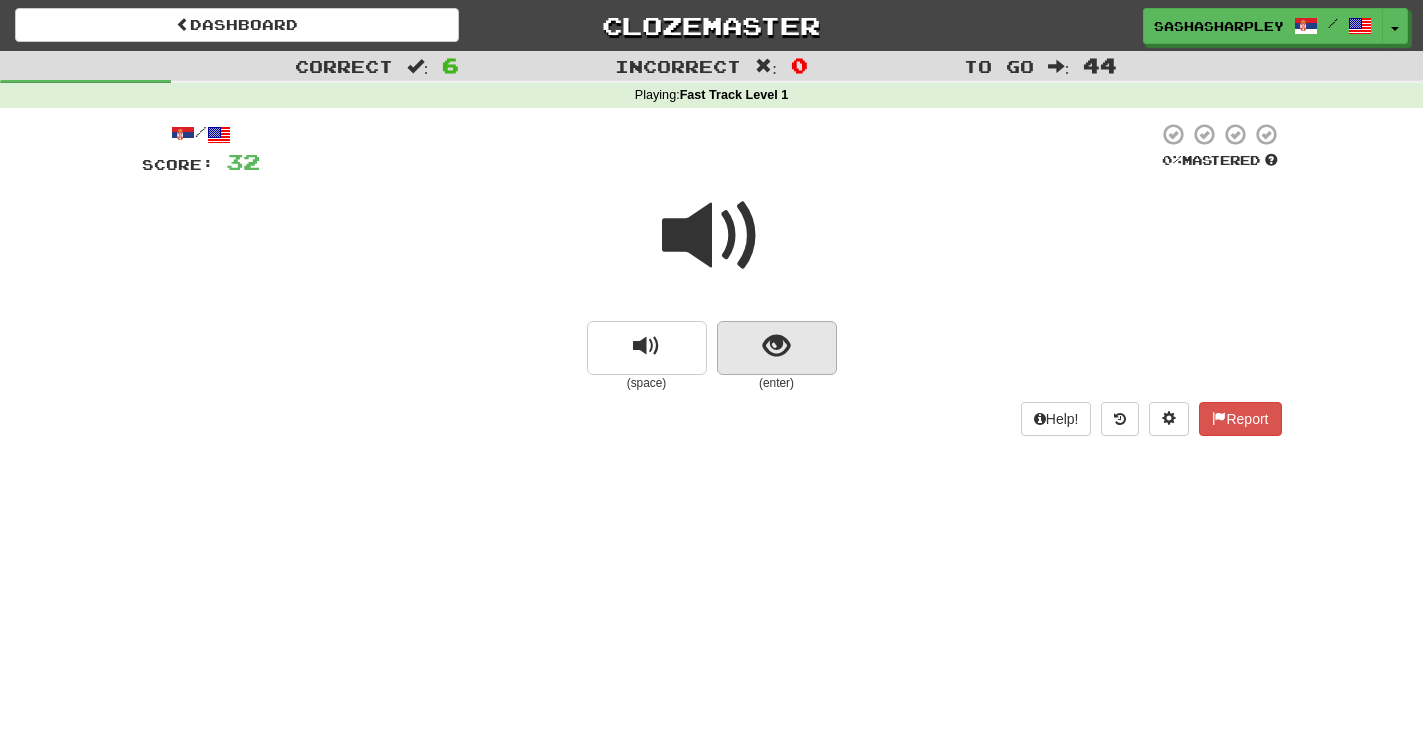 click at bounding box center (776, 346) 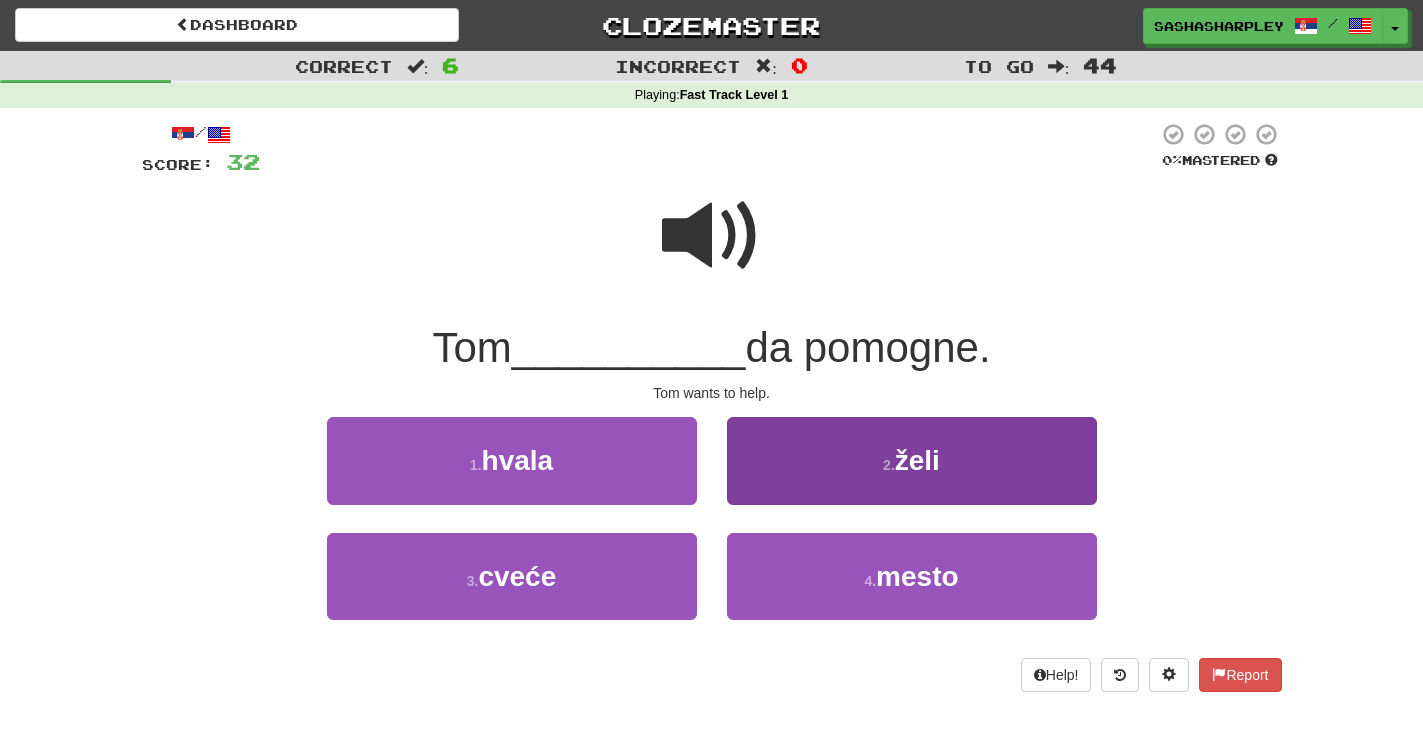 click on "2 .  želi" at bounding box center (912, 460) 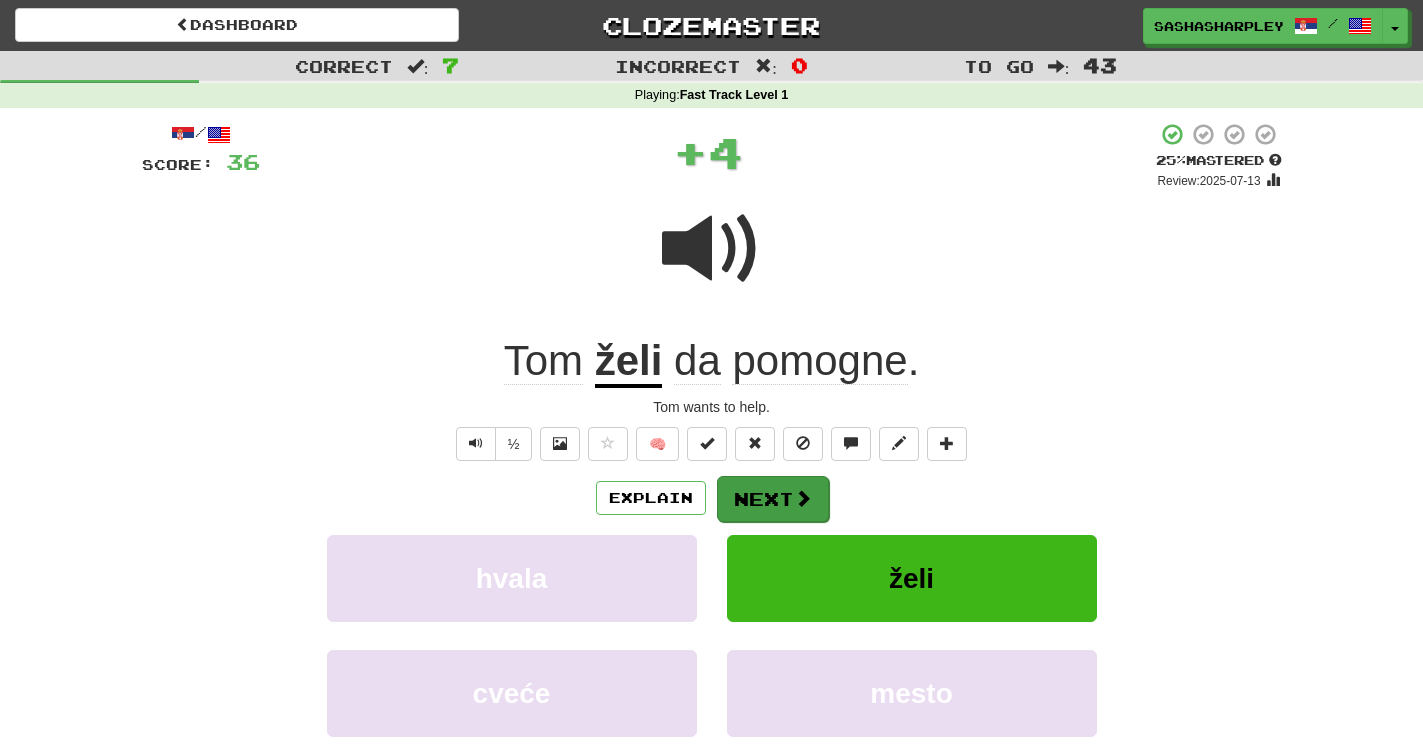 click on "Next" at bounding box center (773, 499) 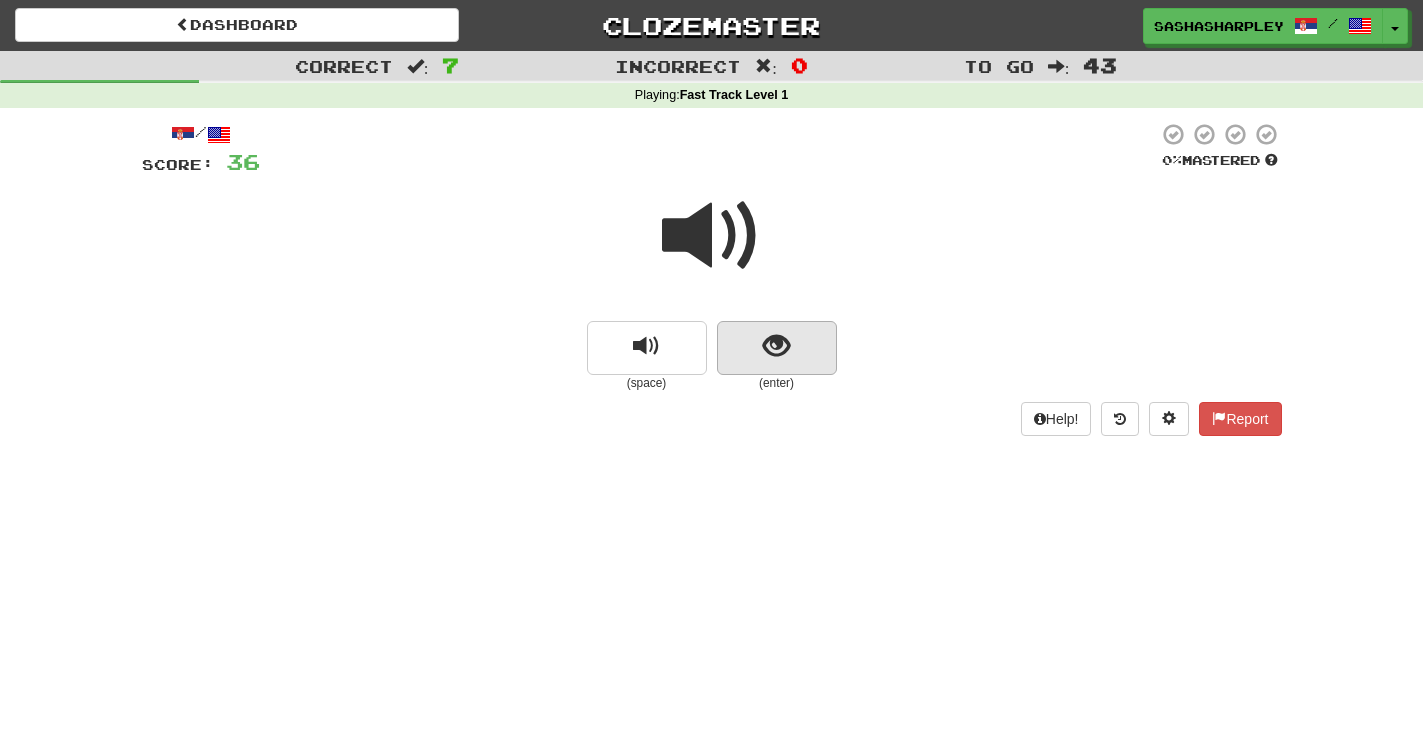 click at bounding box center [776, 346] 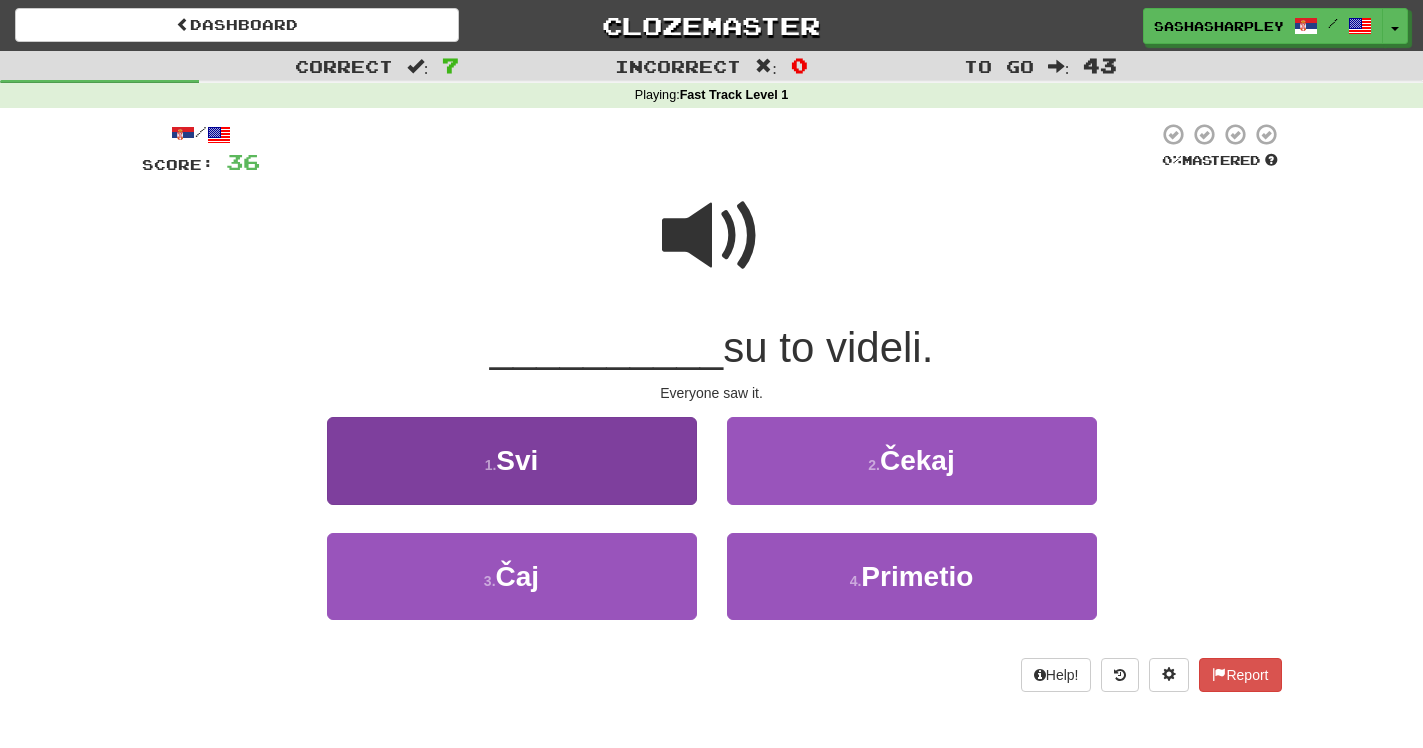 click on "1 .  Svi" at bounding box center (512, 460) 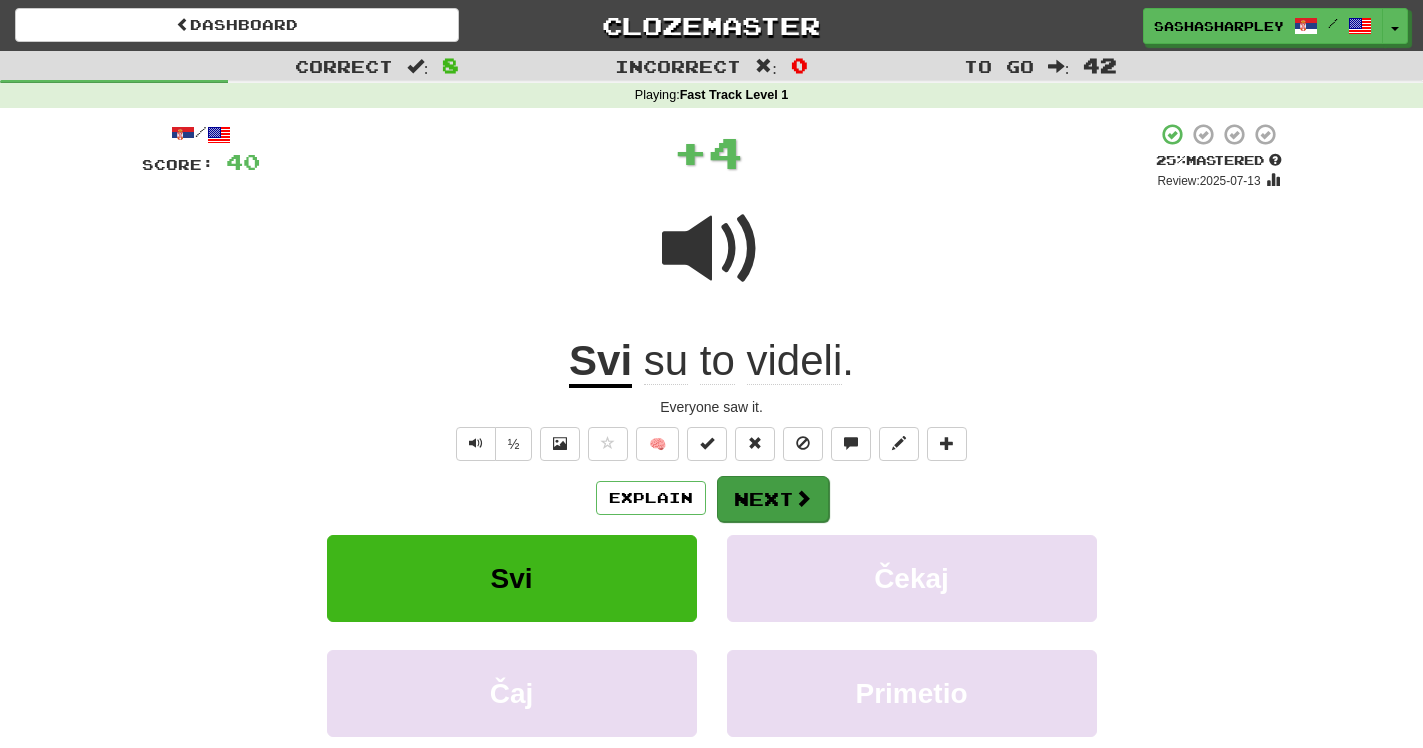 click on "Next" at bounding box center (773, 499) 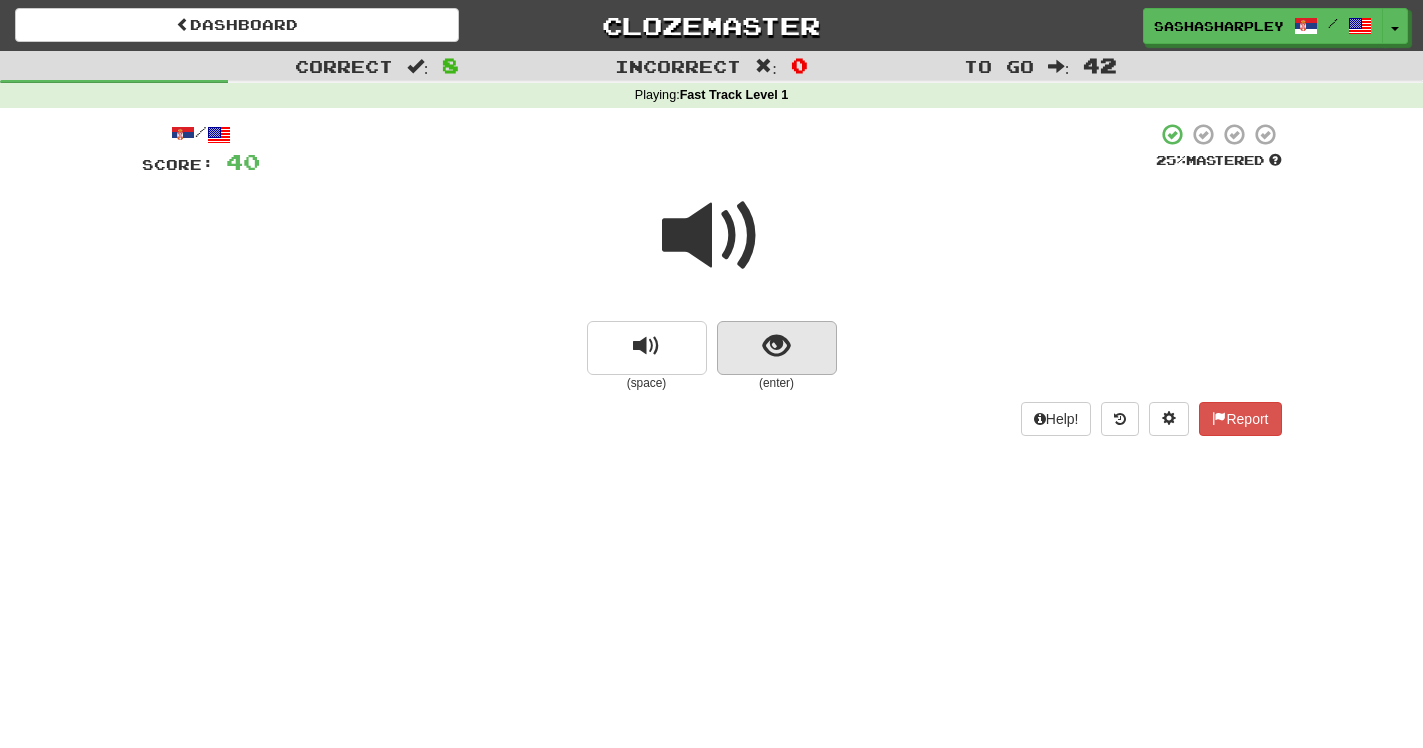 click at bounding box center [776, 346] 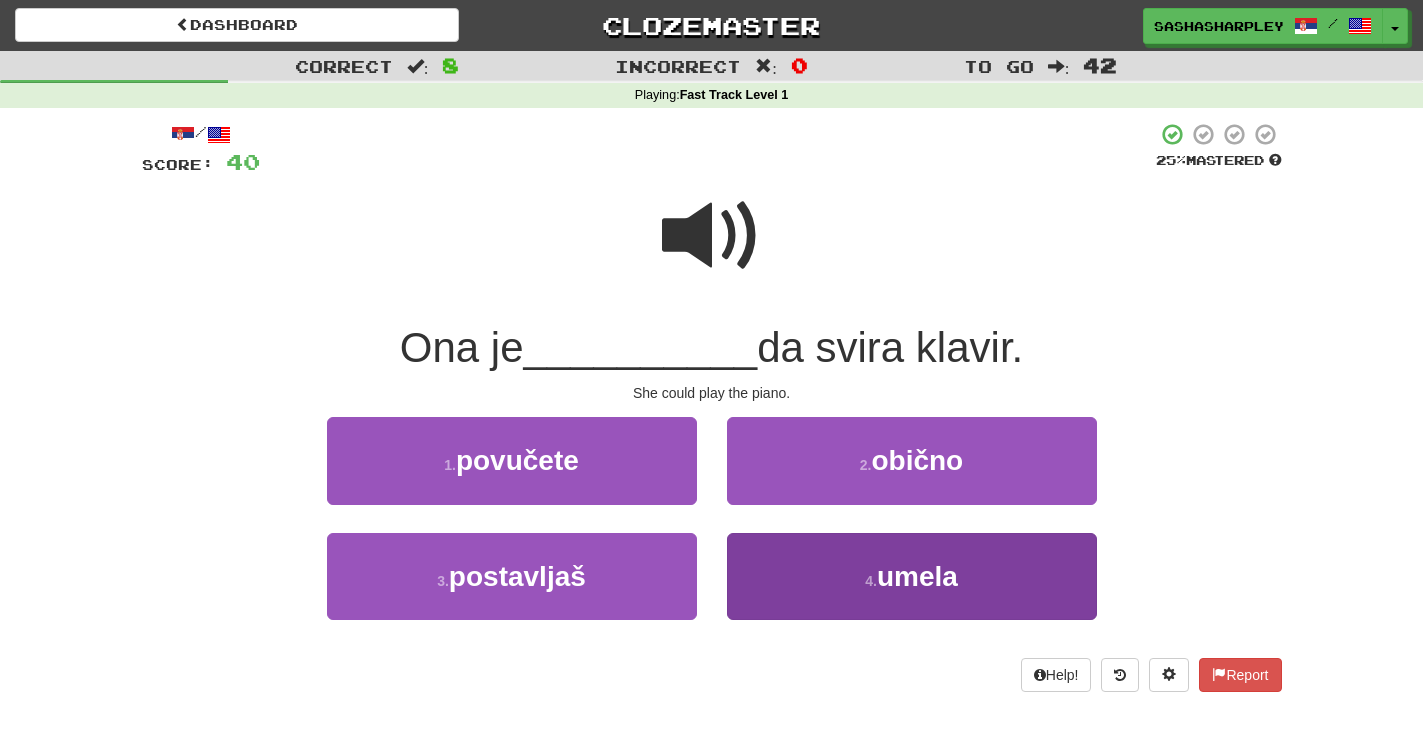 click on "4 .  umela" at bounding box center [912, 576] 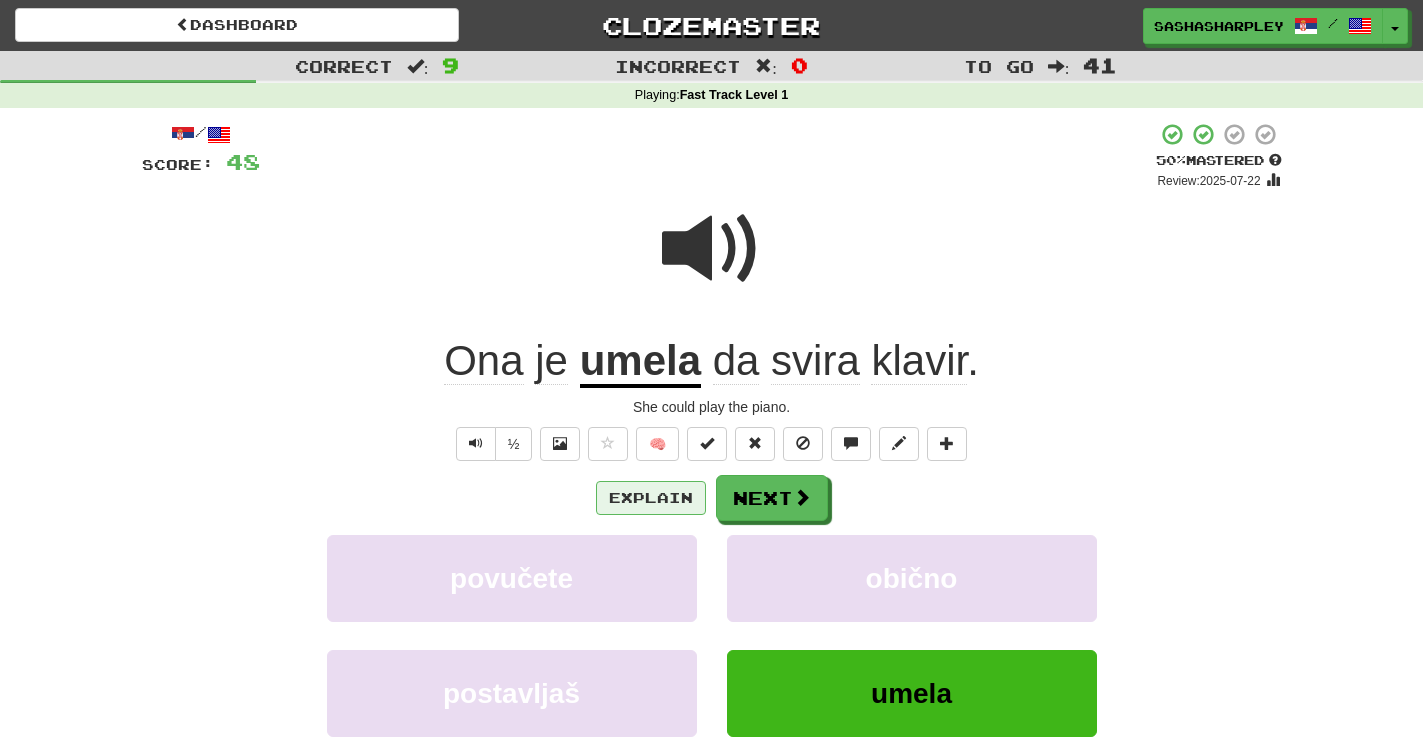 click on "Explain" at bounding box center [651, 498] 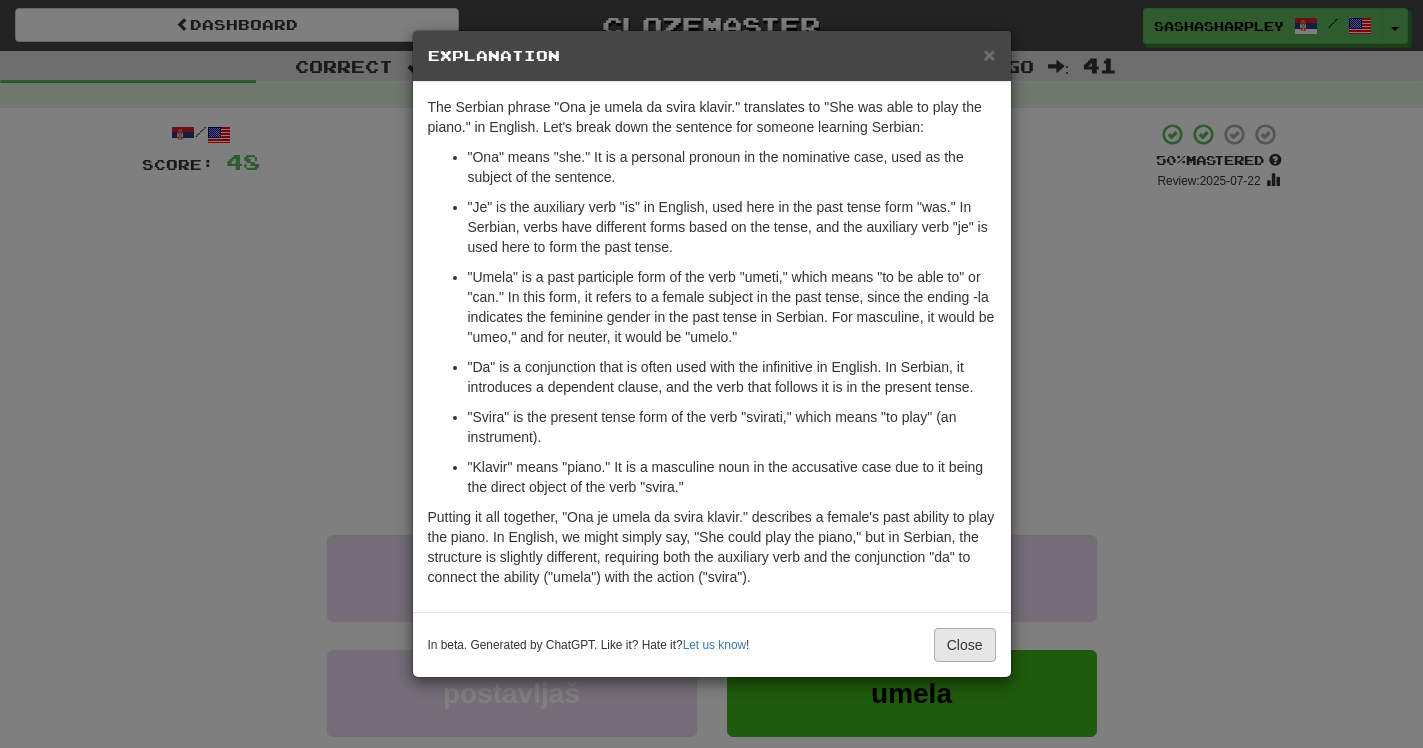 click on "Close" at bounding box center [965, 645] 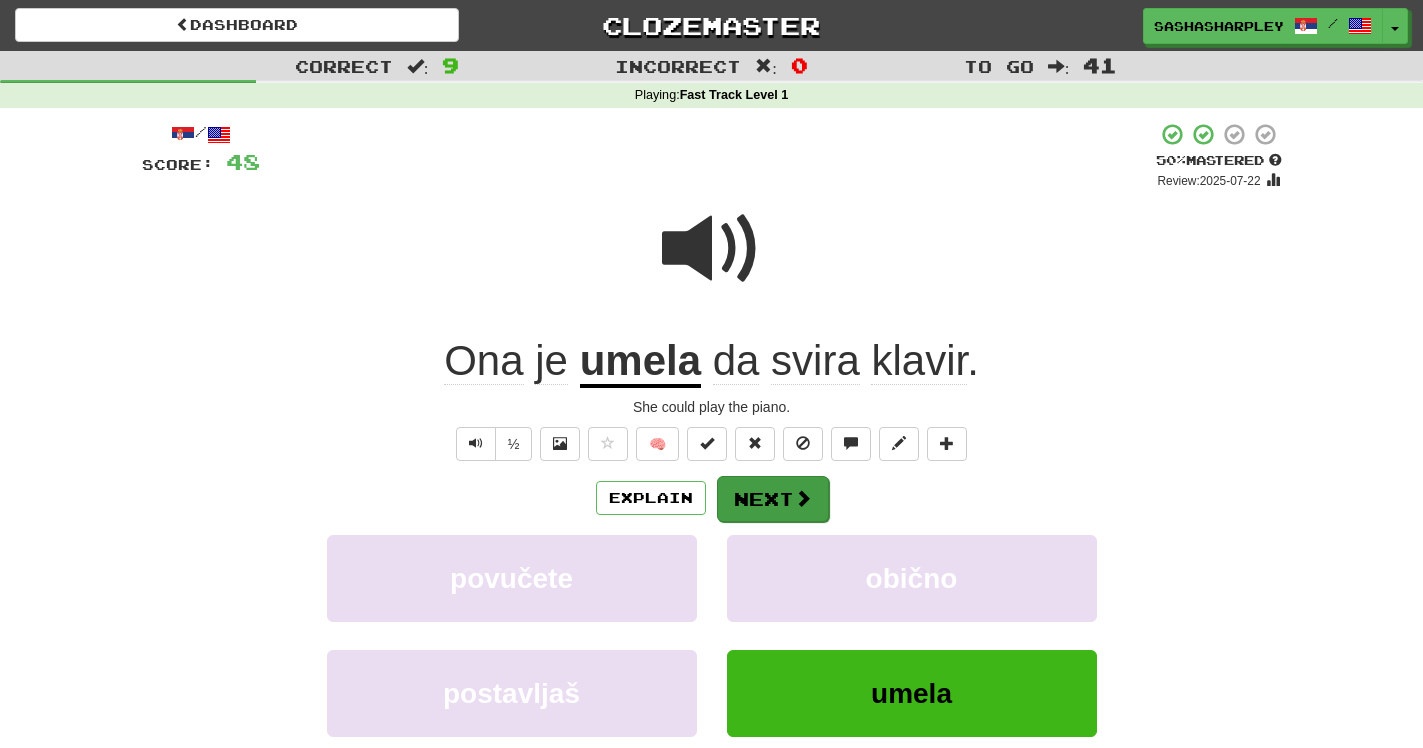 click on "Next" at bounding box center [773, 499] 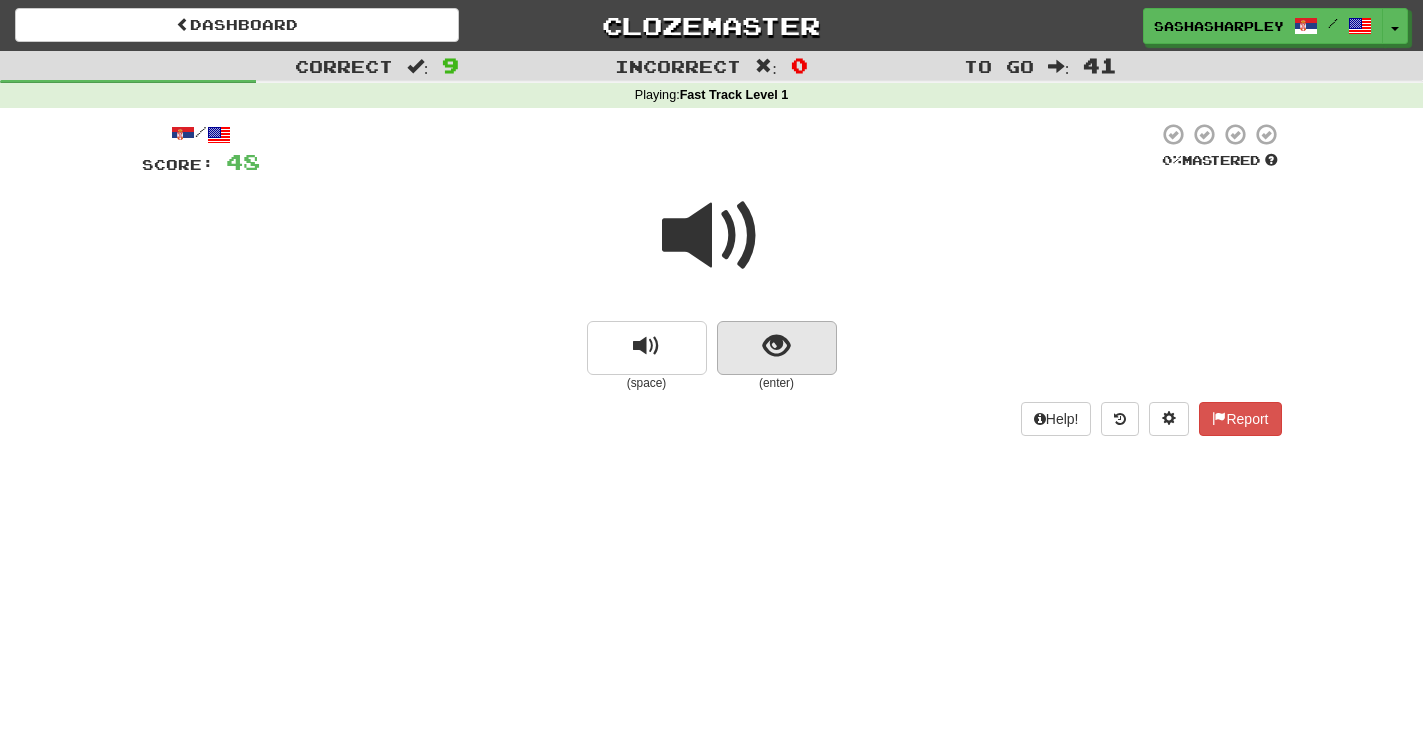 click at bounding box center [777, 348] 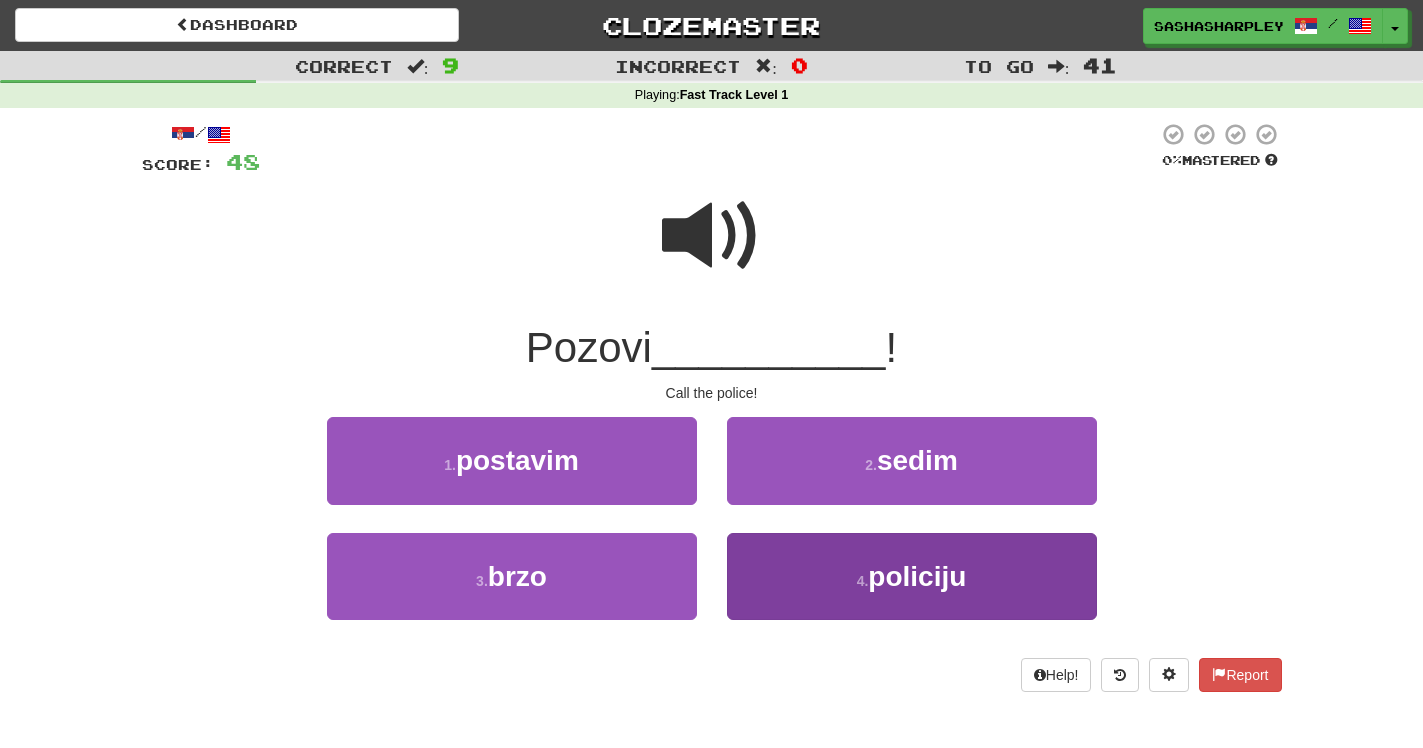 click on "policiju" at bounding box center [917, 576] 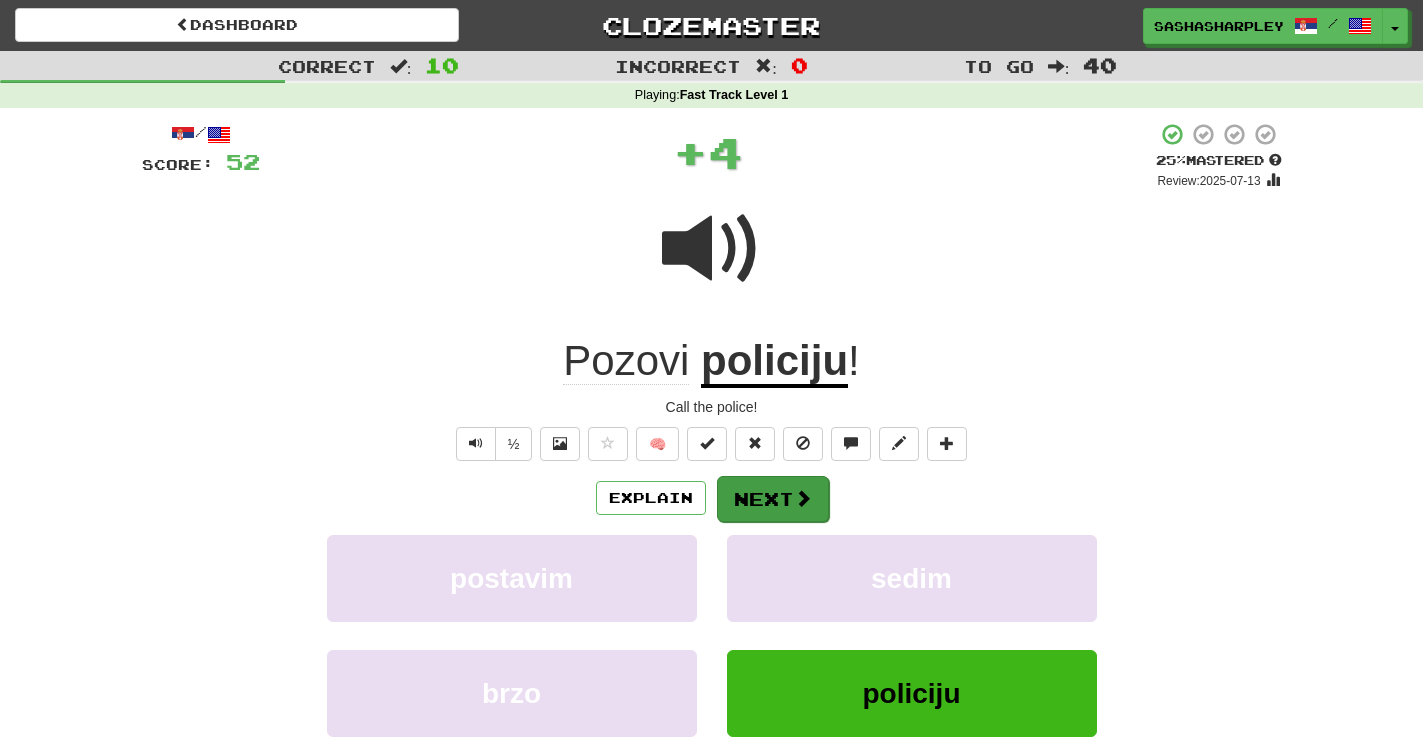 click on "Next" at bounding box center [773, 499] 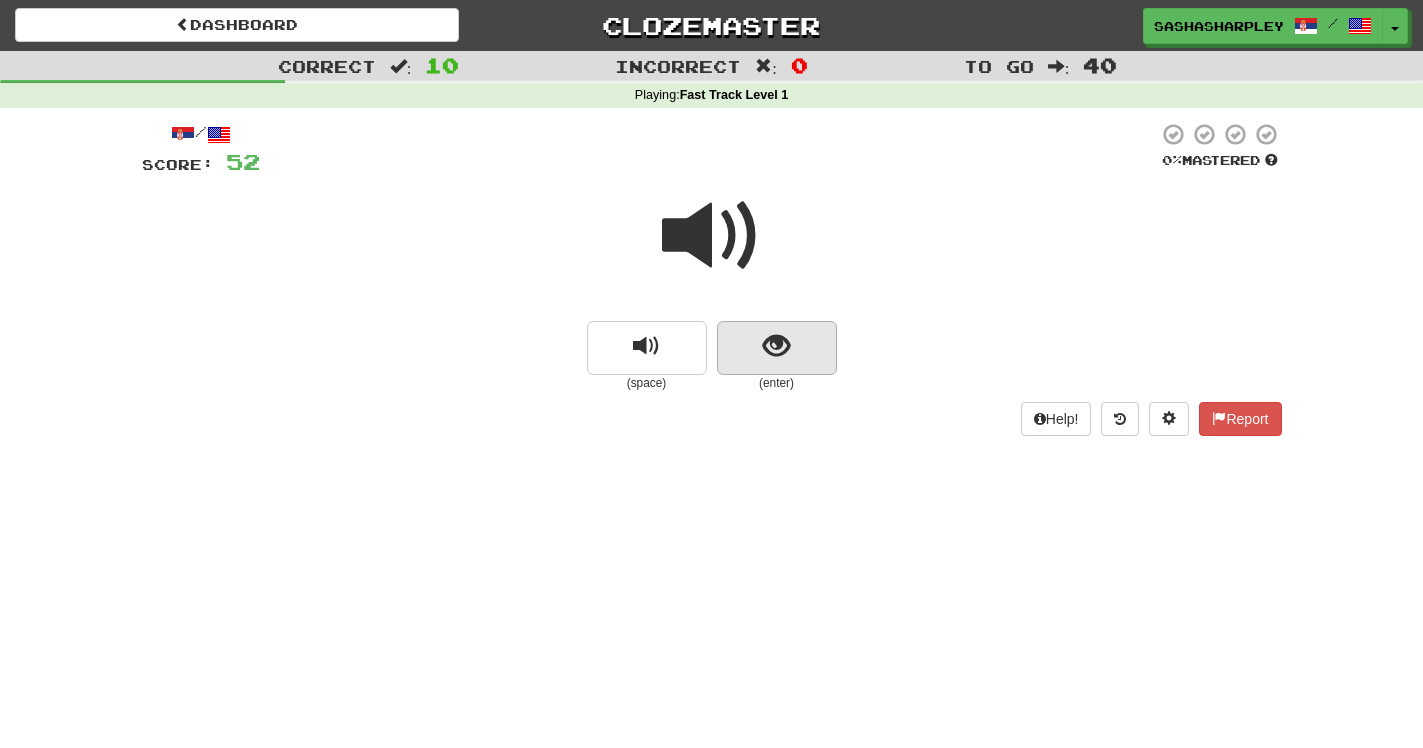 click at bounding box center (776, 346) 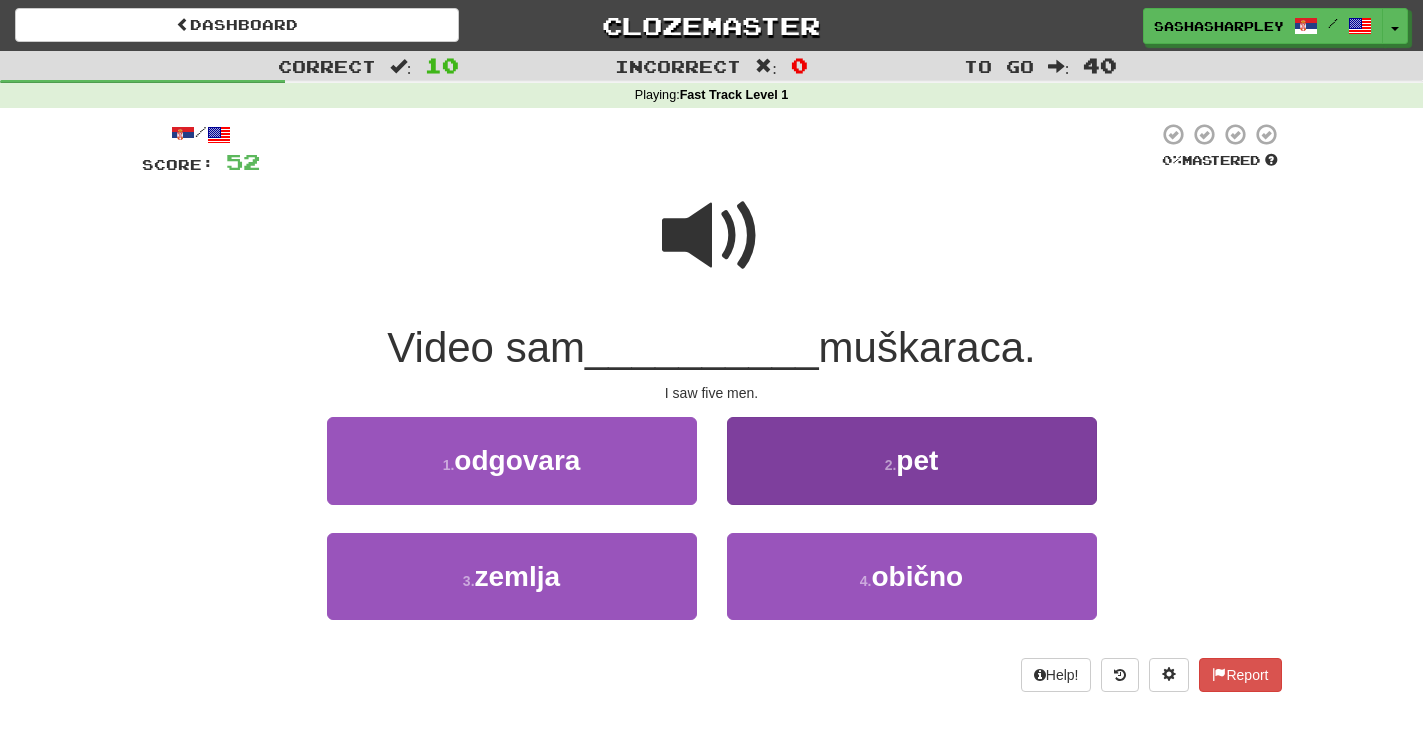 click on "2 .  pet" at bounding box center [912, 460] 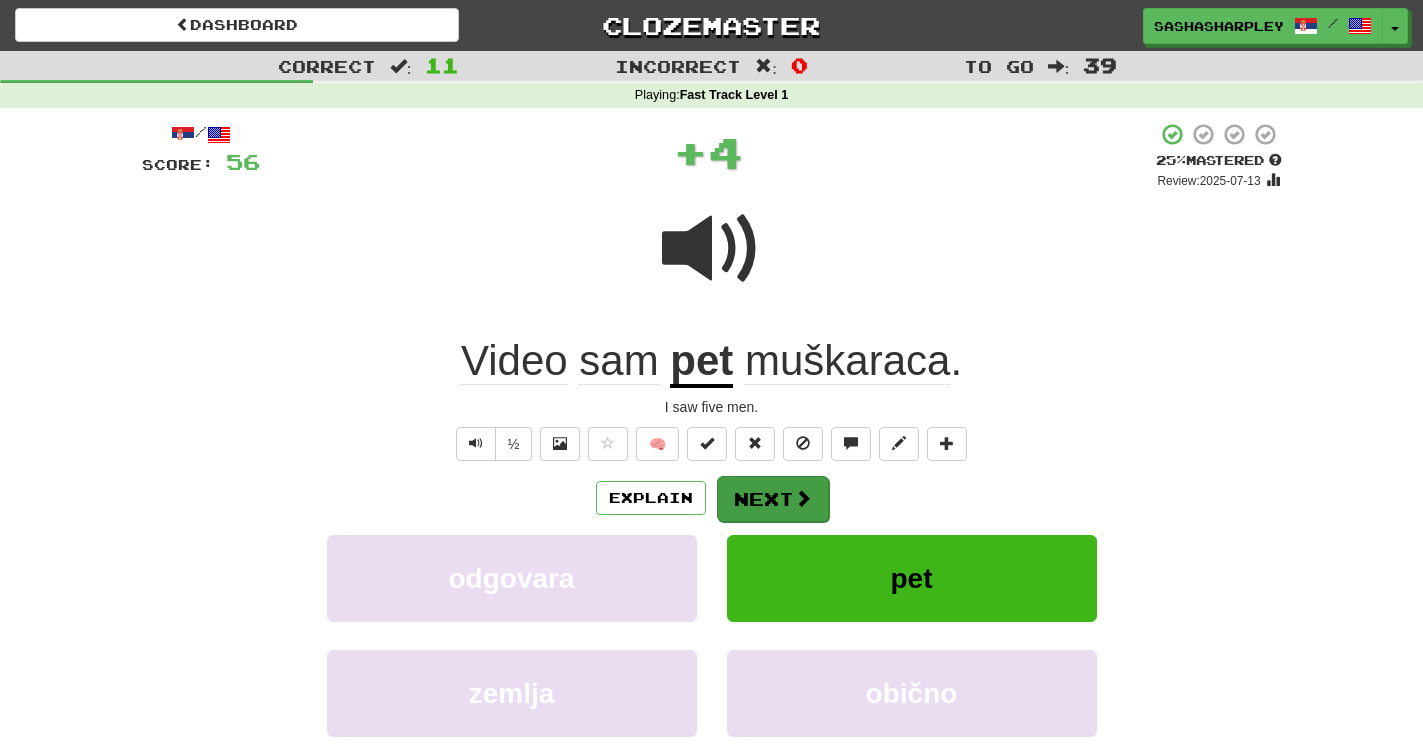 click on "Next" at bounding box center (773, 499) 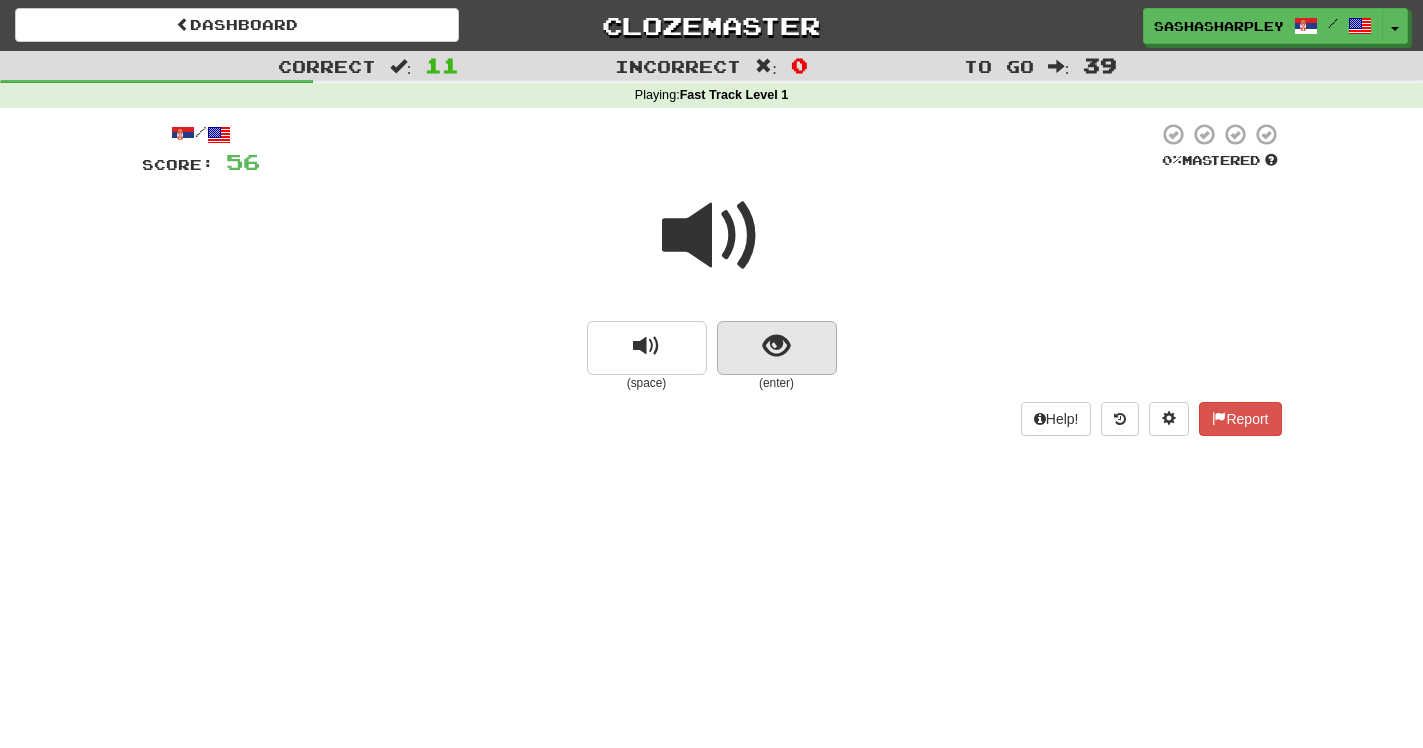 click at bounding box center [776, 346] 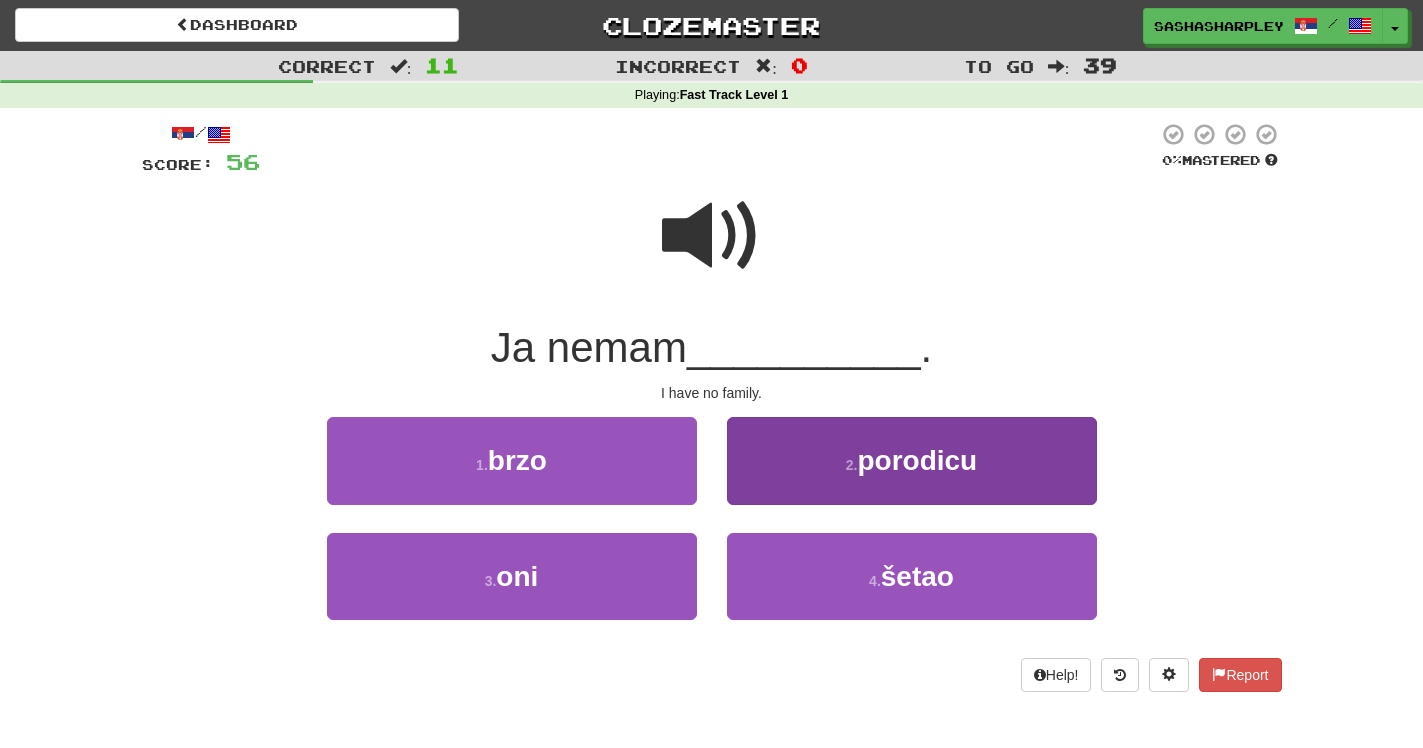 click on "2 .  porodicu" at bounding box center (912, 460) 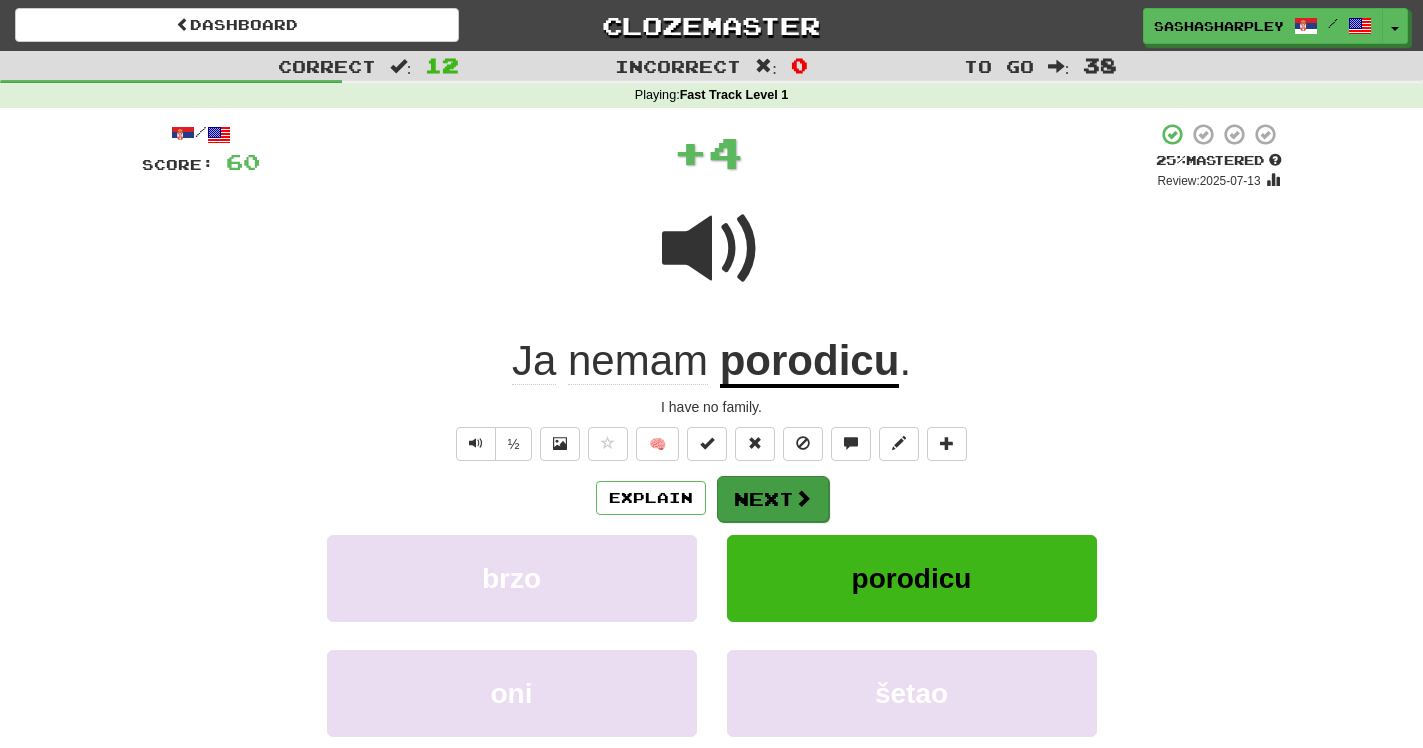click on "Next" at bounding box center (773, 499) 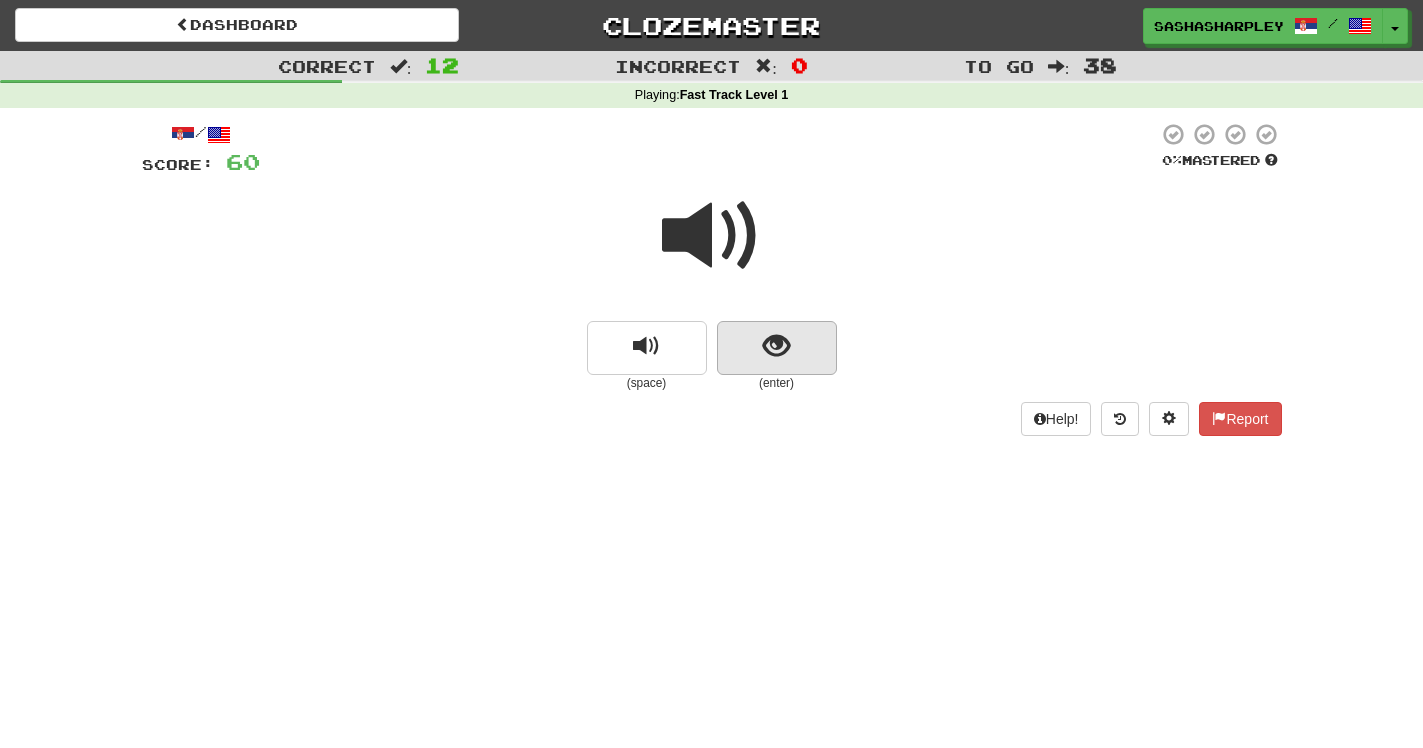 click at bounding box center (776, 346) 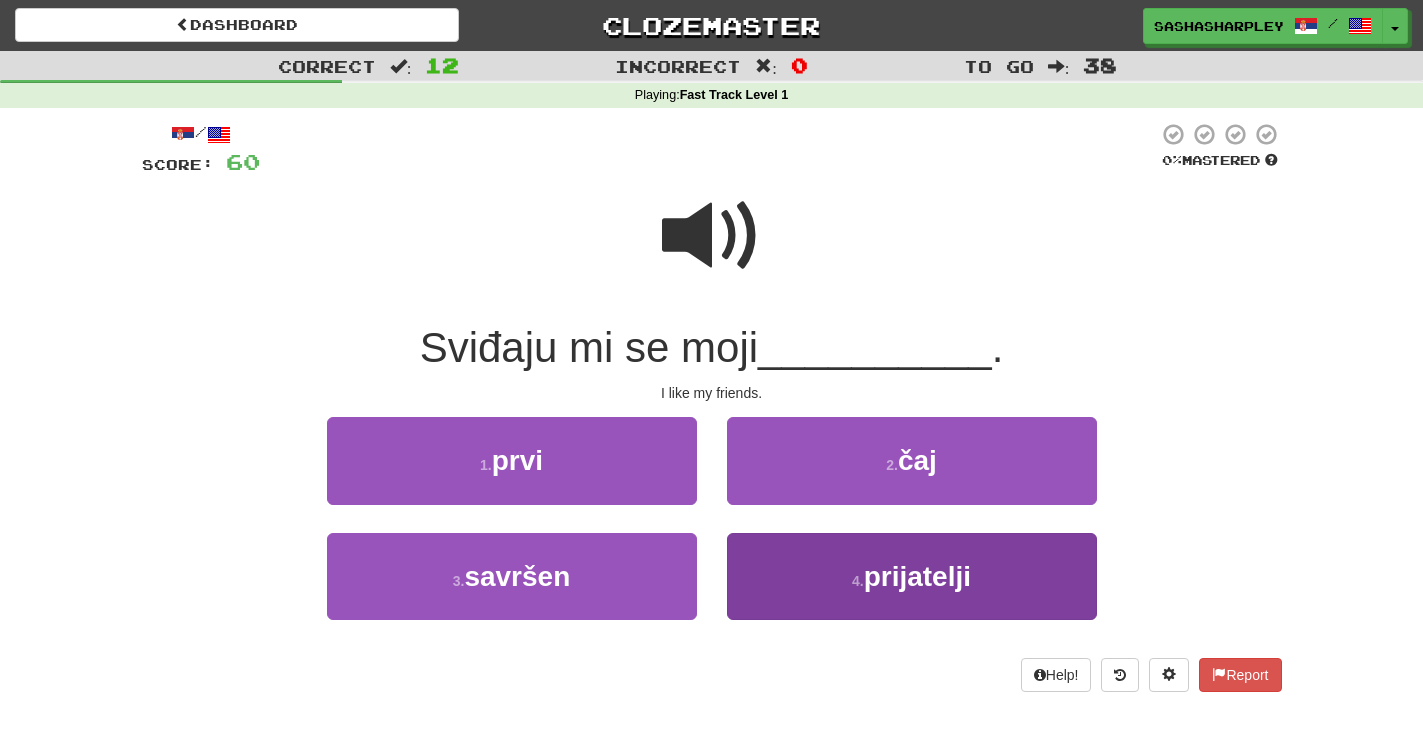 click on "4 .  prijatelji" at bounding box center (912, 576) 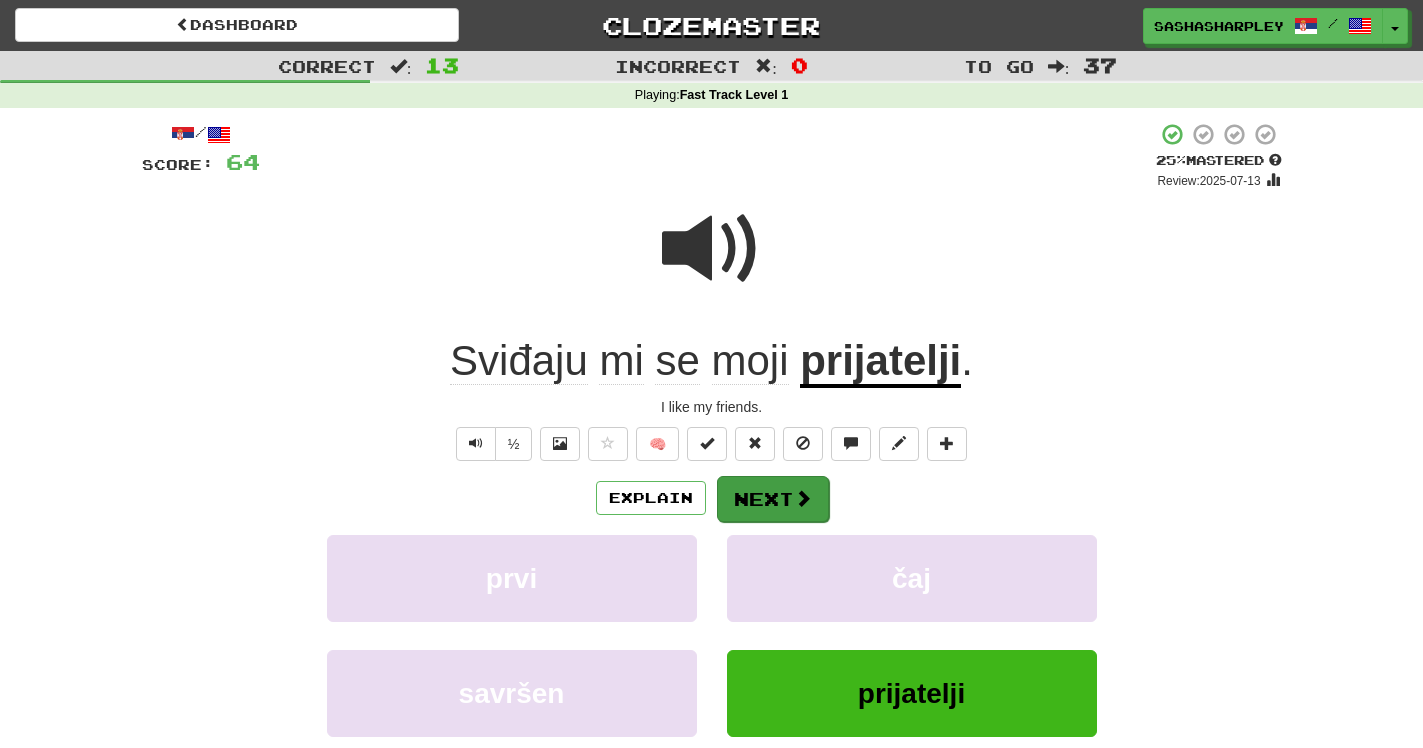 click on "Next" at bounding box center [773, 499] 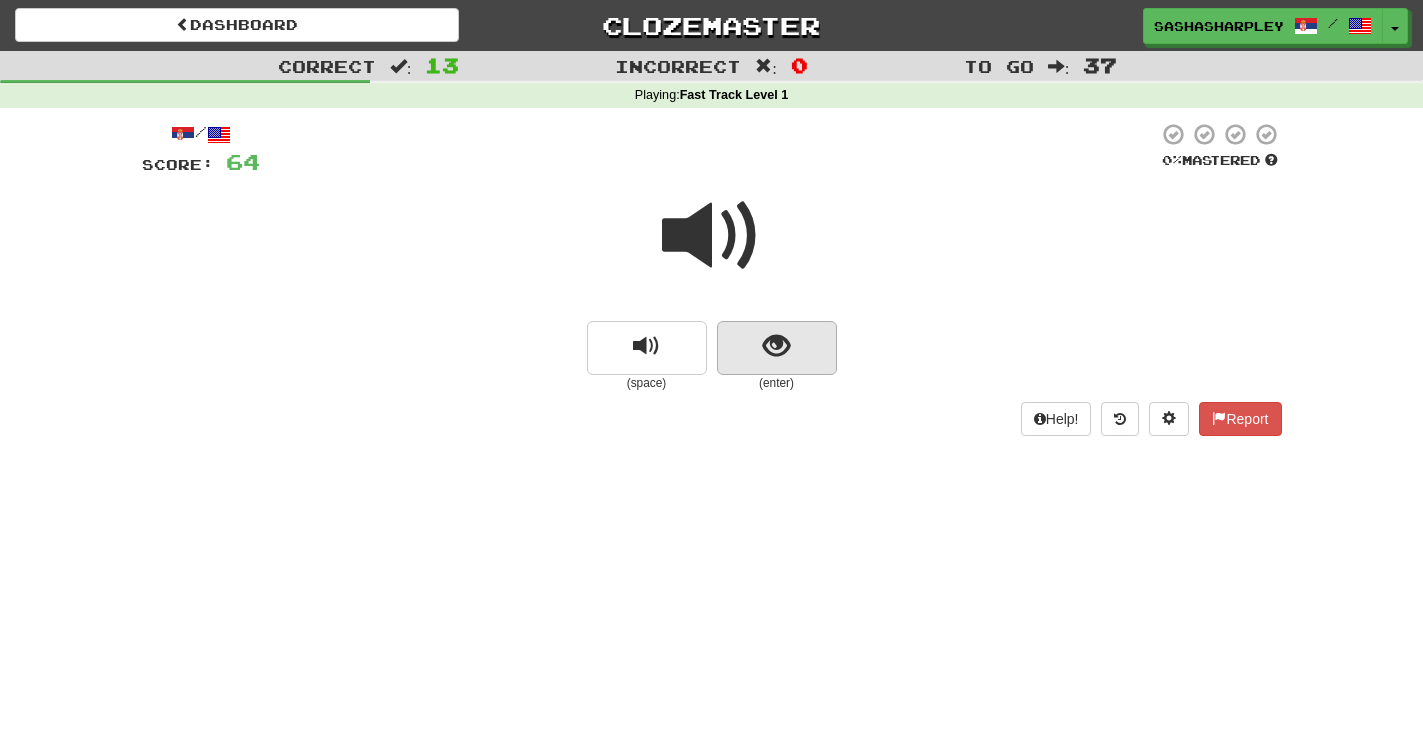 click at bounding box center [777, 348] 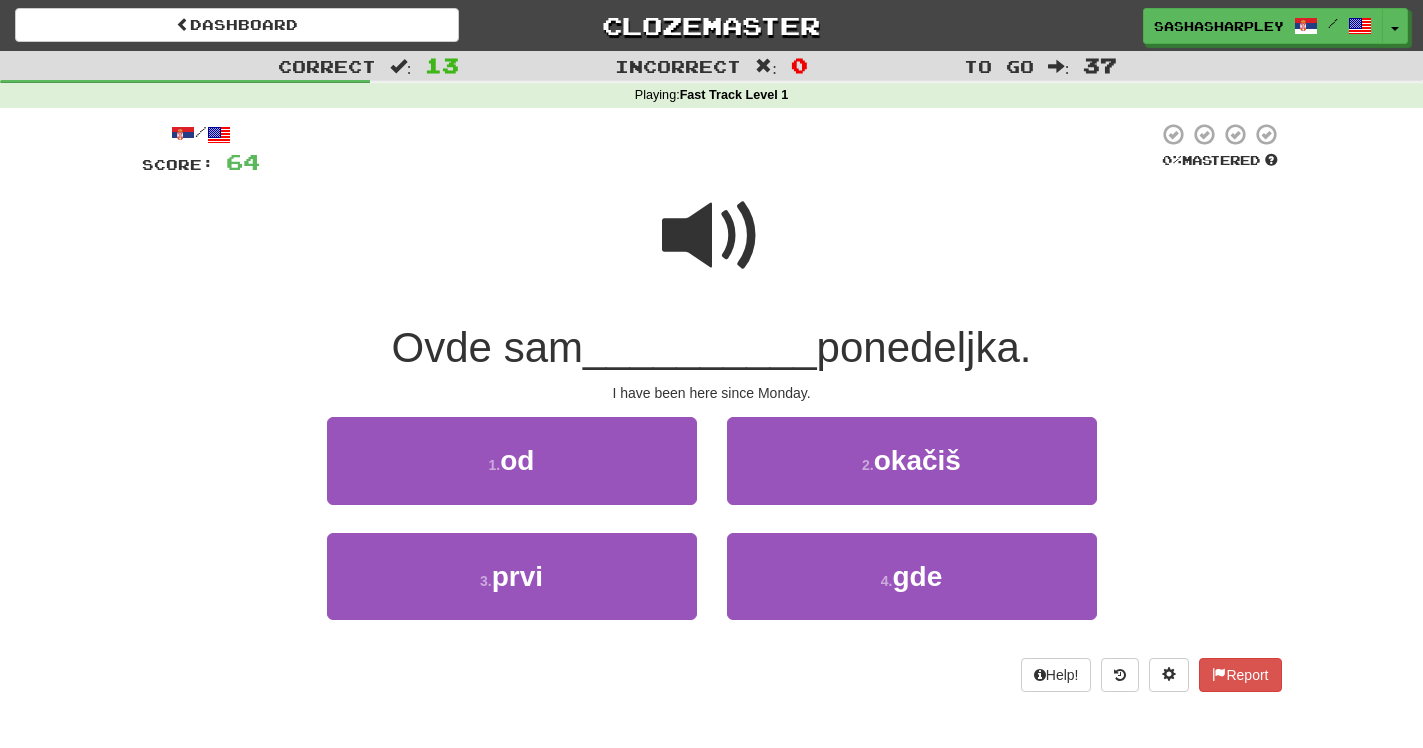click at bounding box center [712, 236] 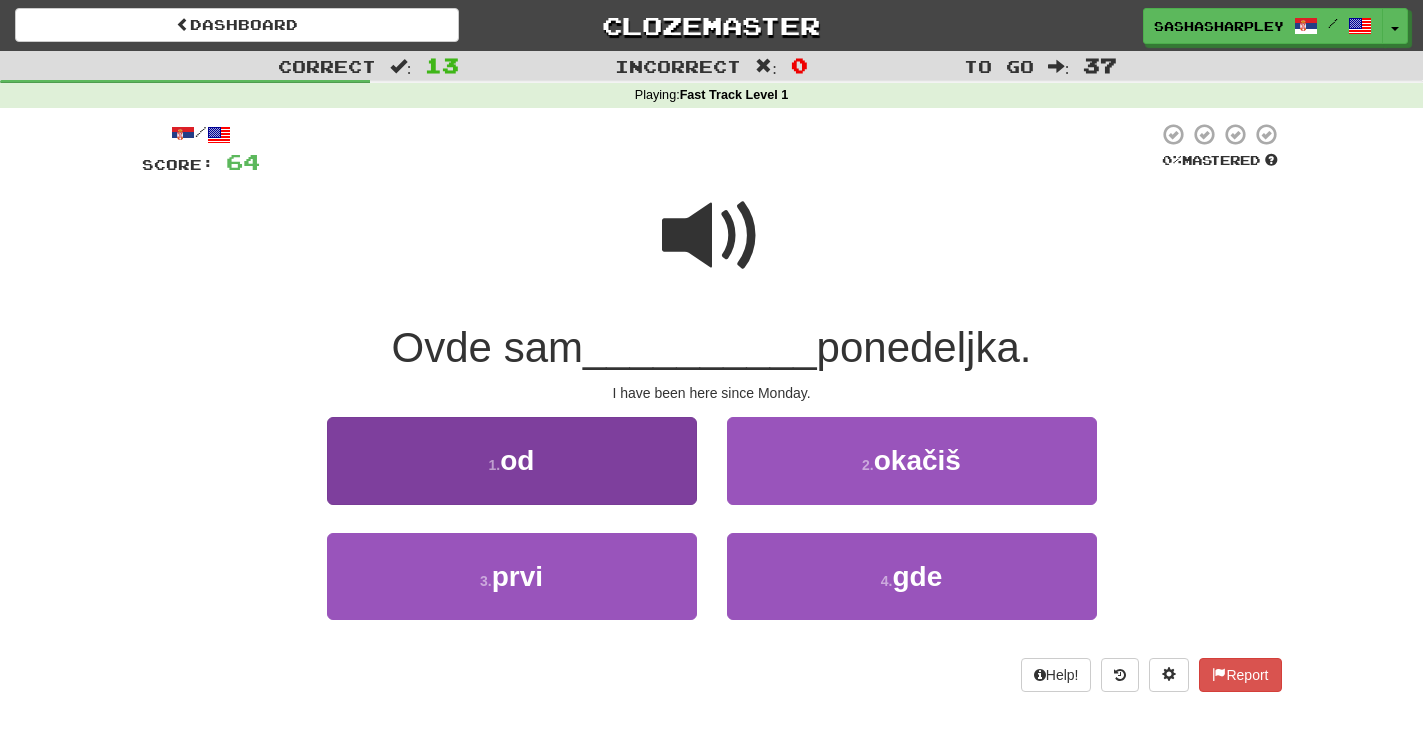 click on "1 .  od" at bounding box center (512, 460) 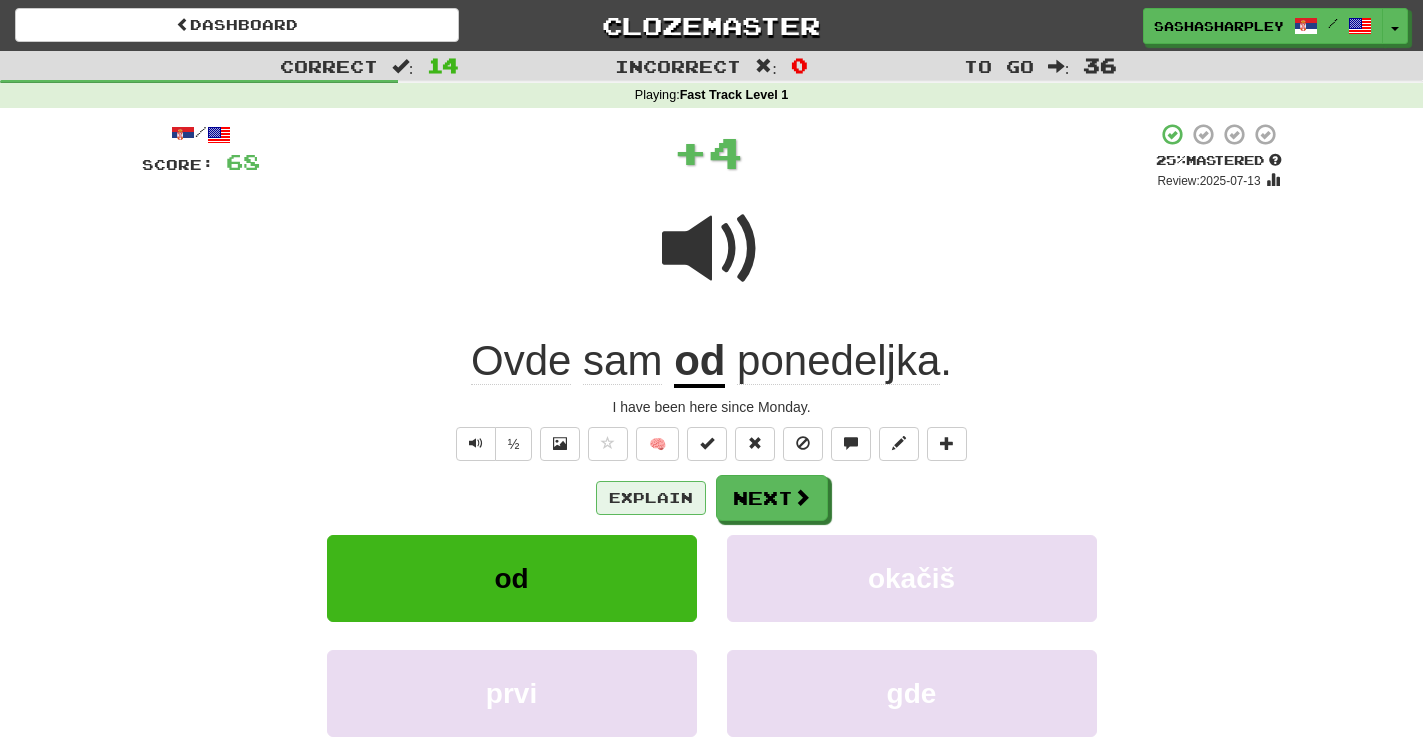 click on "Explain" at bounding box center [651, 498] 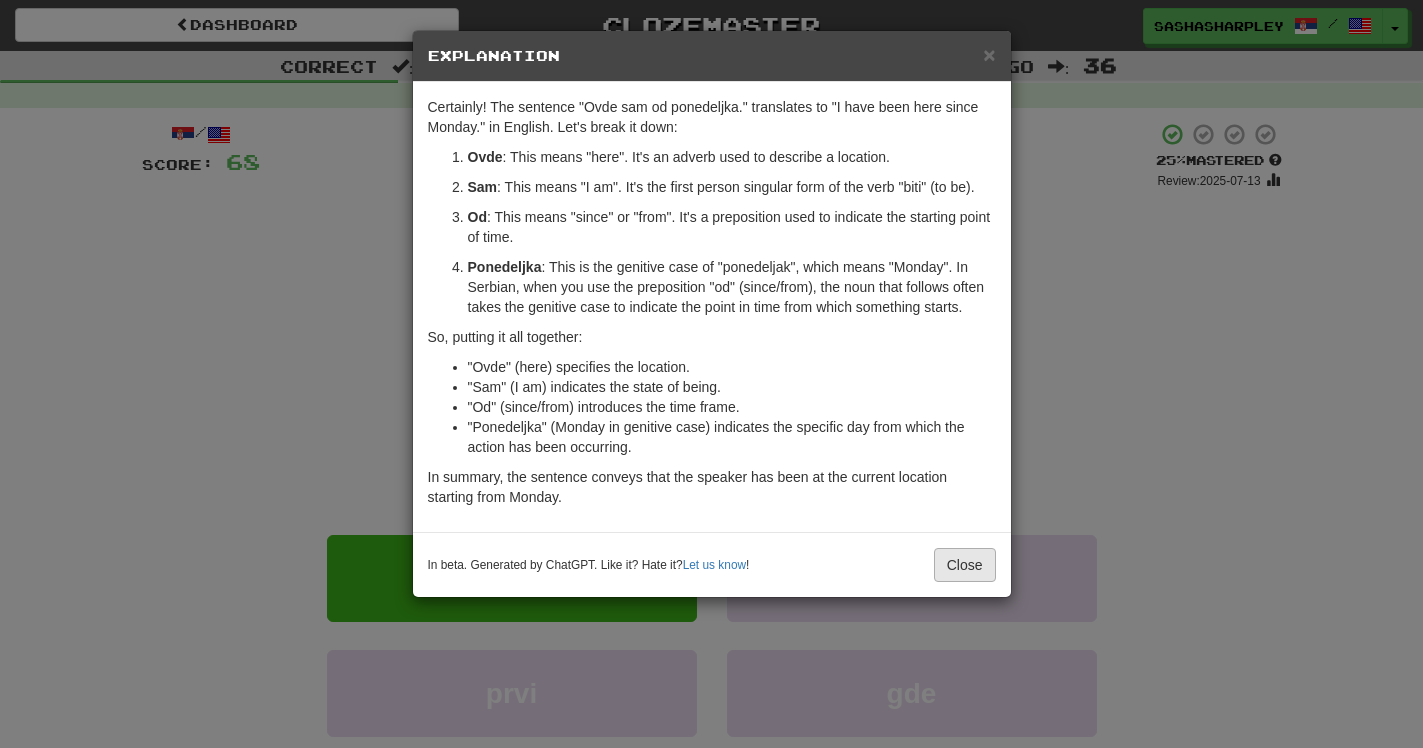 click on "Close" at bounding box center [965, 565] 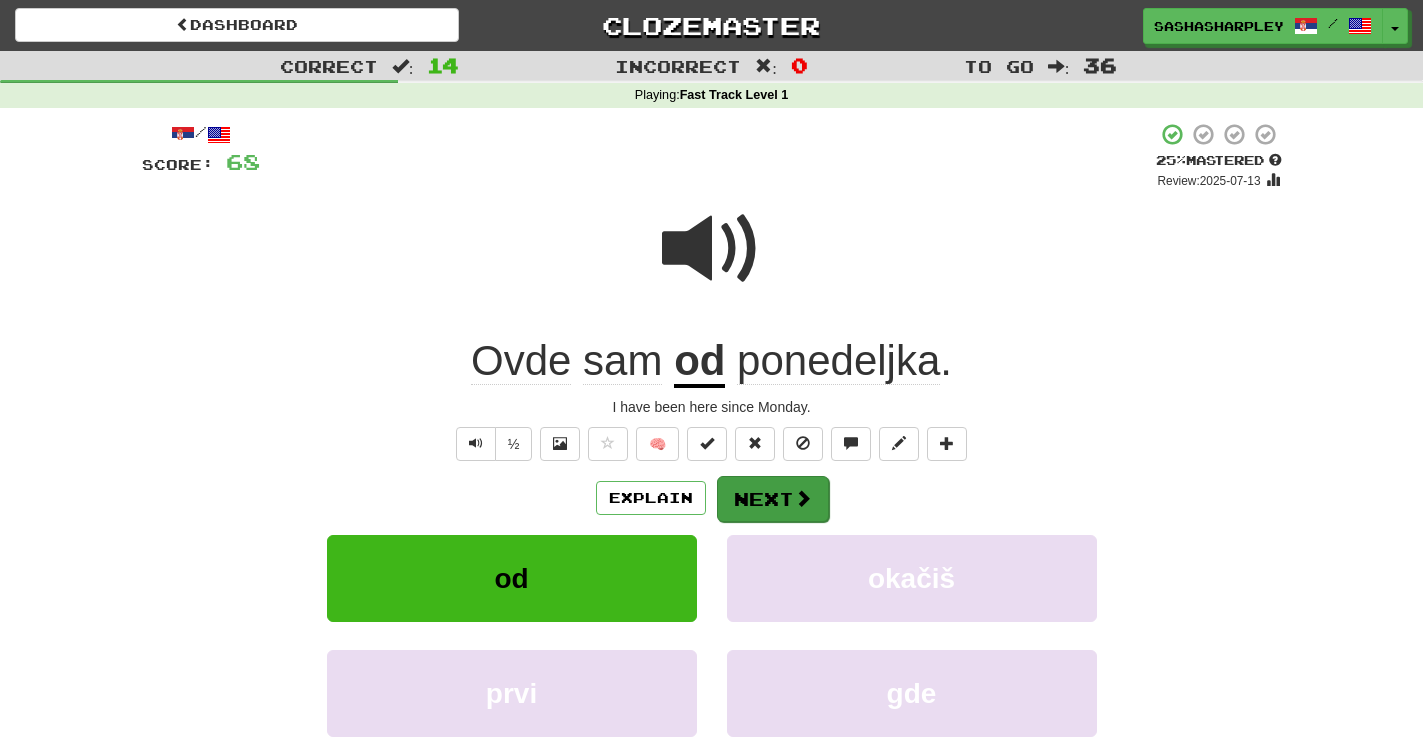 click on "Next" at bounding box center [773, 499] 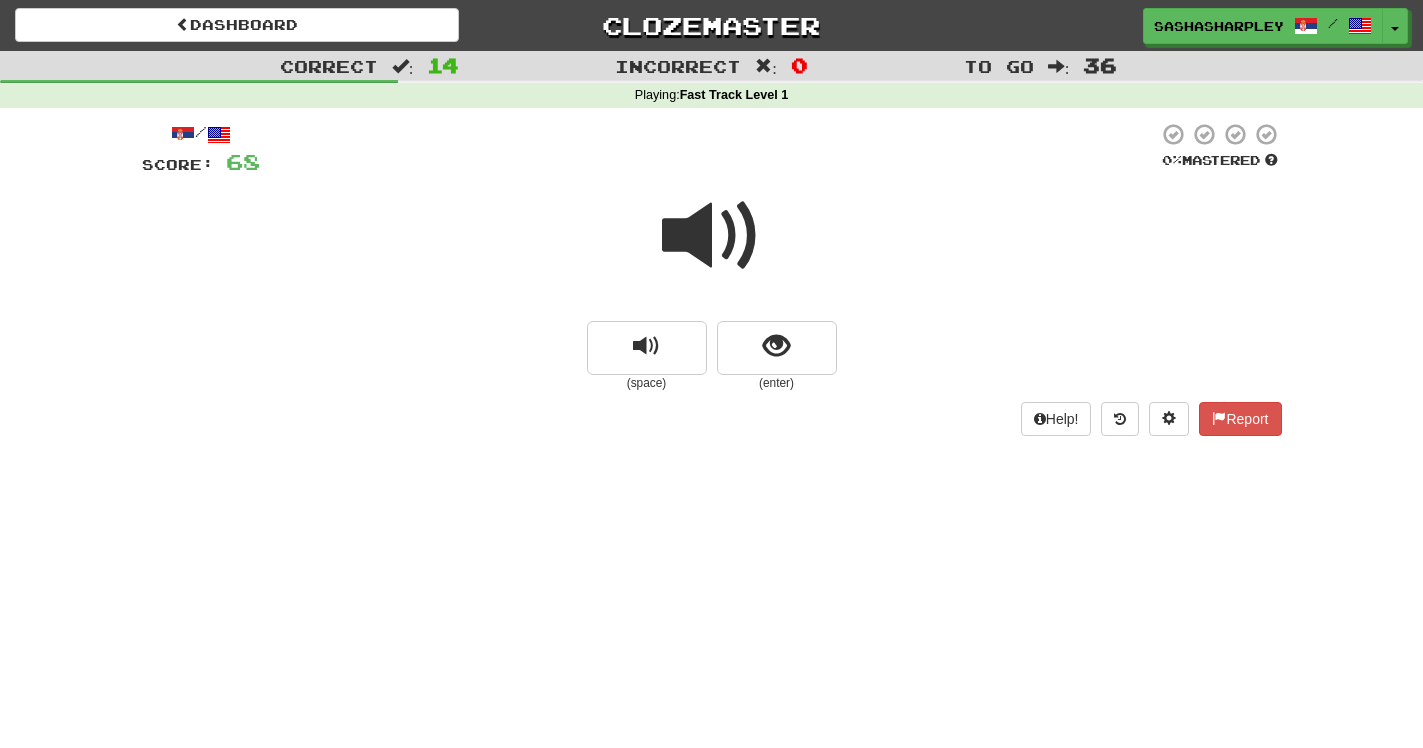 click at bounding box center [712, 236] 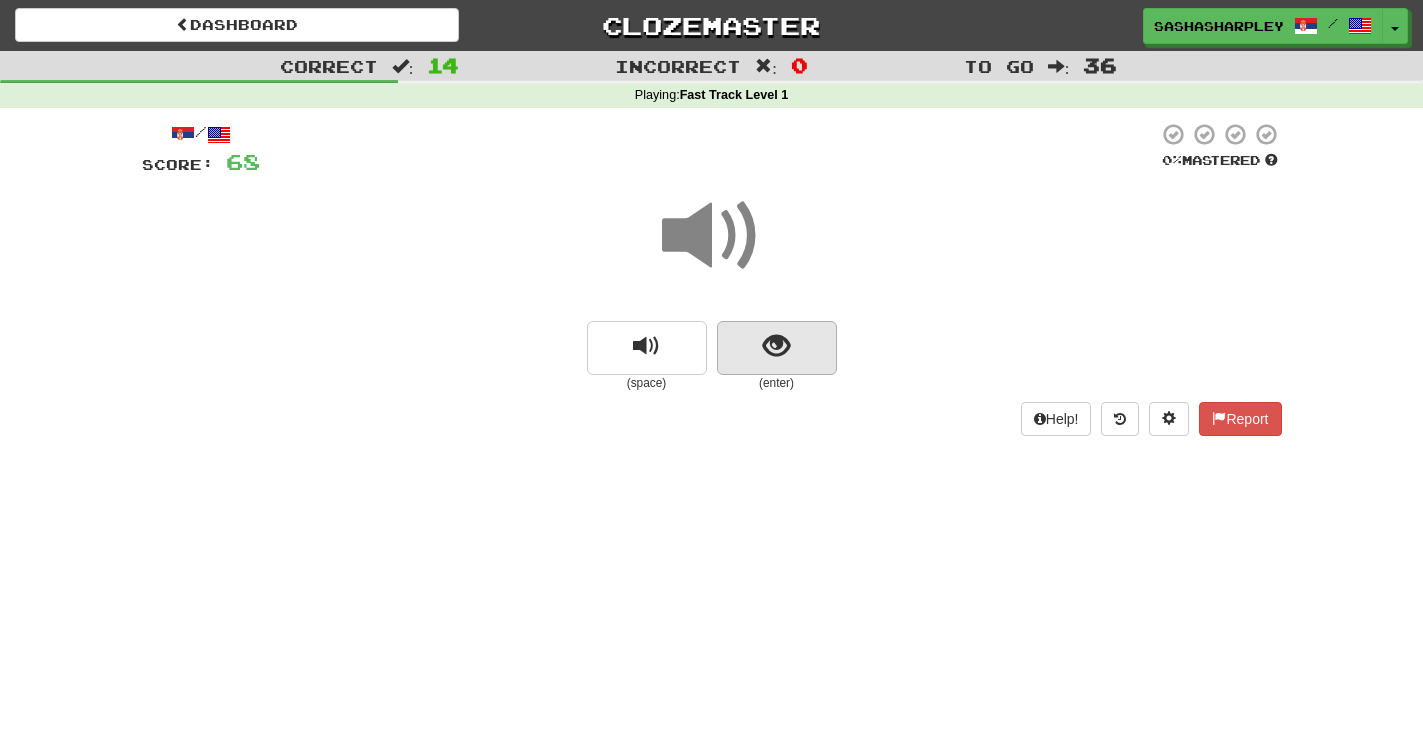 click at bounding box center [776, 346] 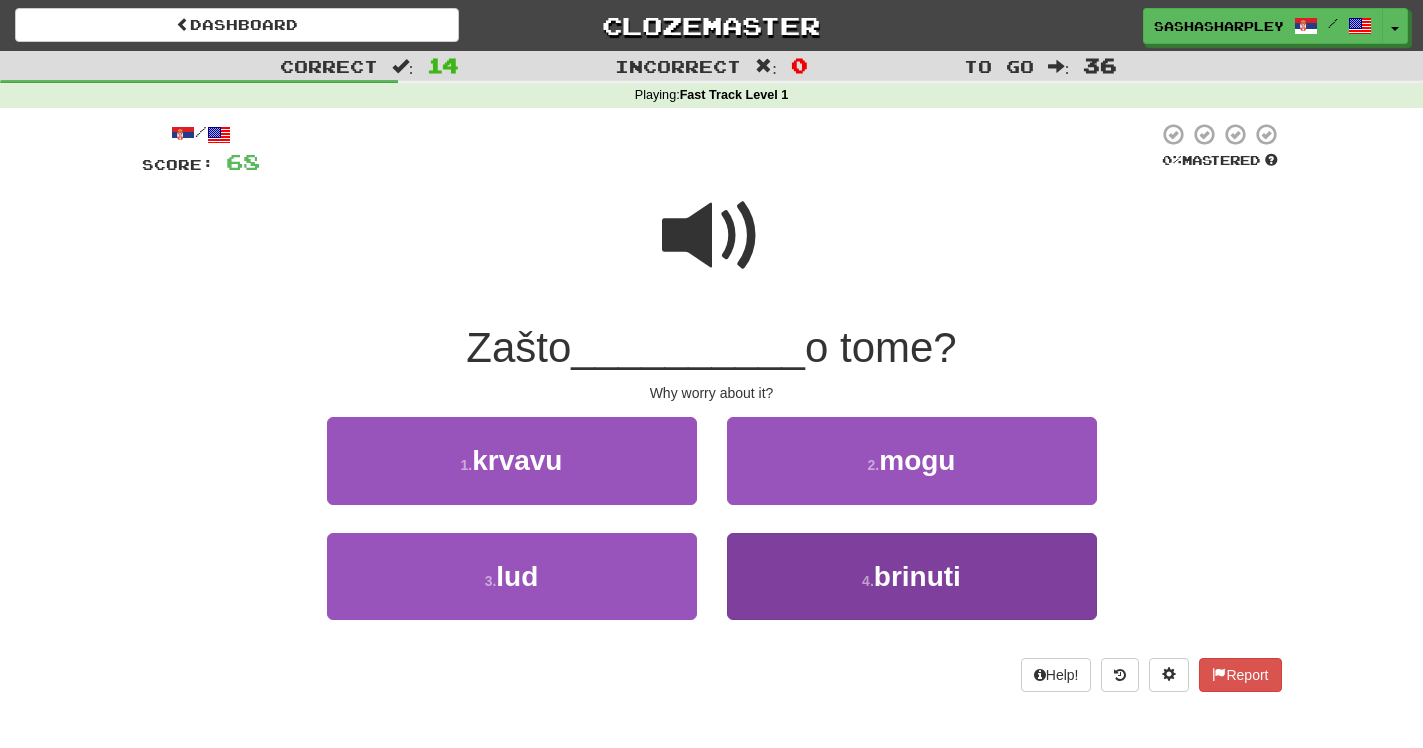 click on "4 ." at bounding box center [868, 581] 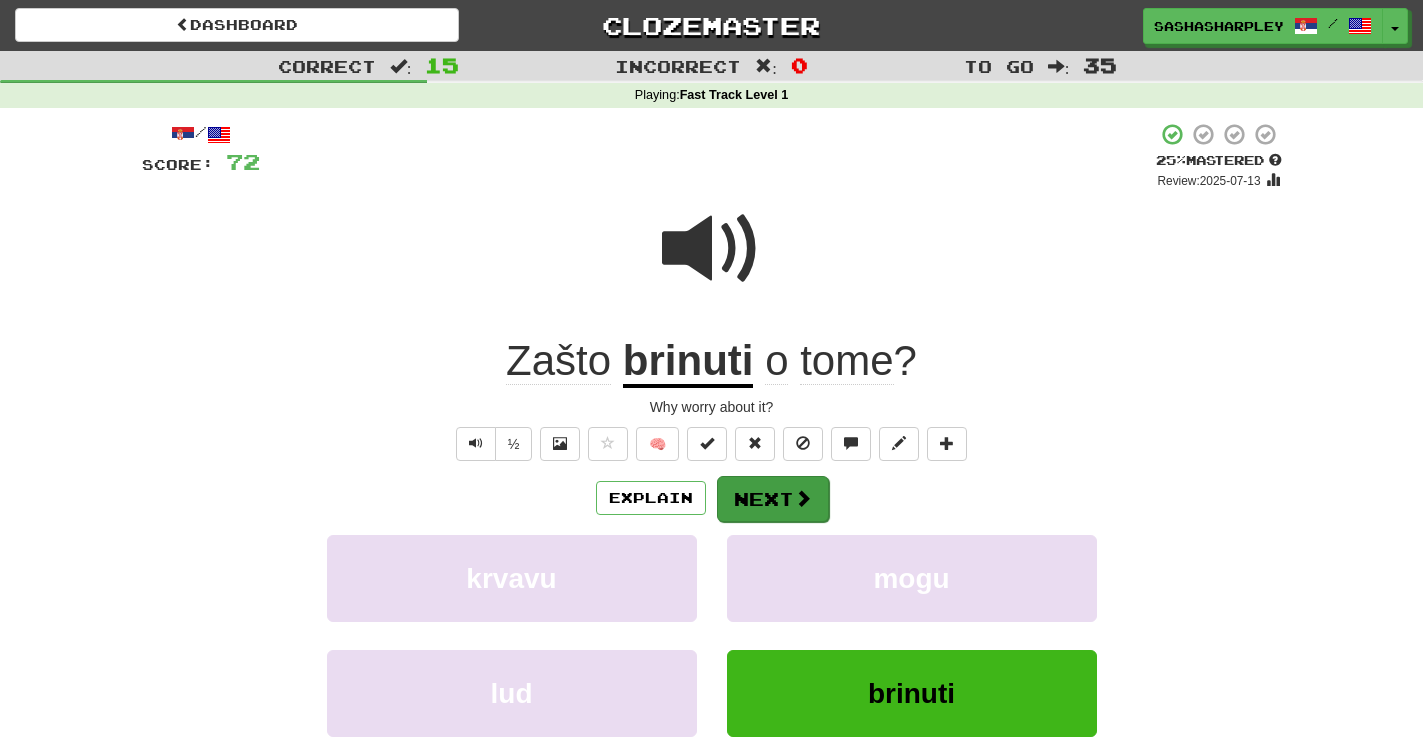 click on "Next" at bounding box center (773, 499) 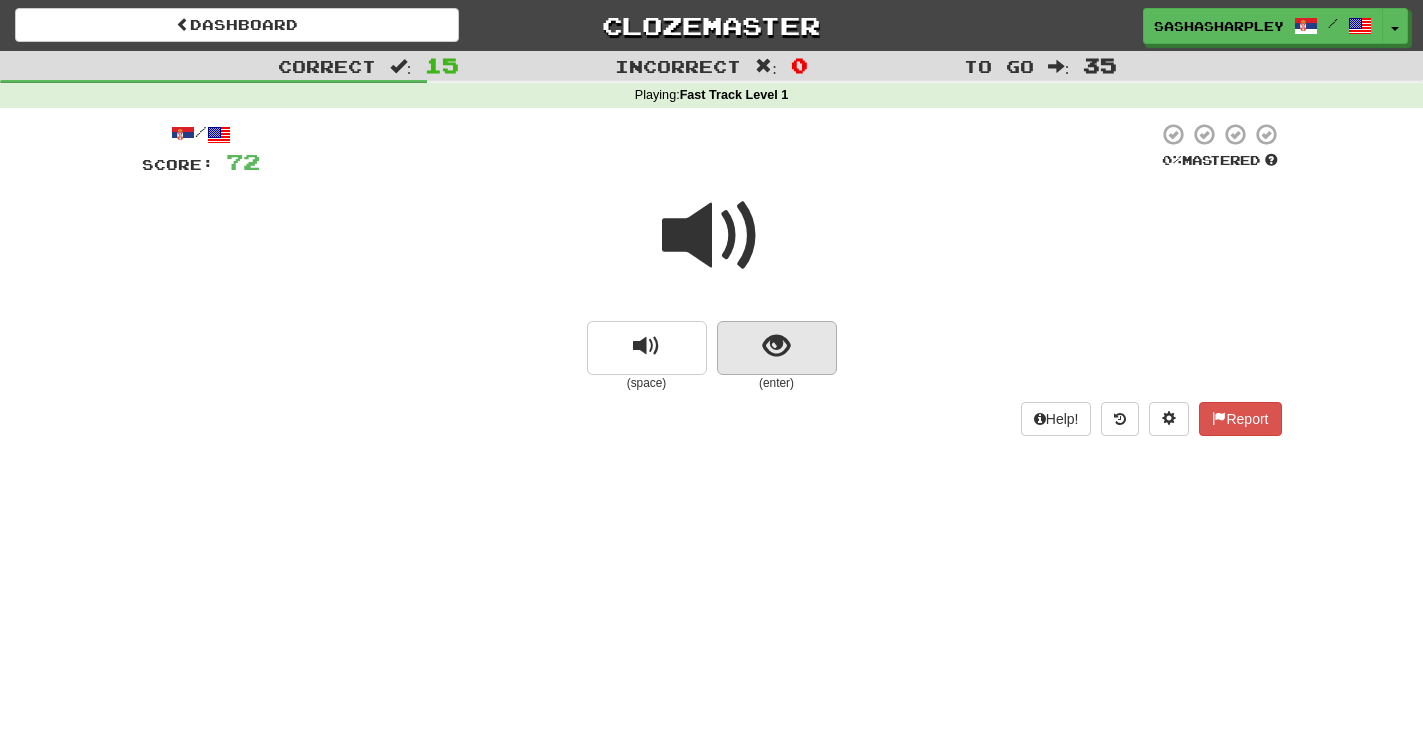 click at bounding box center (776, 346) 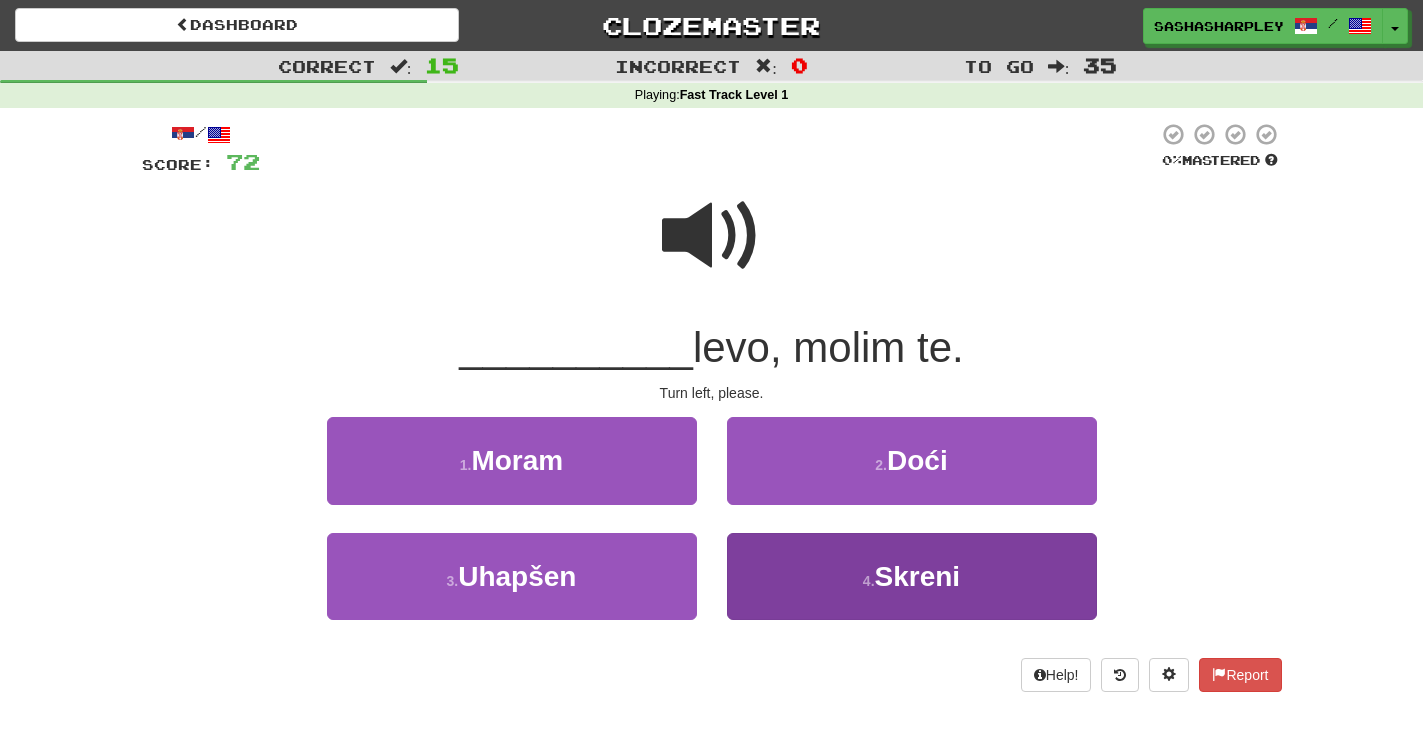 click on "4 .  Skreni" at bounding box center [912, 576] 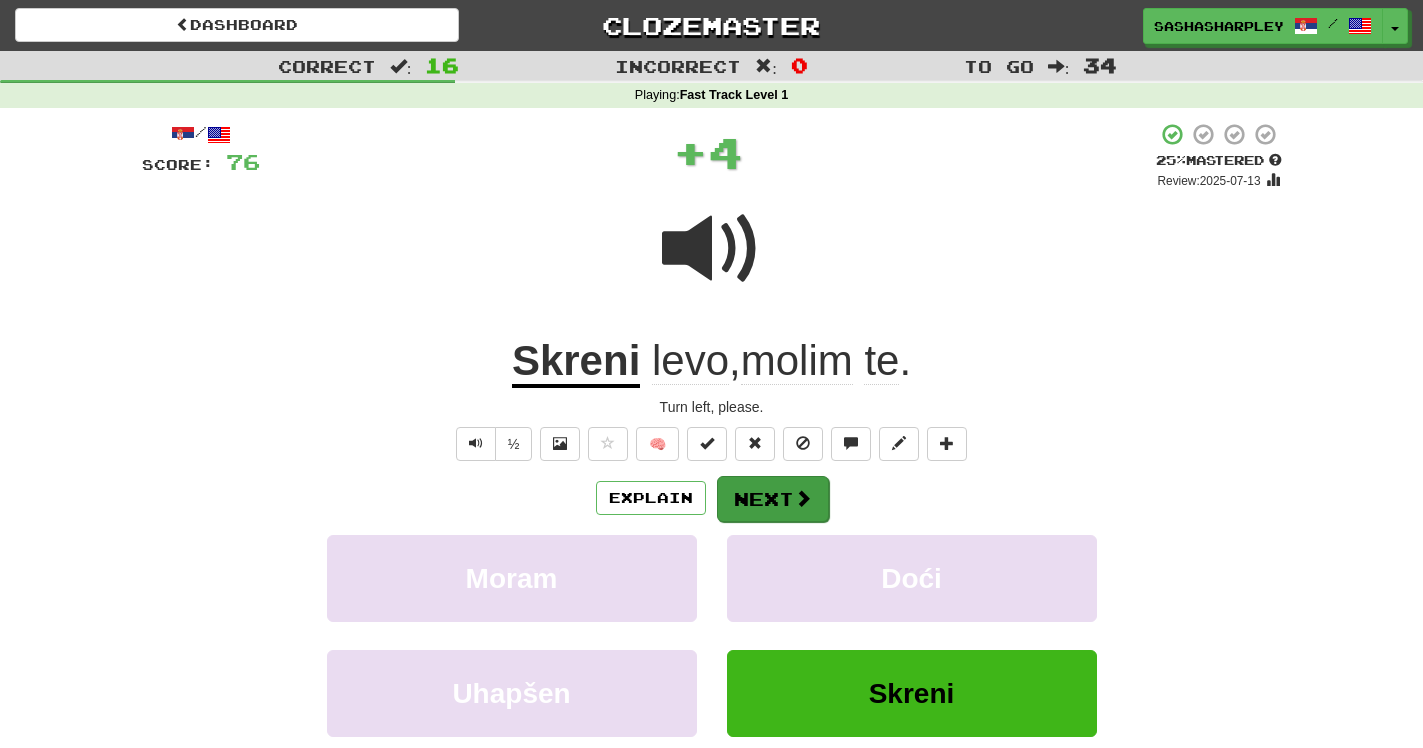 click on "Next" at bounding box center [773, 499] 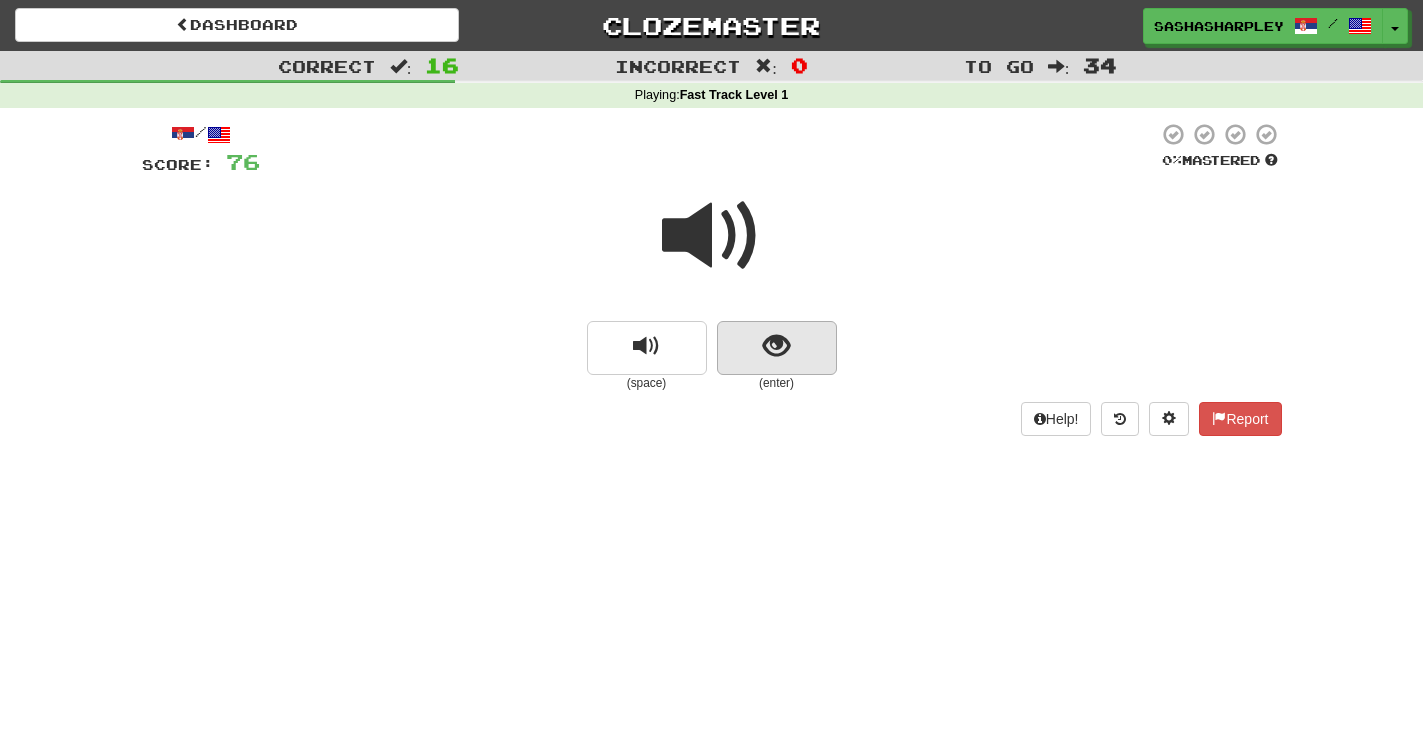 click at bounding box center (776, 346) 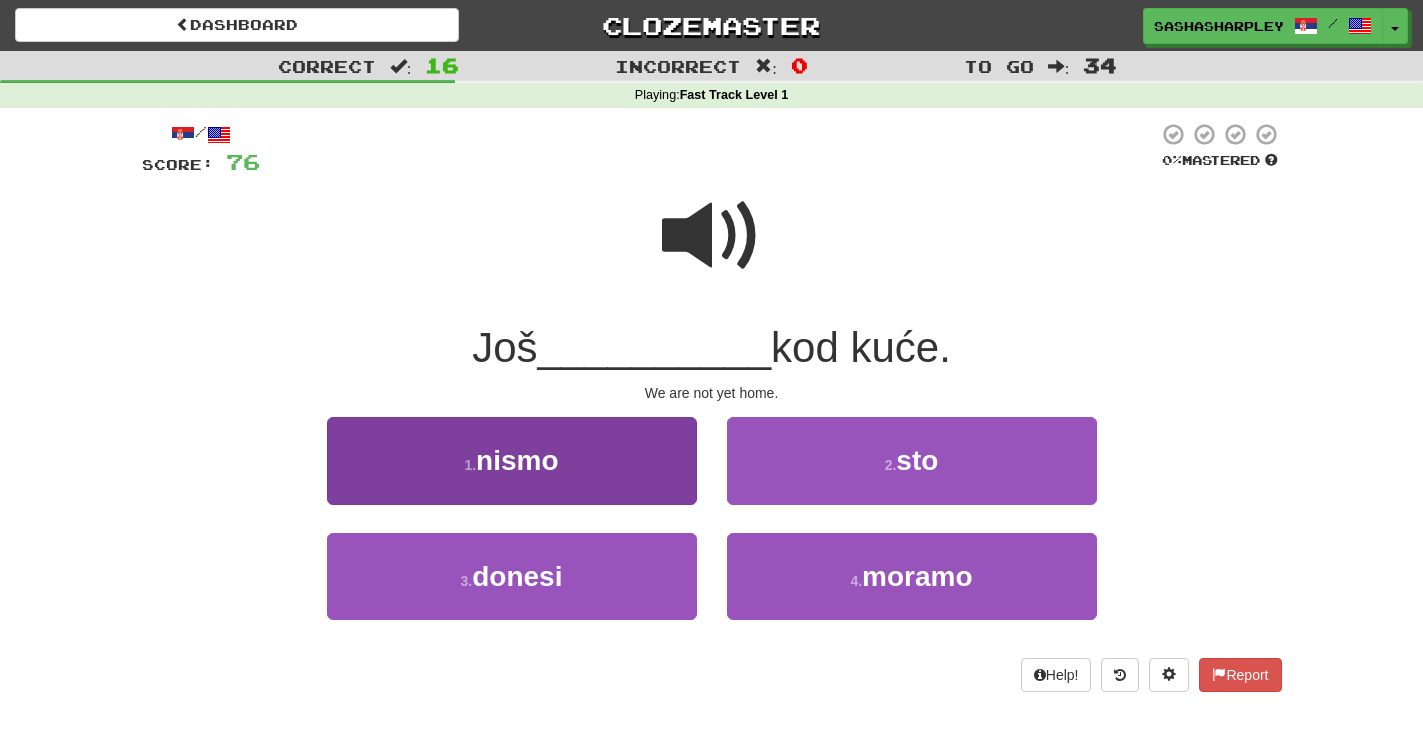click on "1 .  nismo" at bounding box center (512, 460) 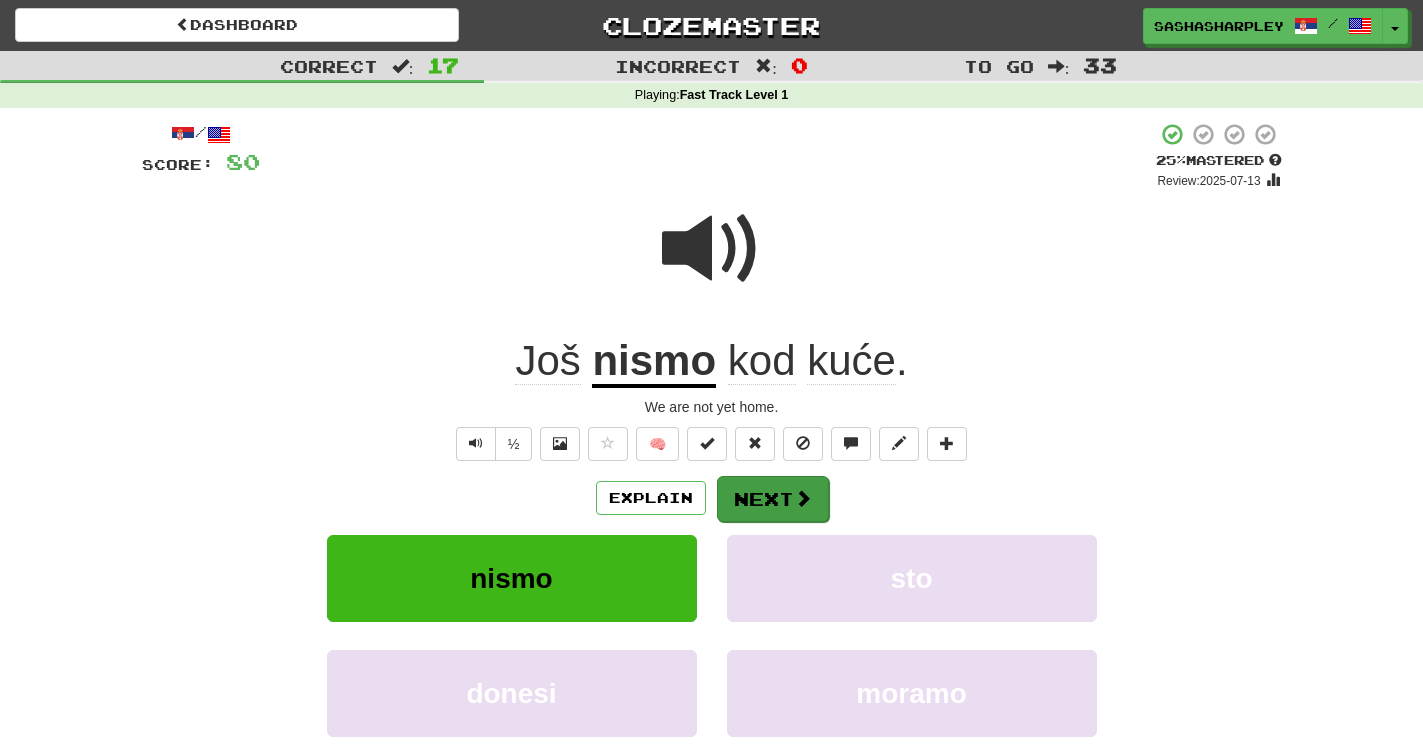 click on "Next" at bounding box center (773, 499) 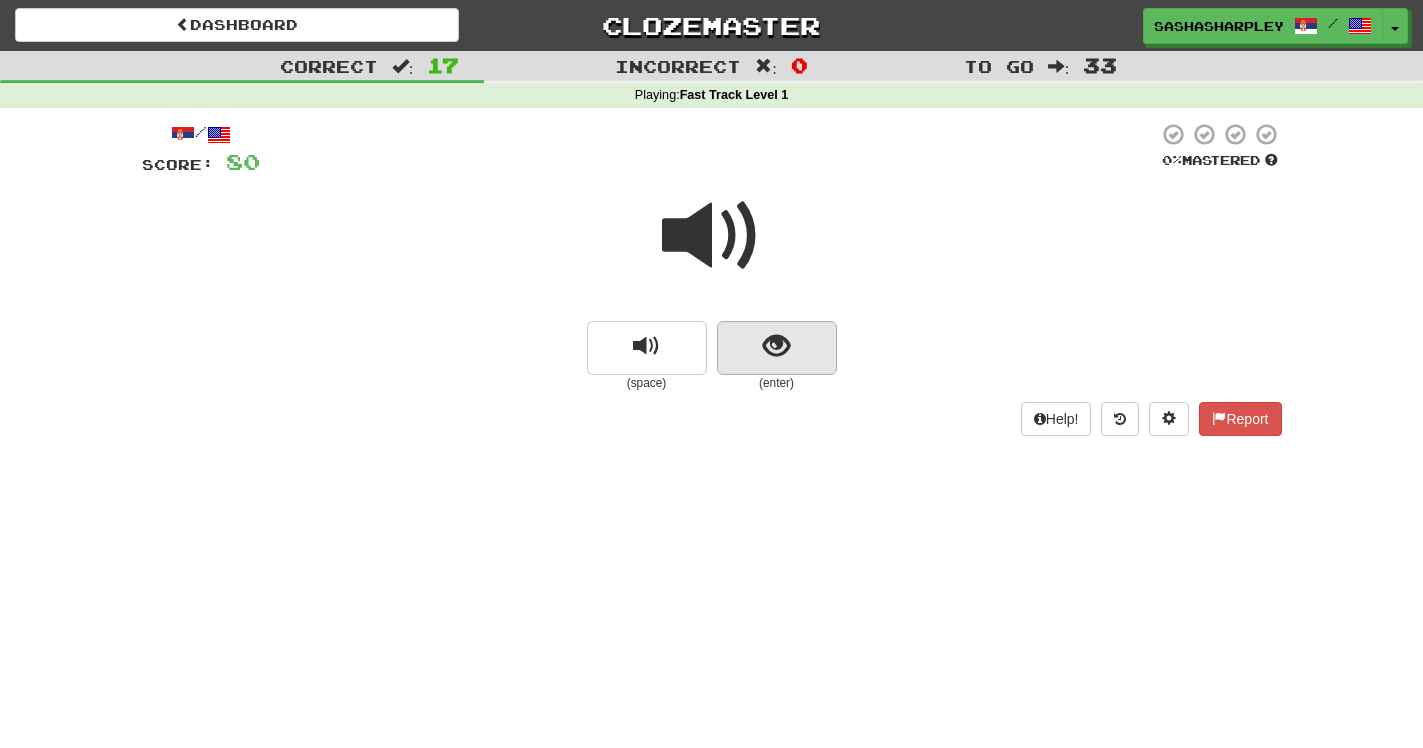 click at bounding box center (776, 346) 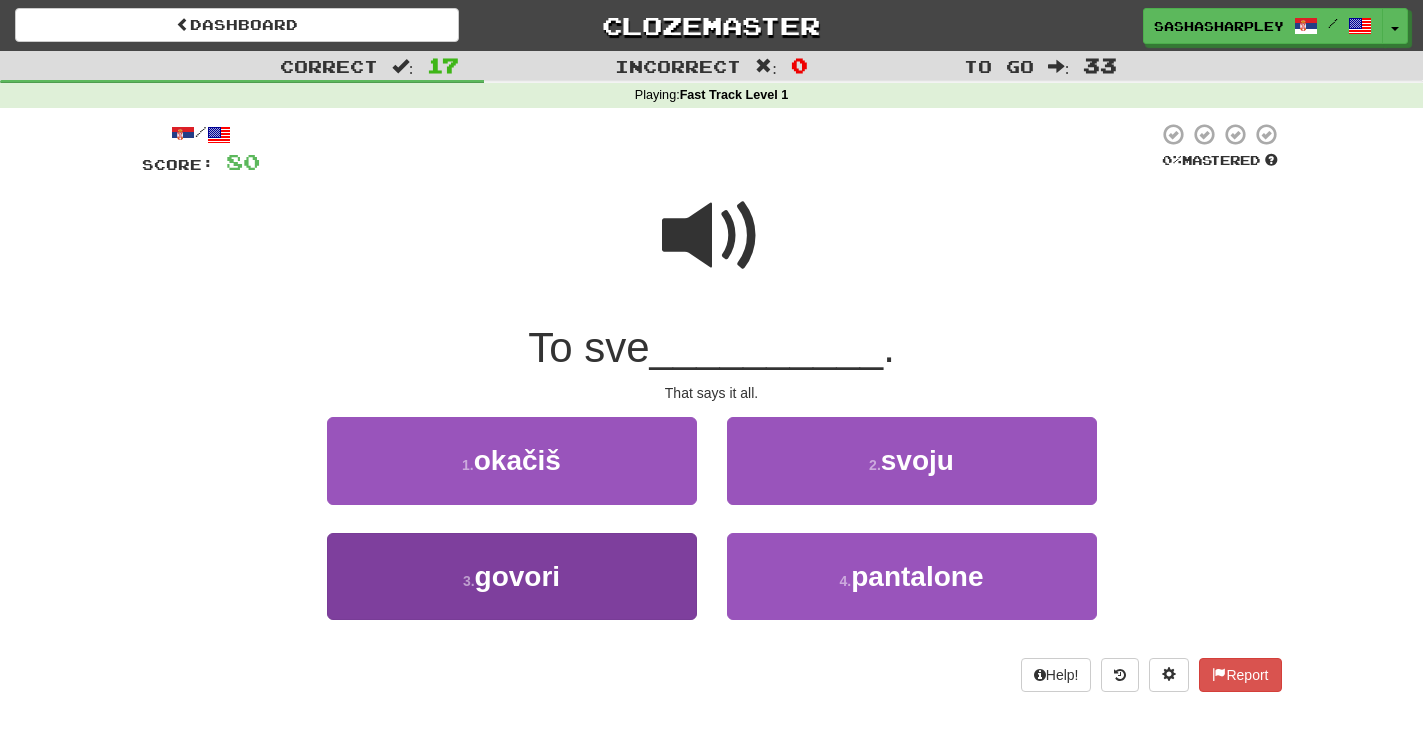 click on "3 .  govori" at bounding box center [512, 576] 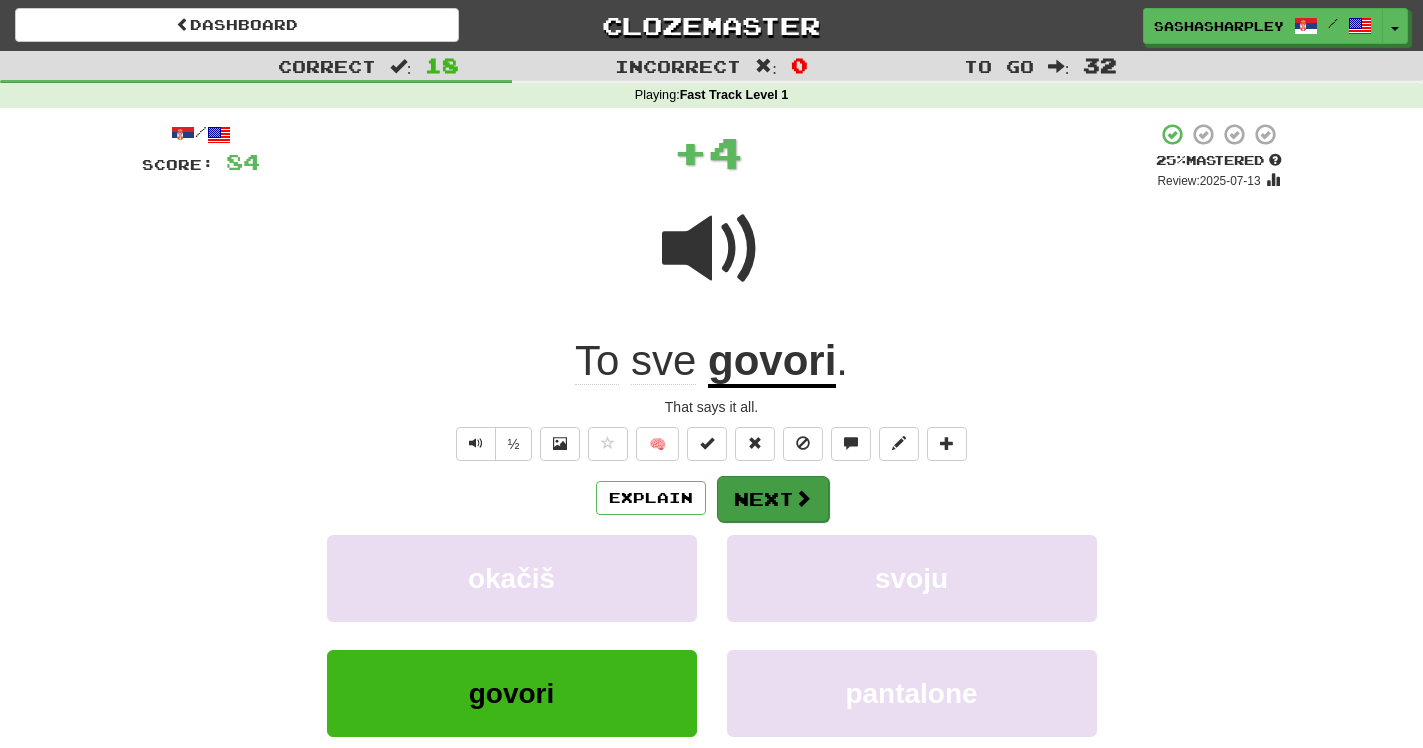 click on "Next" at bounding box center (773, 499) 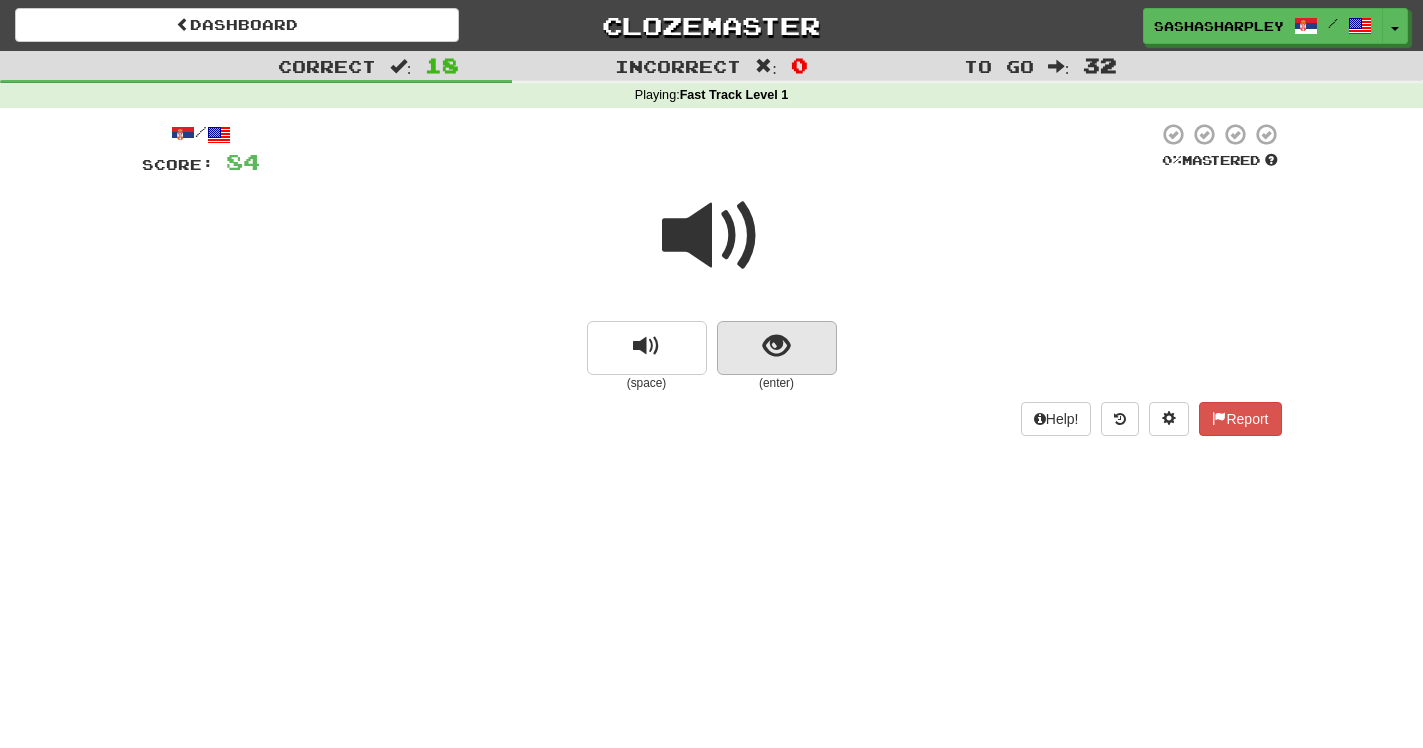 click at bounding box center (776, 346) 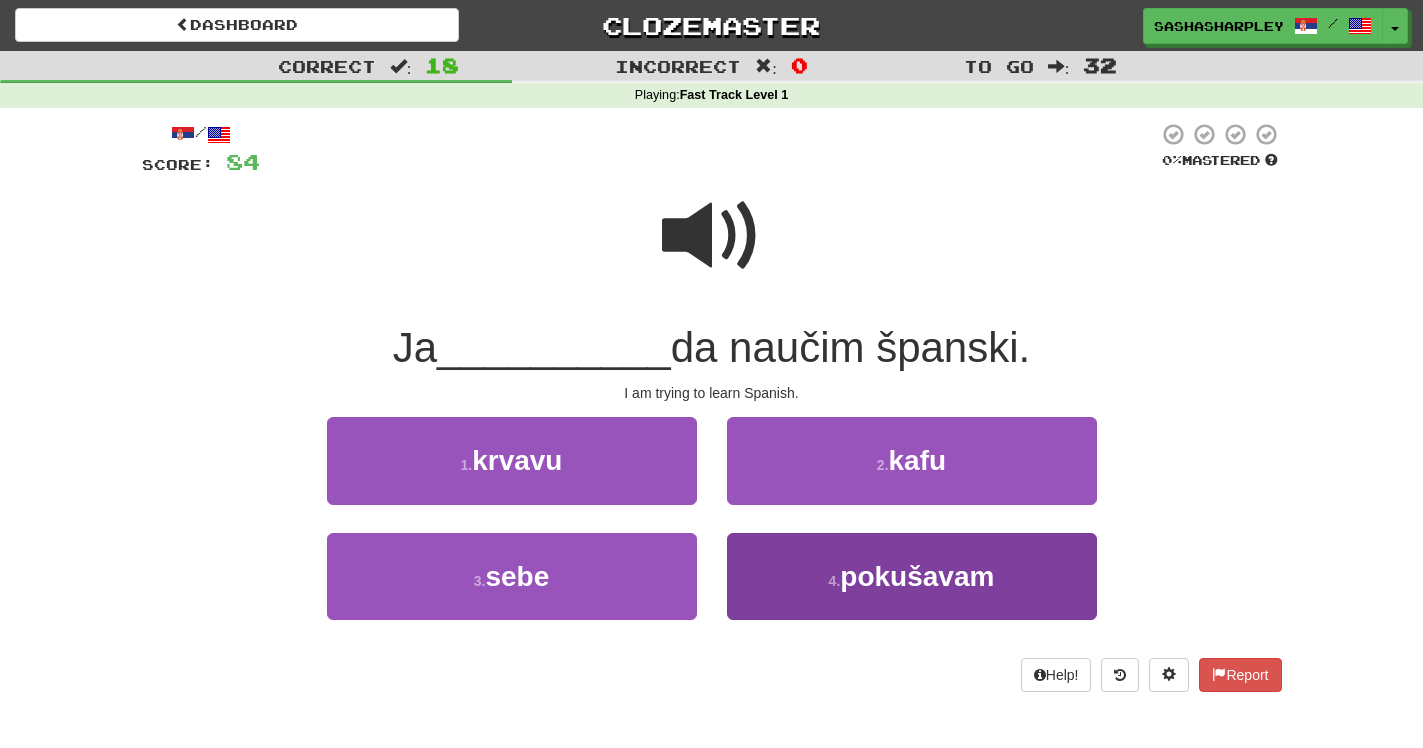 click on "pokušavam" at bounding box center [917, 576] 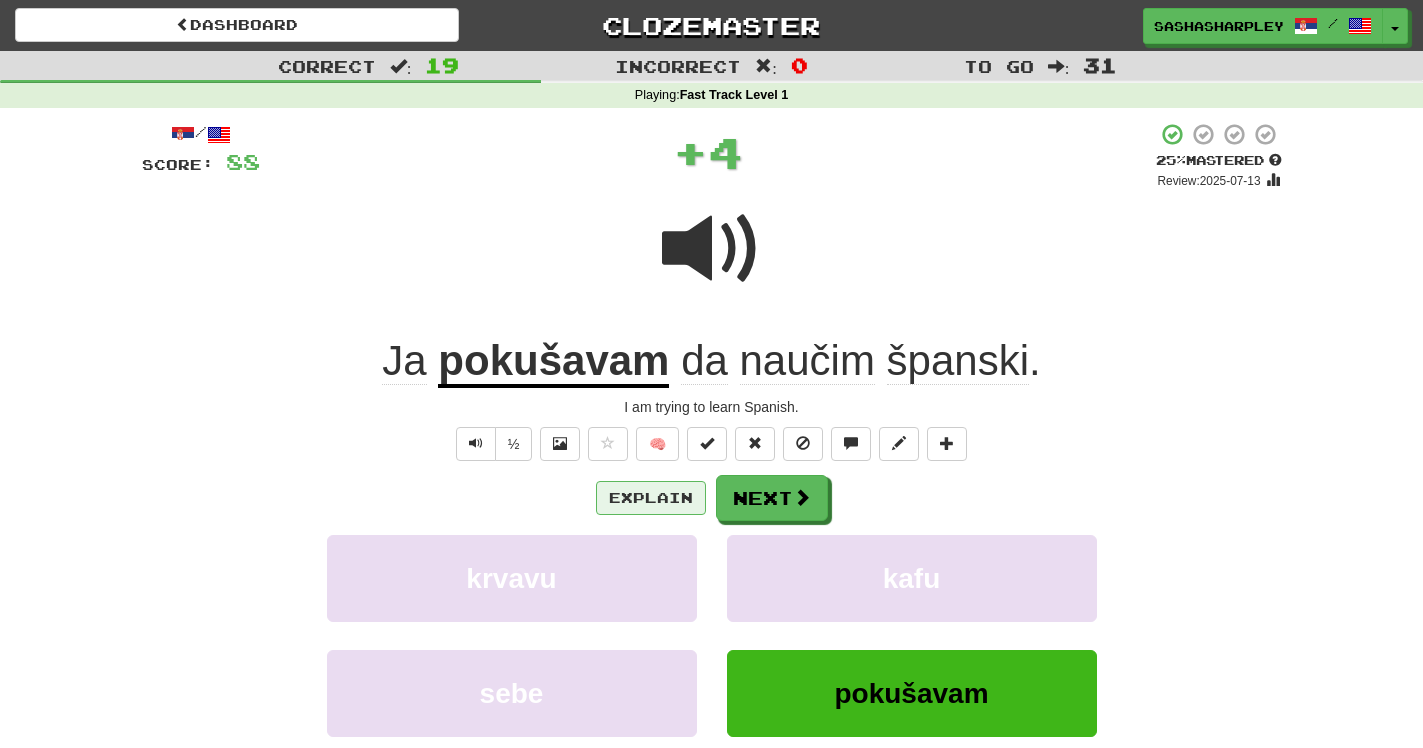 click on "Explain" at bounding box center (651, 498) 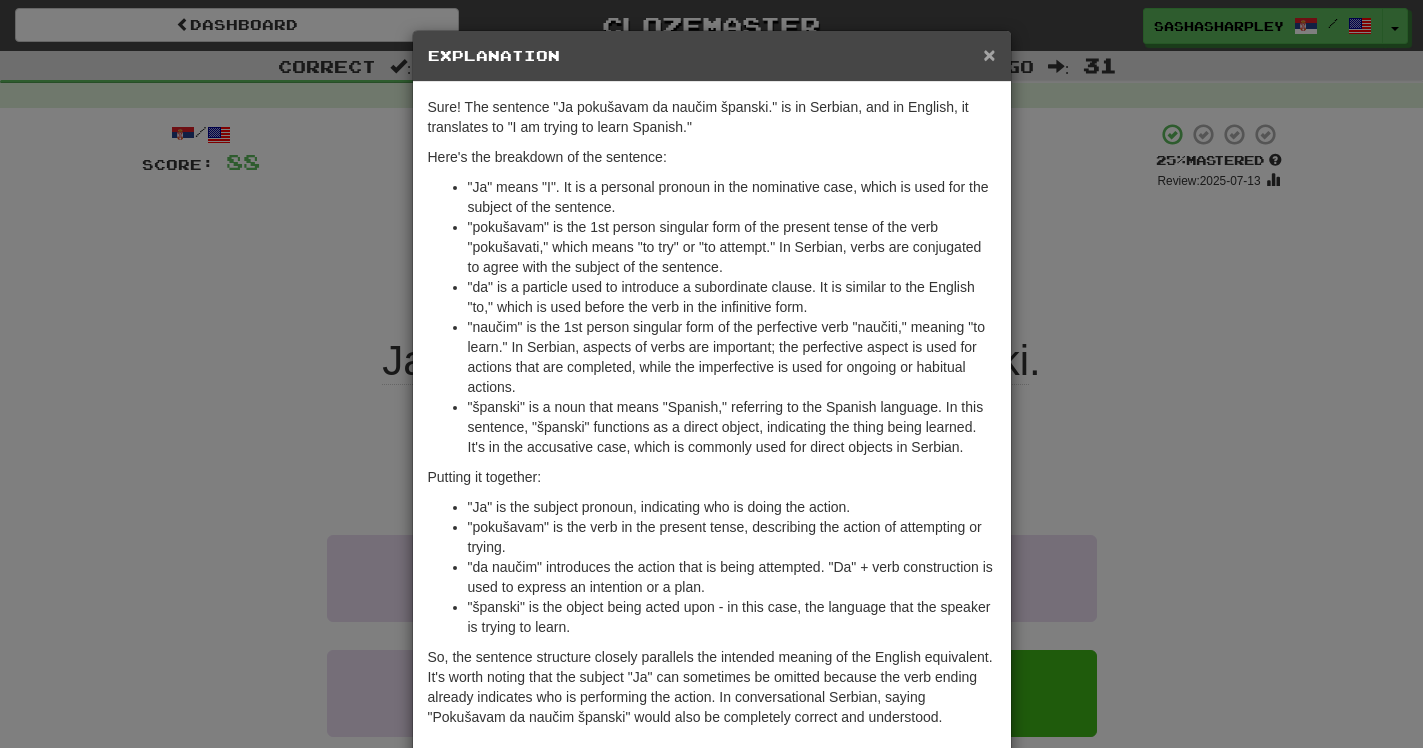 click on "×" at bounding box center [989, 54] 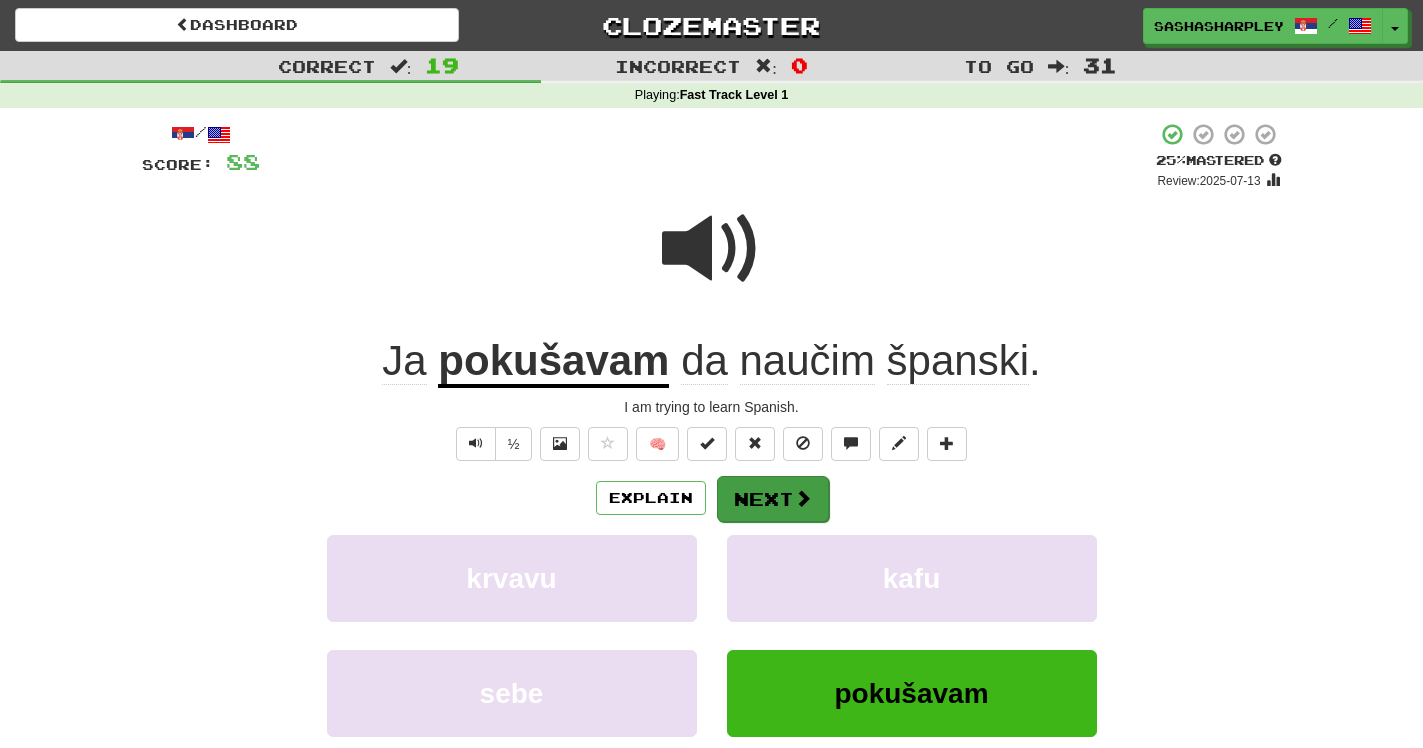 click on "Next" at bounding box center (773, 499) 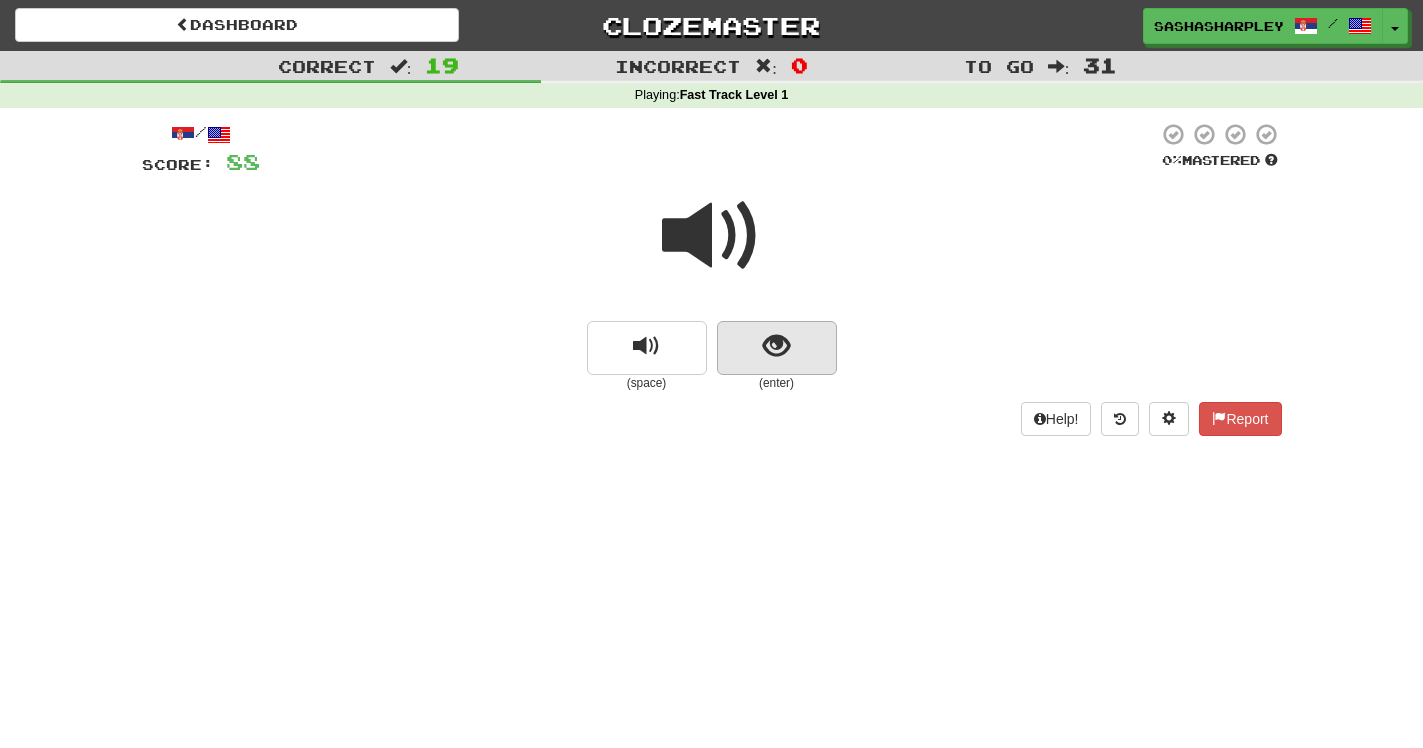 click at bounding box center [776, 346] 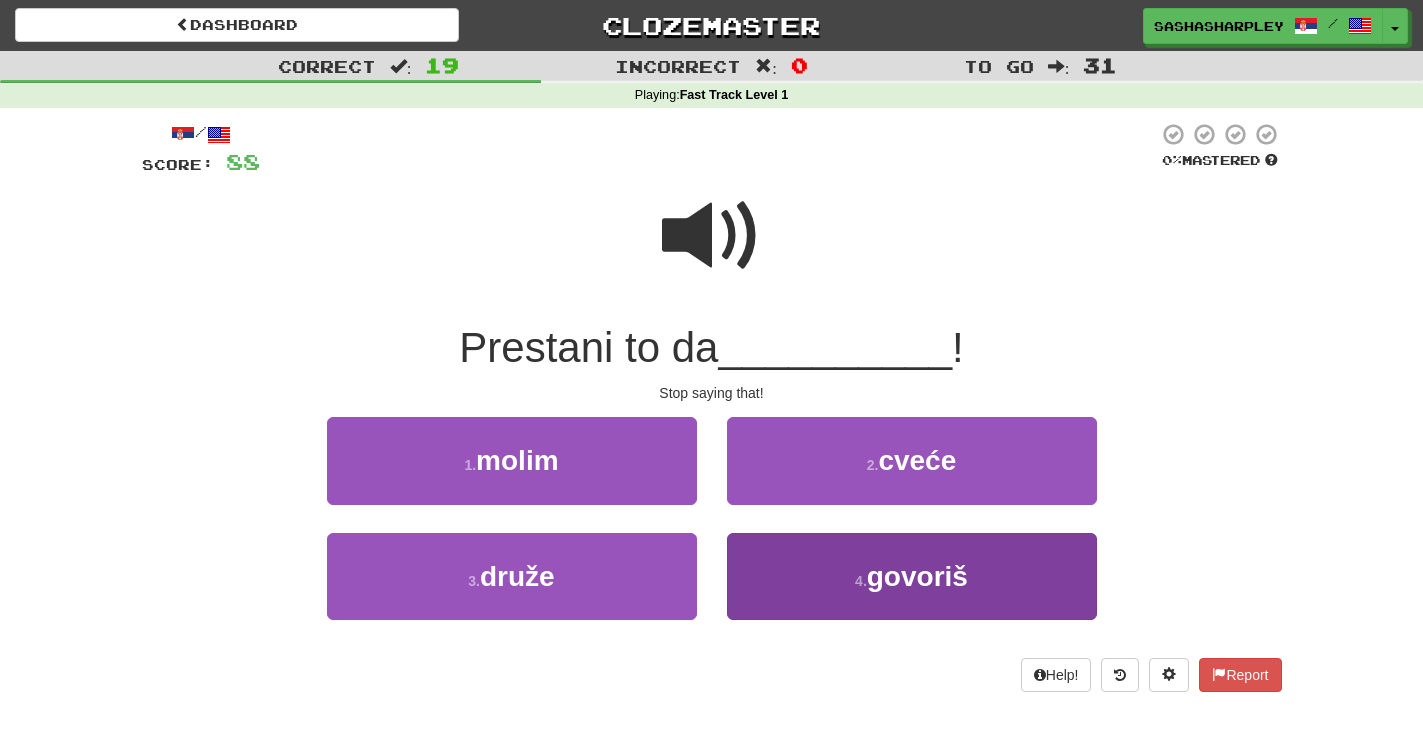 click on "govoriš" at bounding box center [917, 576] 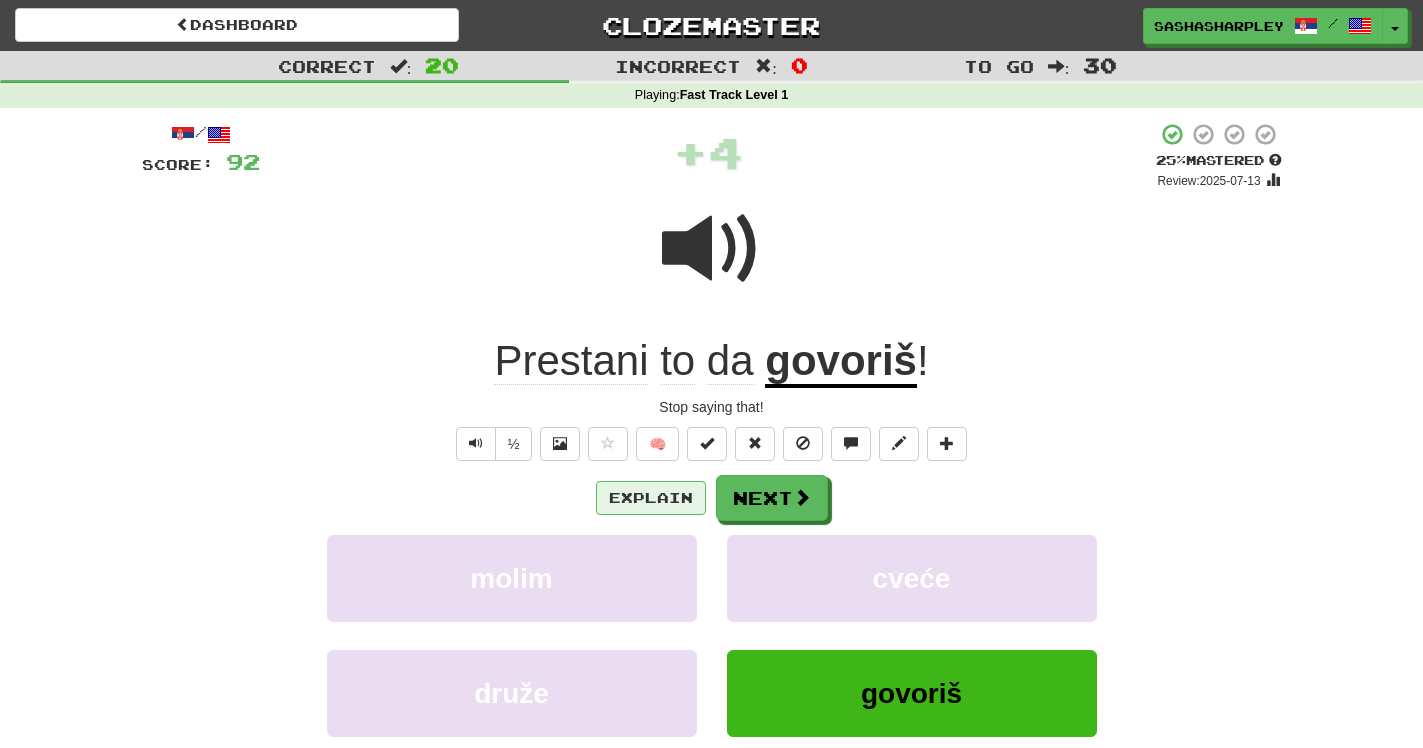 click on "Explain" at bounding box center [651, 498] 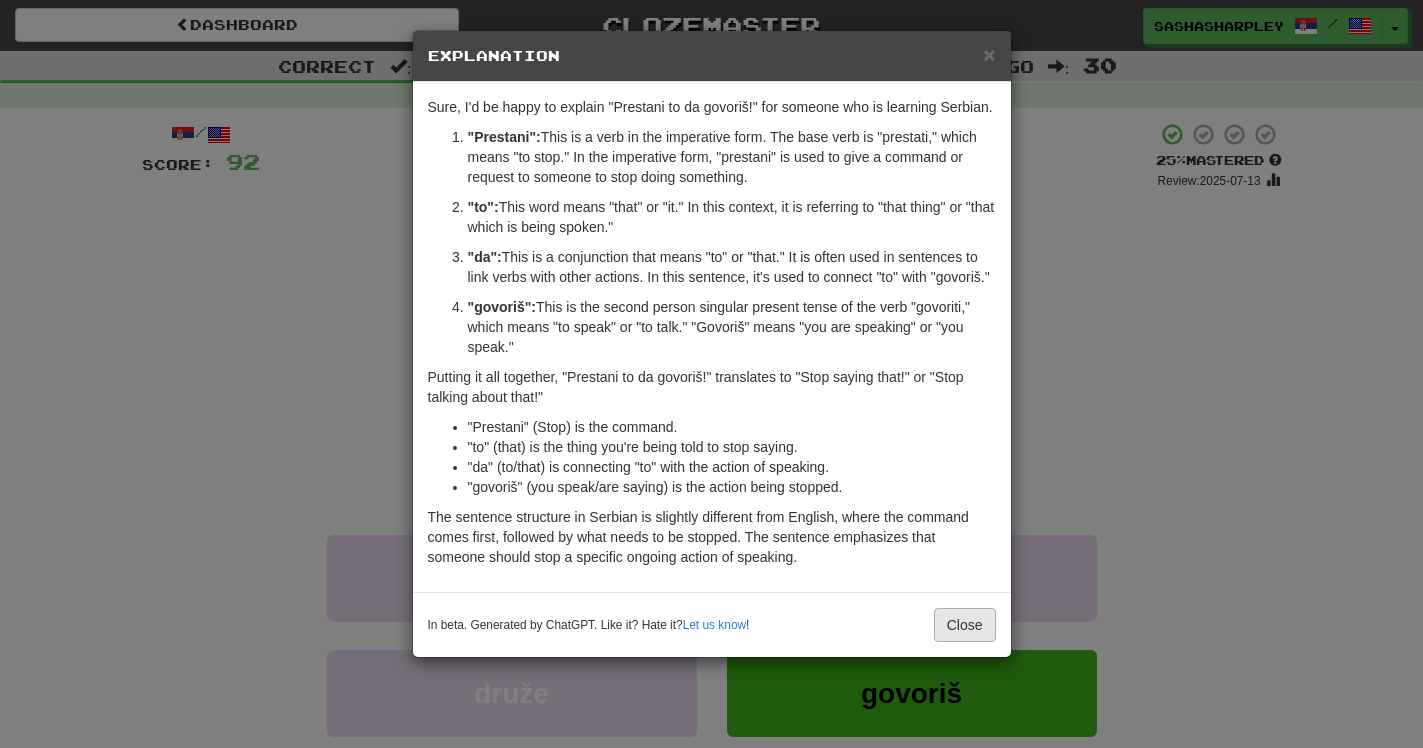 click on "Close" at bounding box center [965, 625] 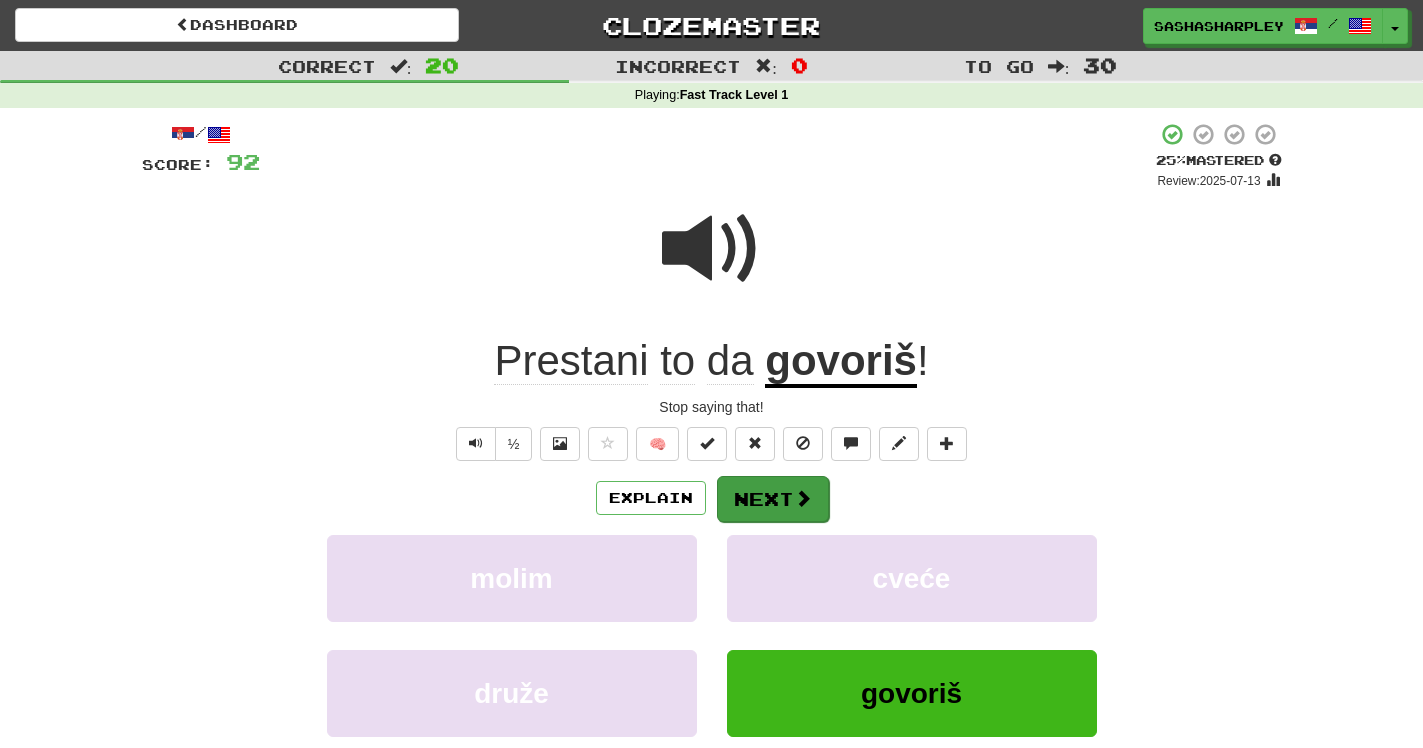 click on "Next" at bounding box center (773, 499) 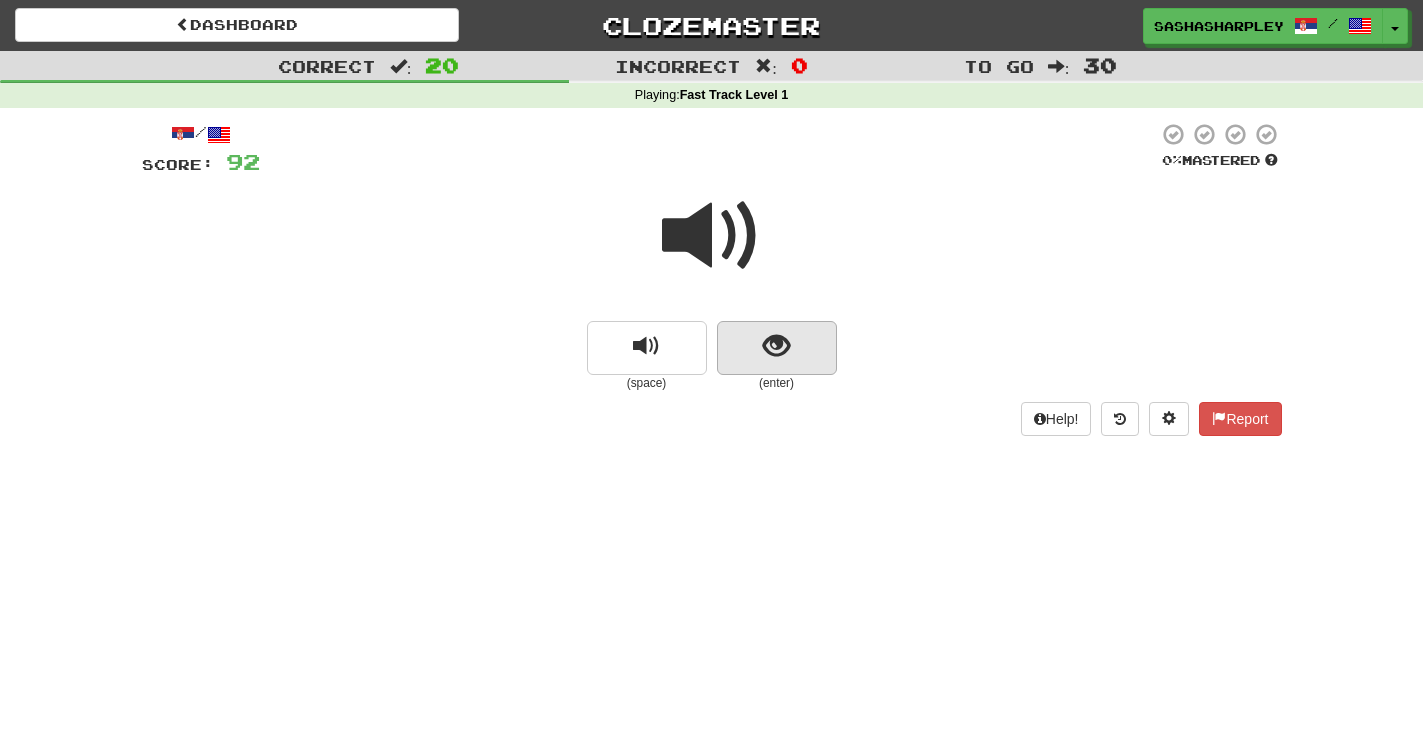 click at bounding box center [776, 346] 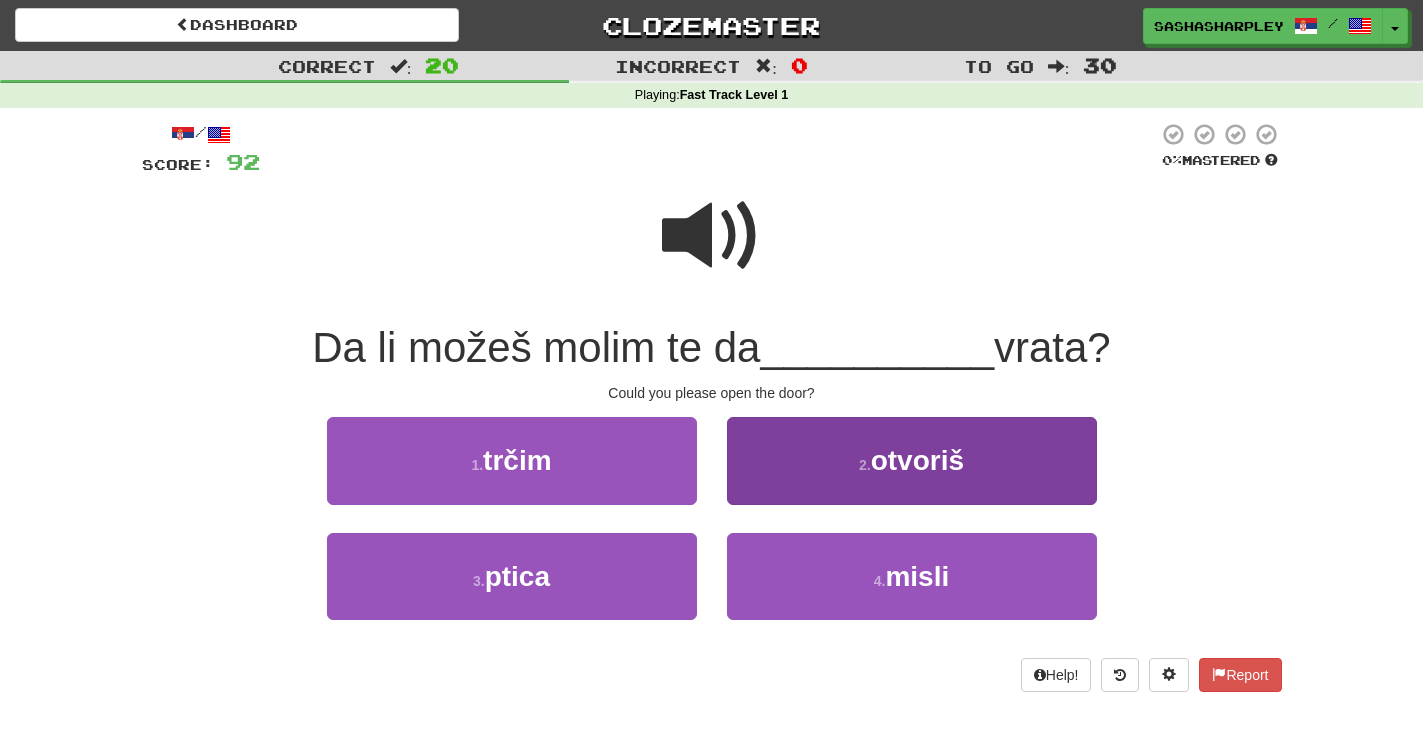 click on "2 .  otvoriš" at bounding box center (912, 460) 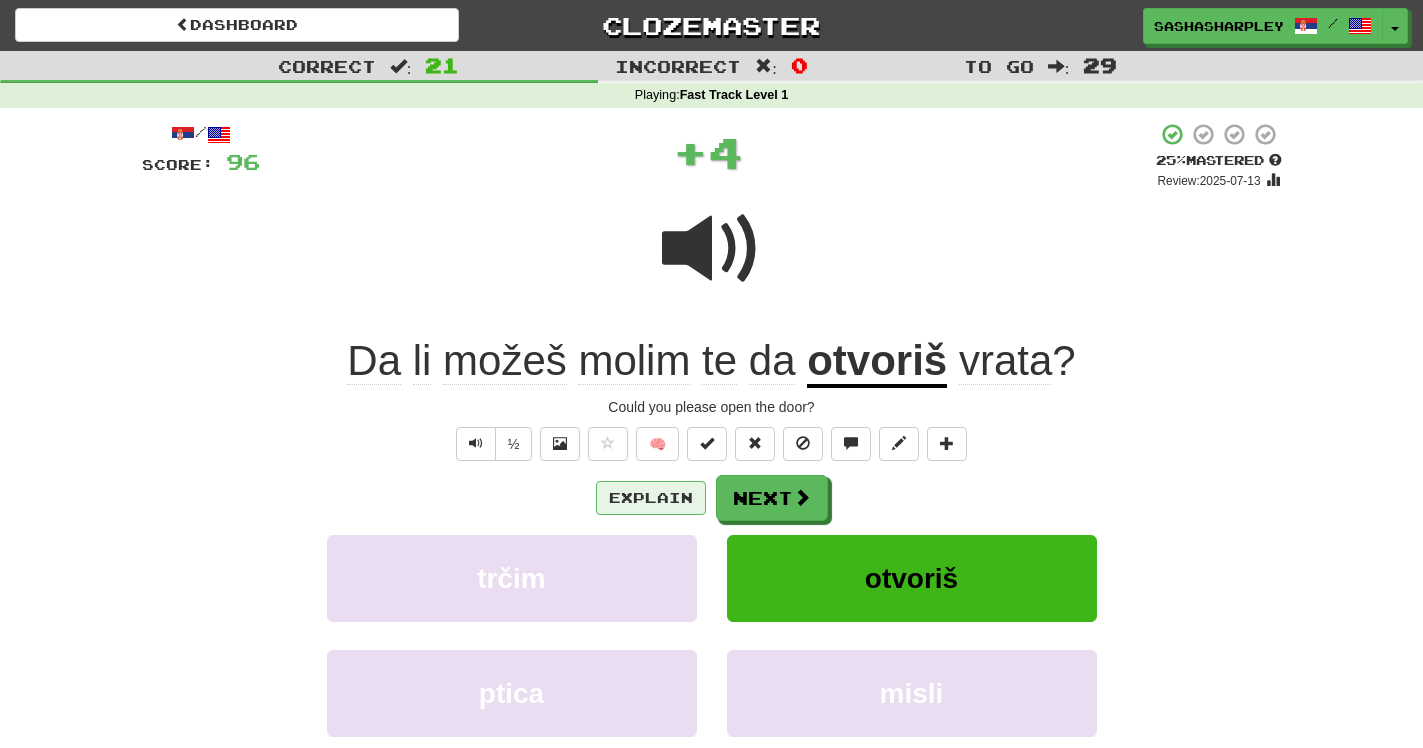 click on "Explain" at bounding box center [651, 498] 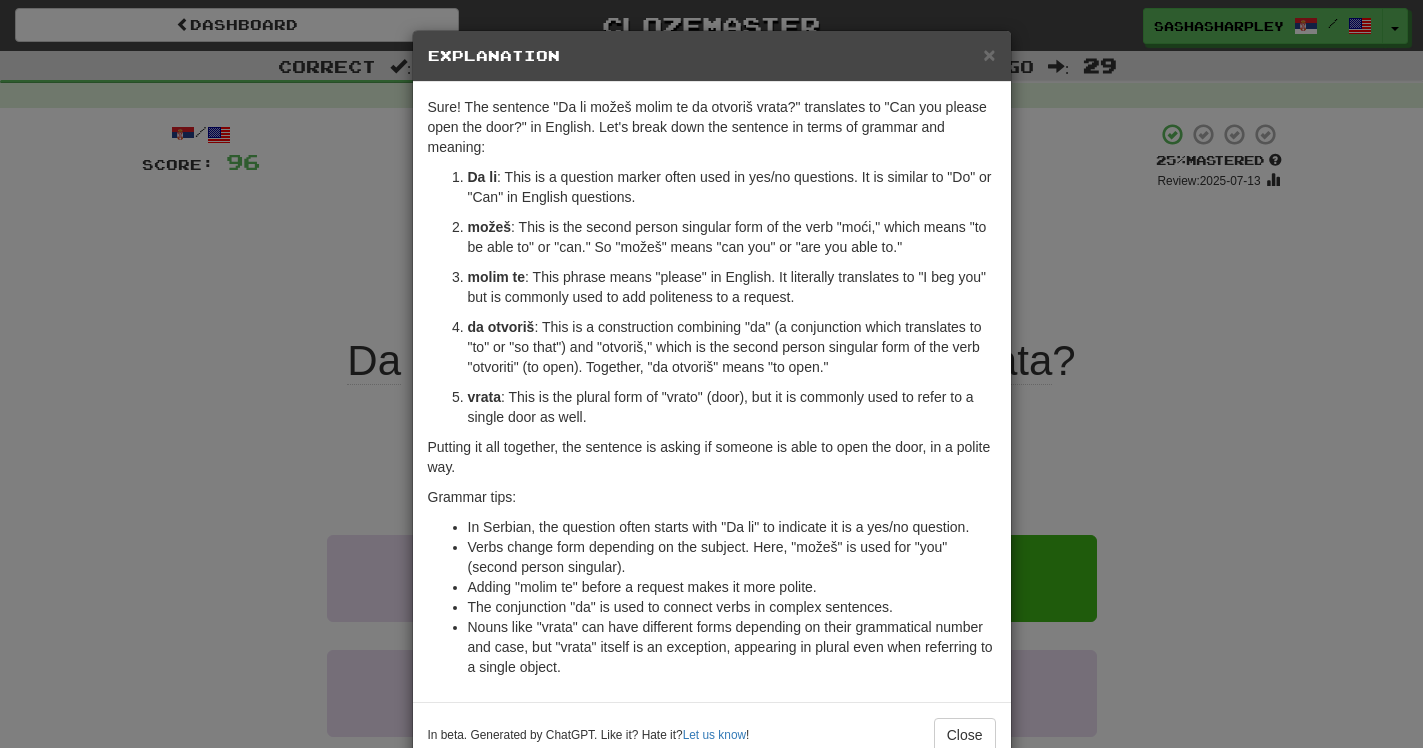 click on "× Explanation" at bounding box center [712, 56] 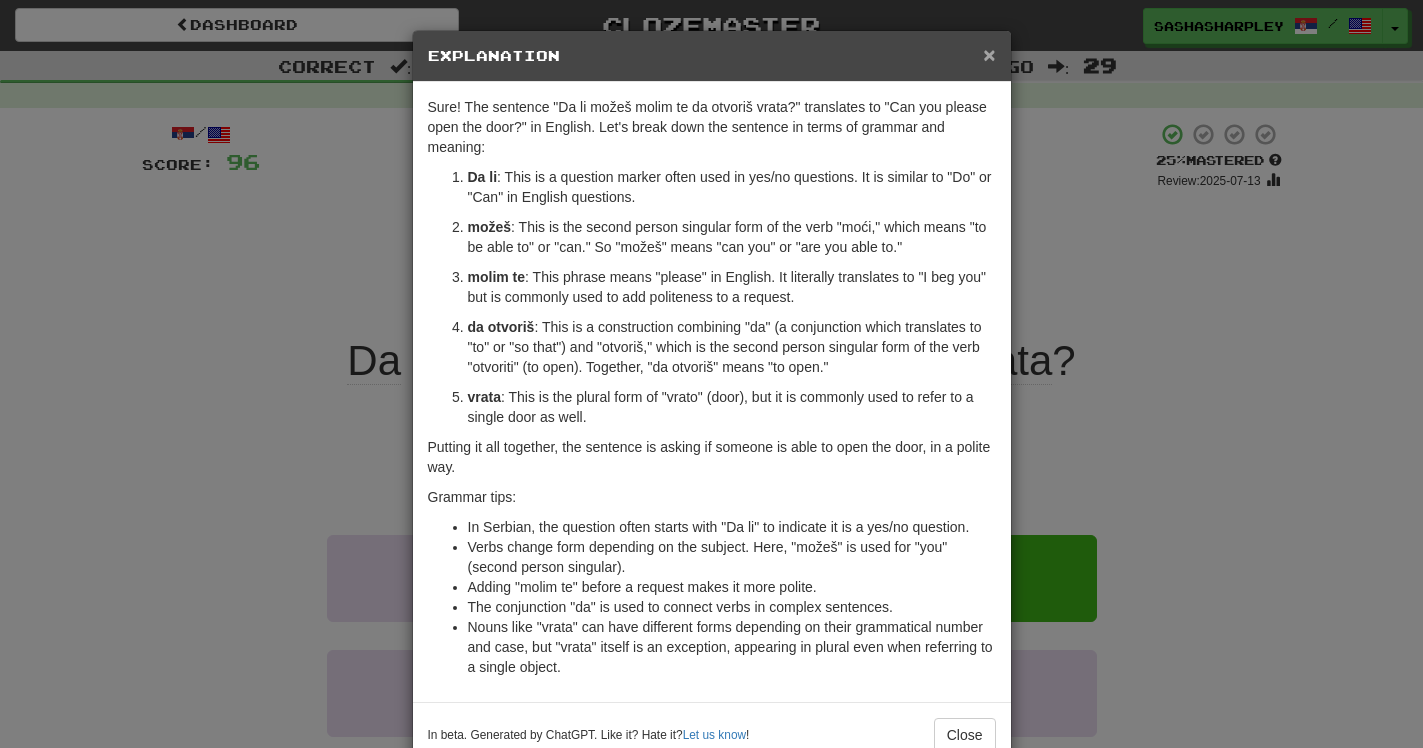 click on "×" at bounding box center [989, 54] 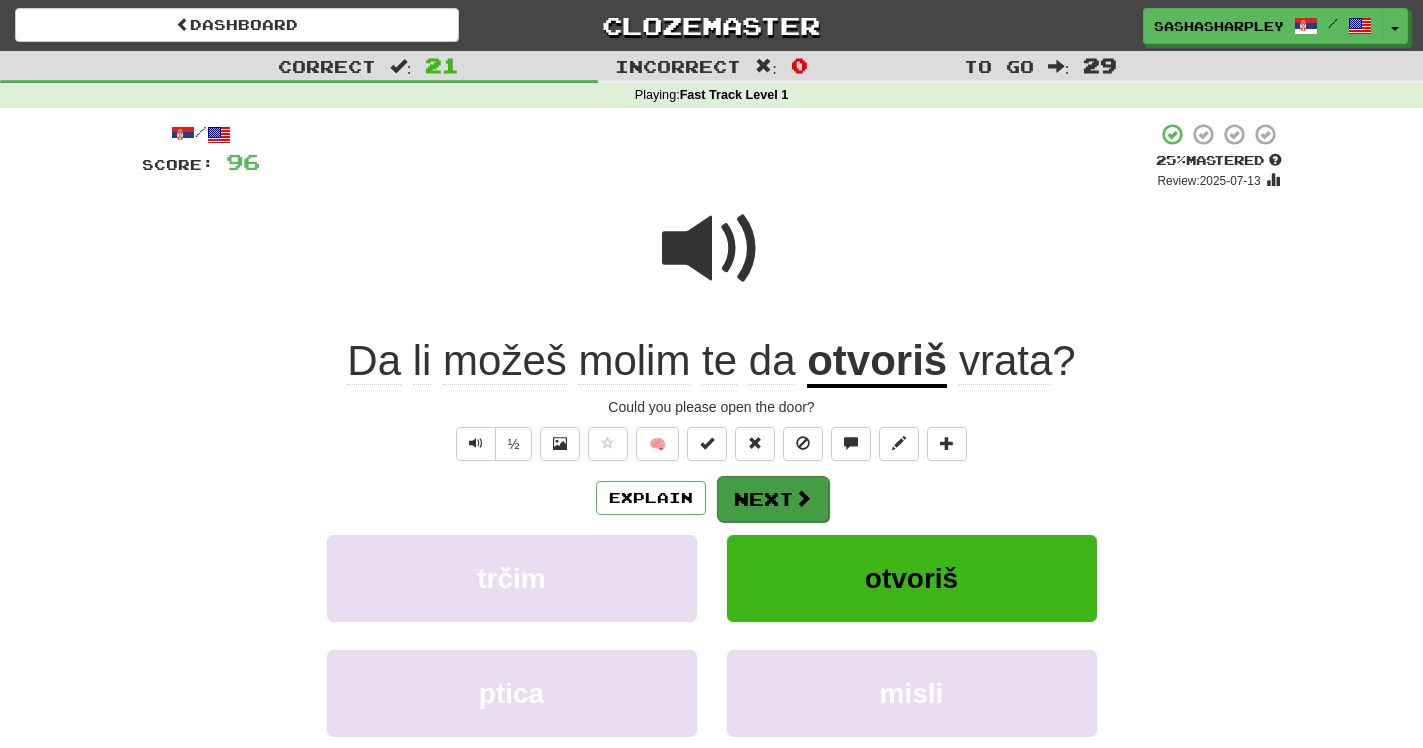 click on "Next" at bounding box center (773, 499) 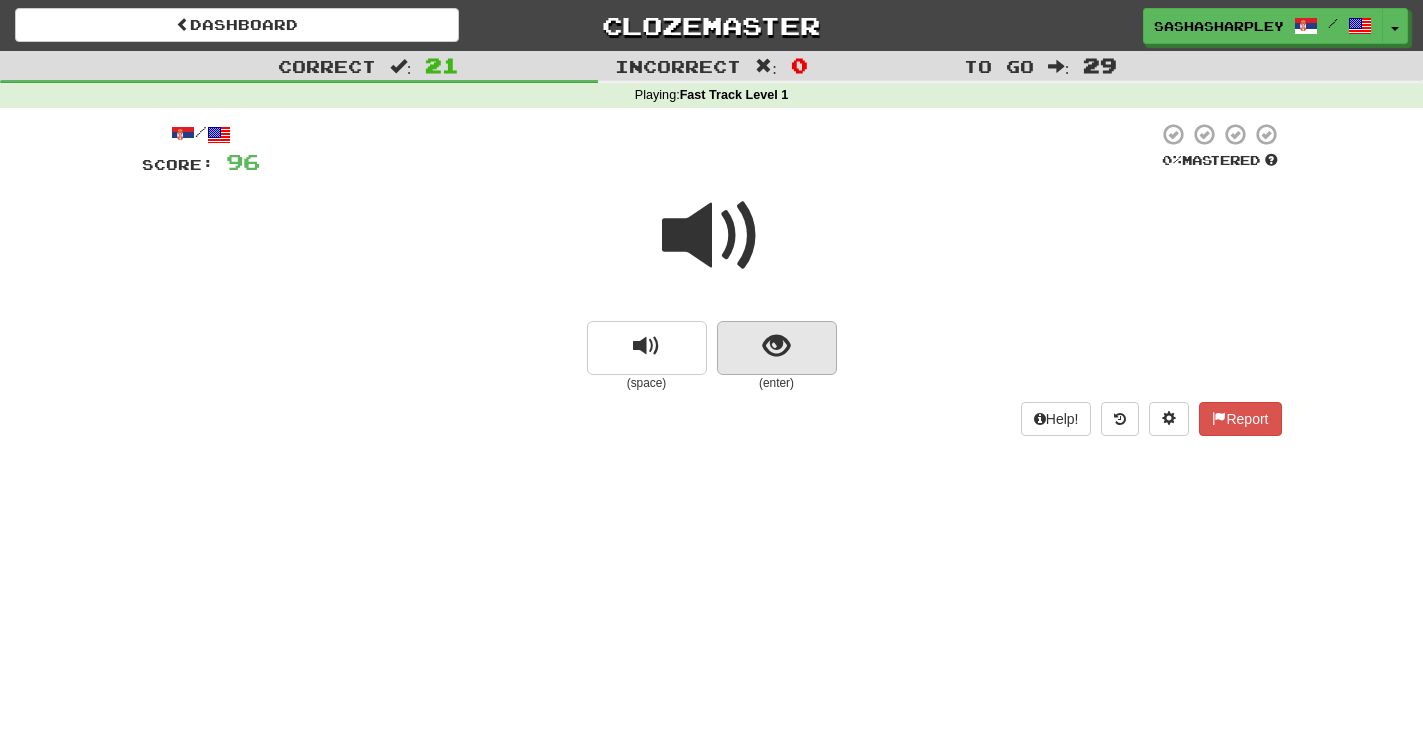 click at bounding box center [776, 346] 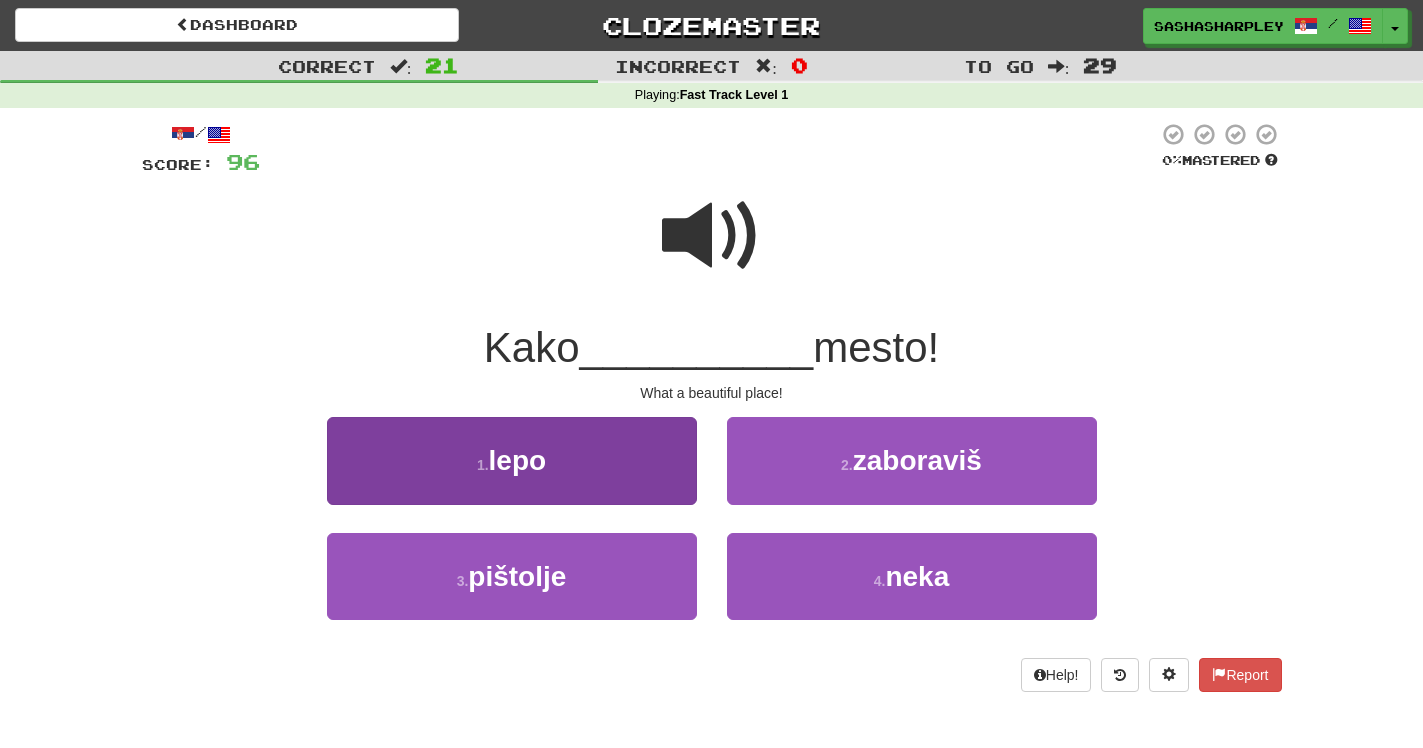 click on "1 .  lepo" at bounding box center (512, 460) 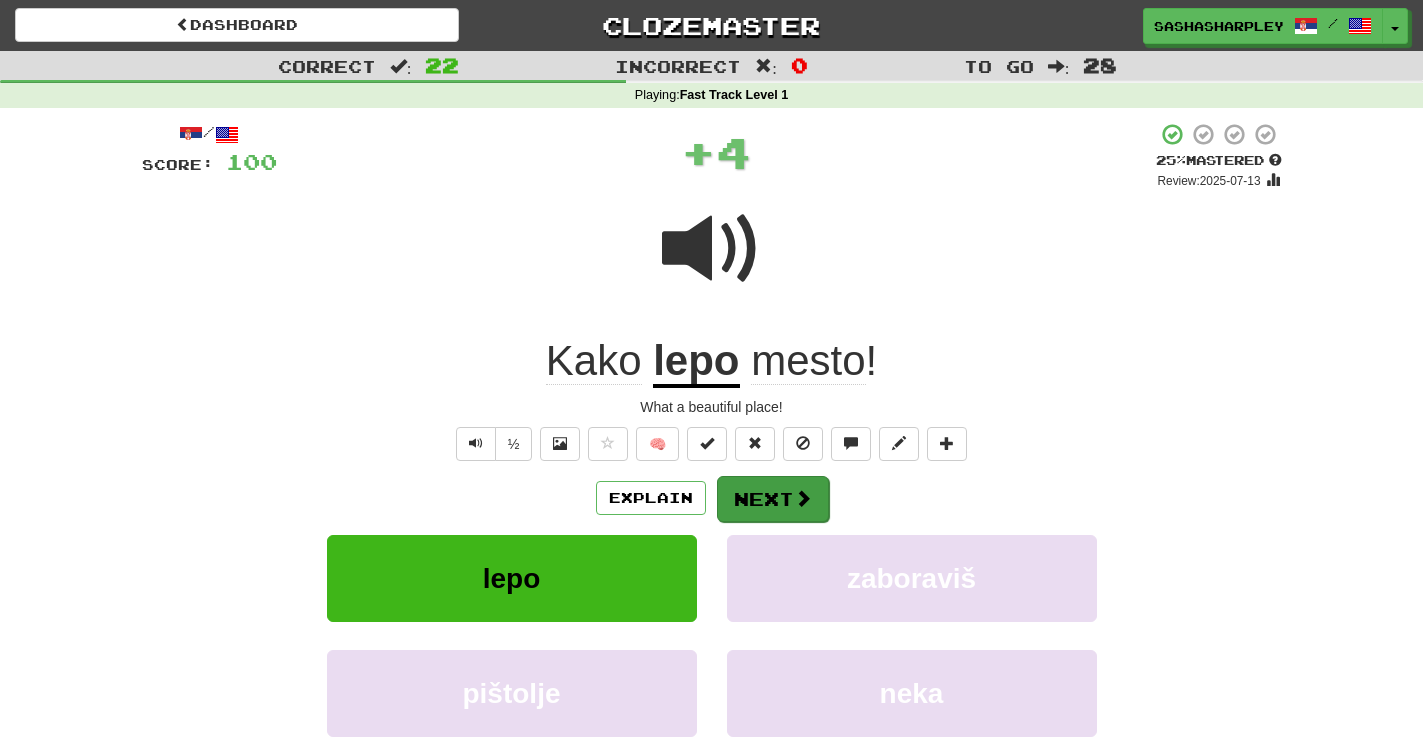 click on "Next" at bounding box center [773, 499] 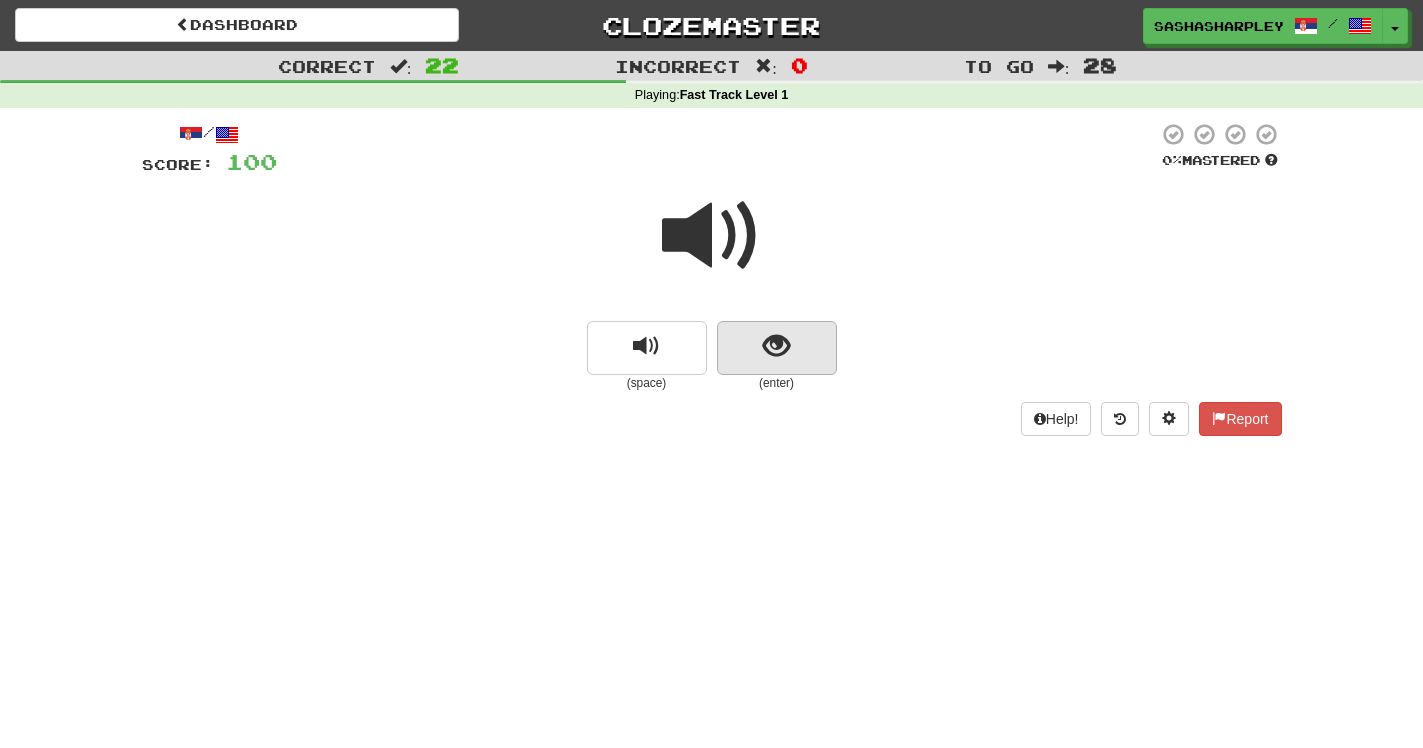 click at bounding box center (776, 346) 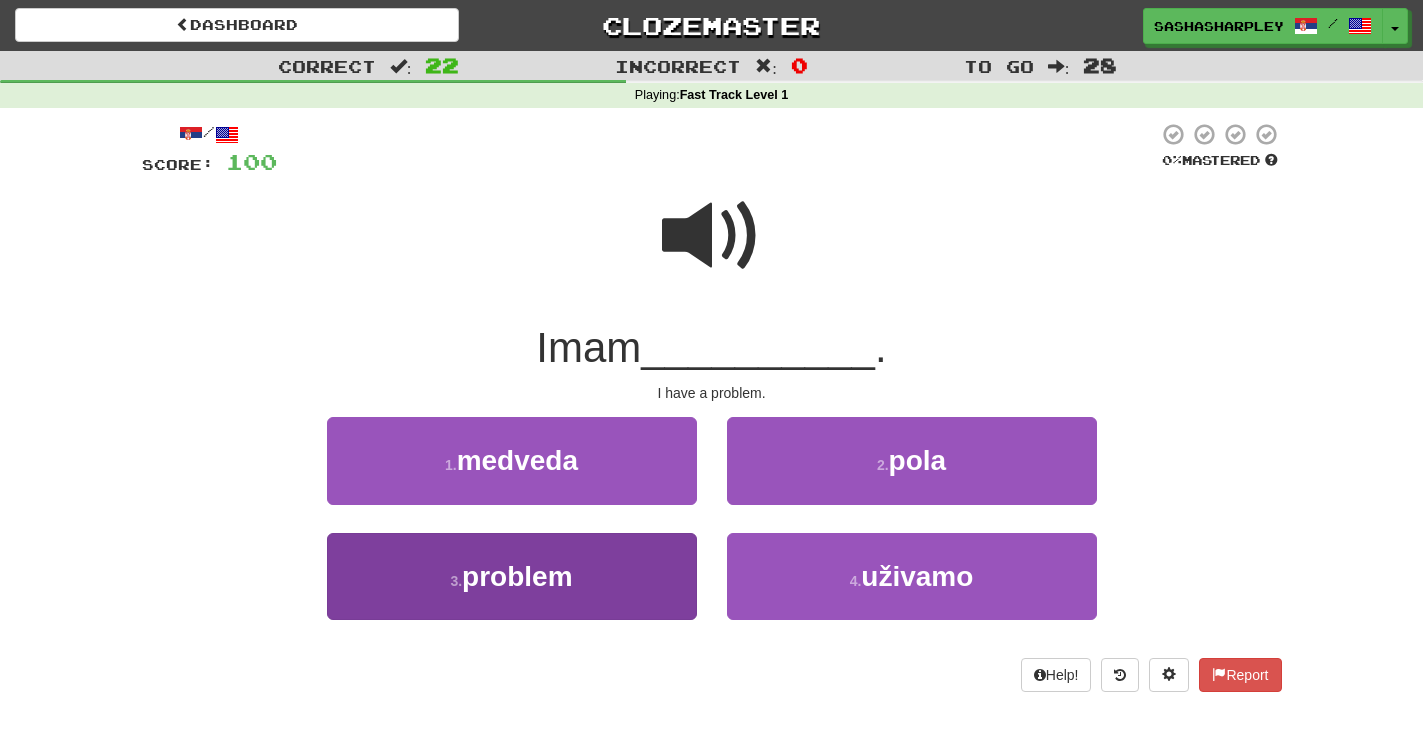 click on "3 .  problem" at bounding box center [512, 576] 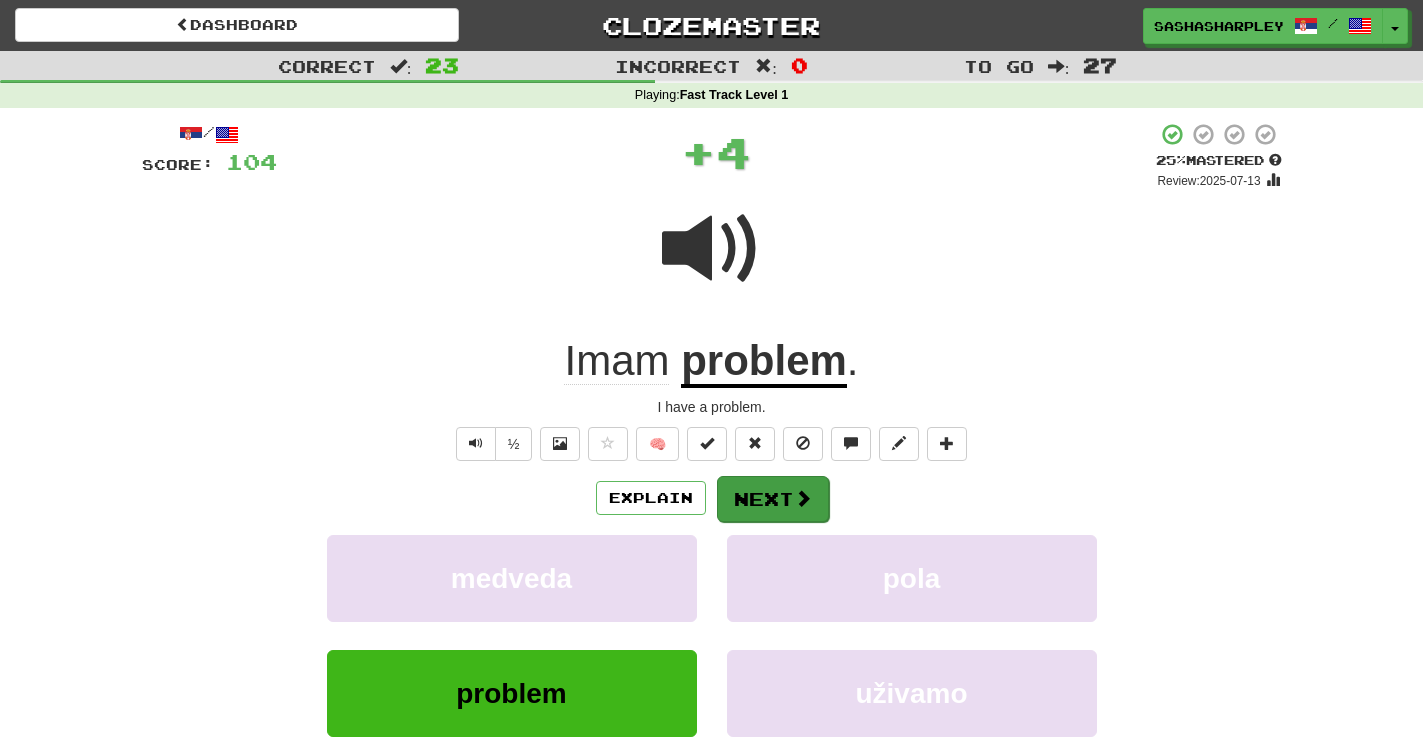 click on "Next" at bounding box center (773, 499) 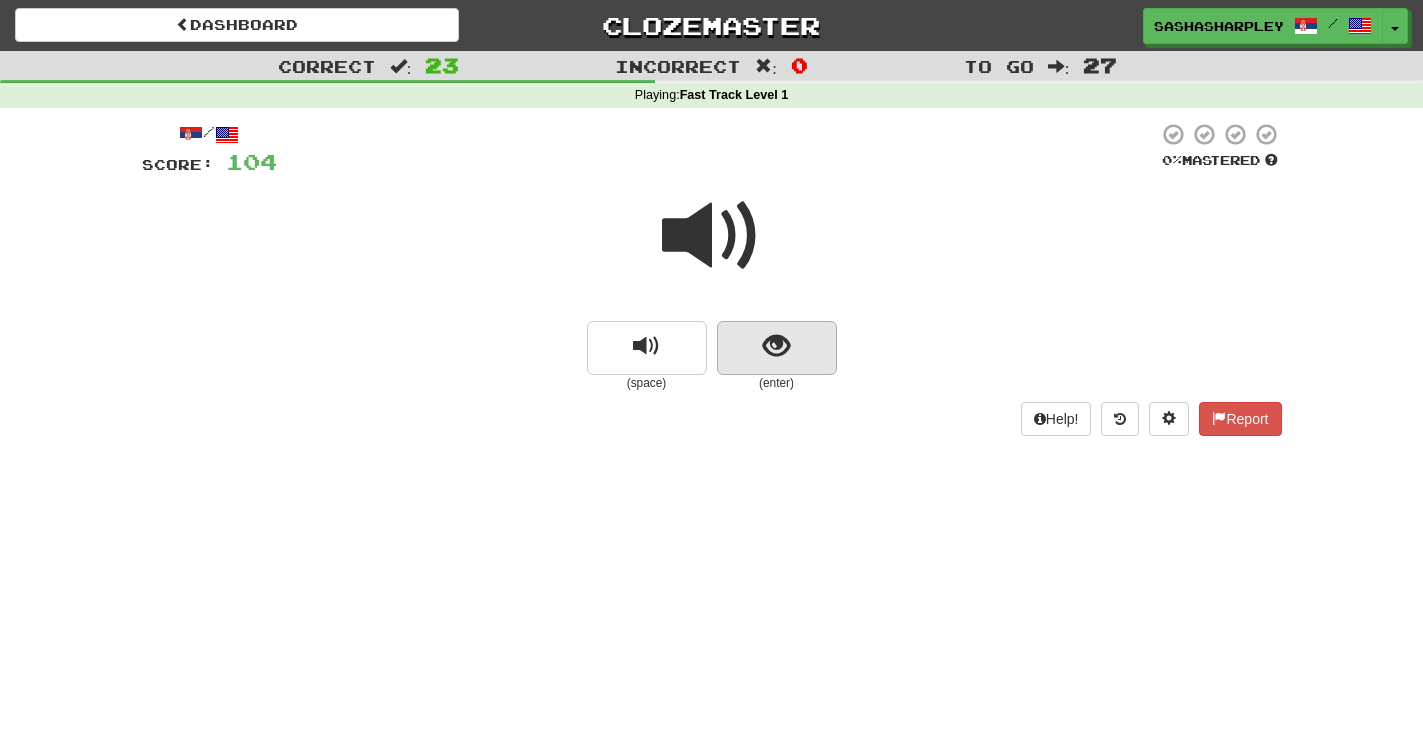 click at bounding box center [776, 346] 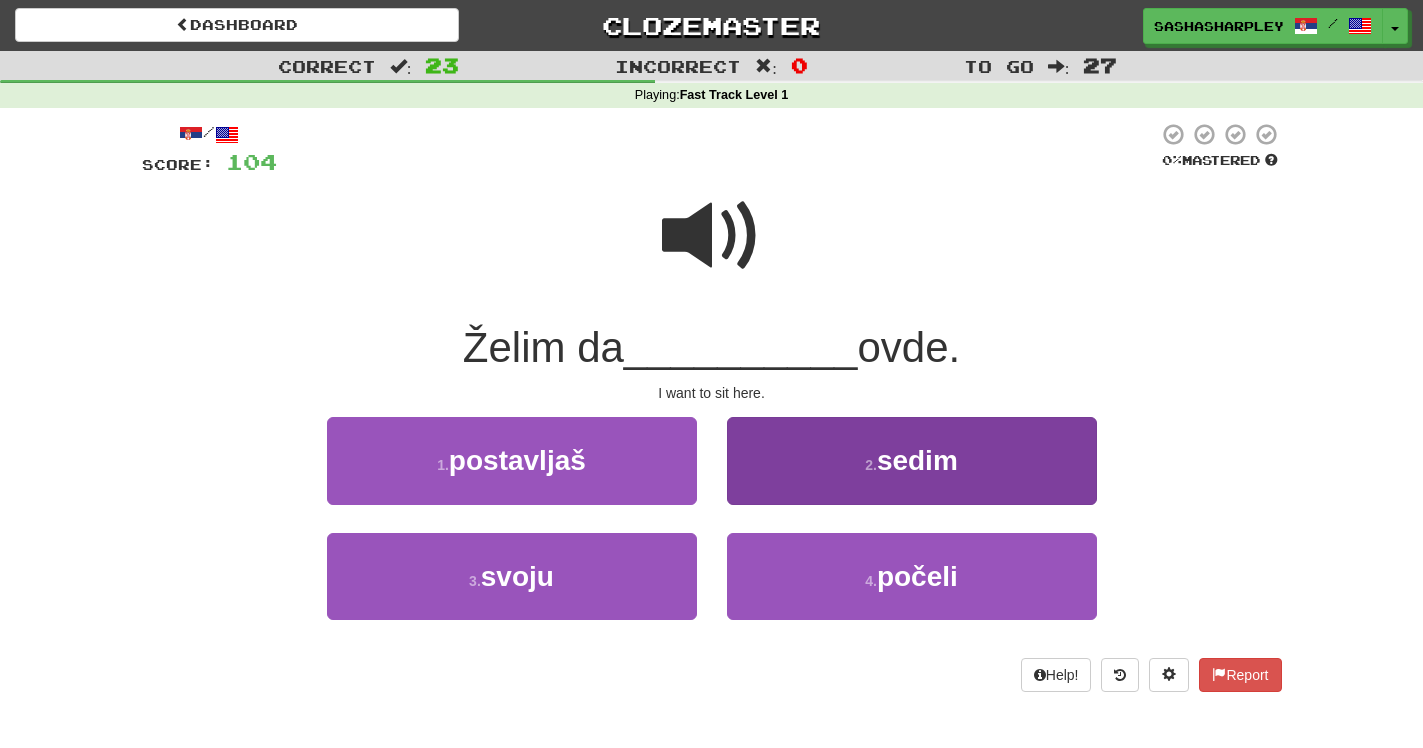 click on "2 .  sedim" at bounding box center (912, 460) 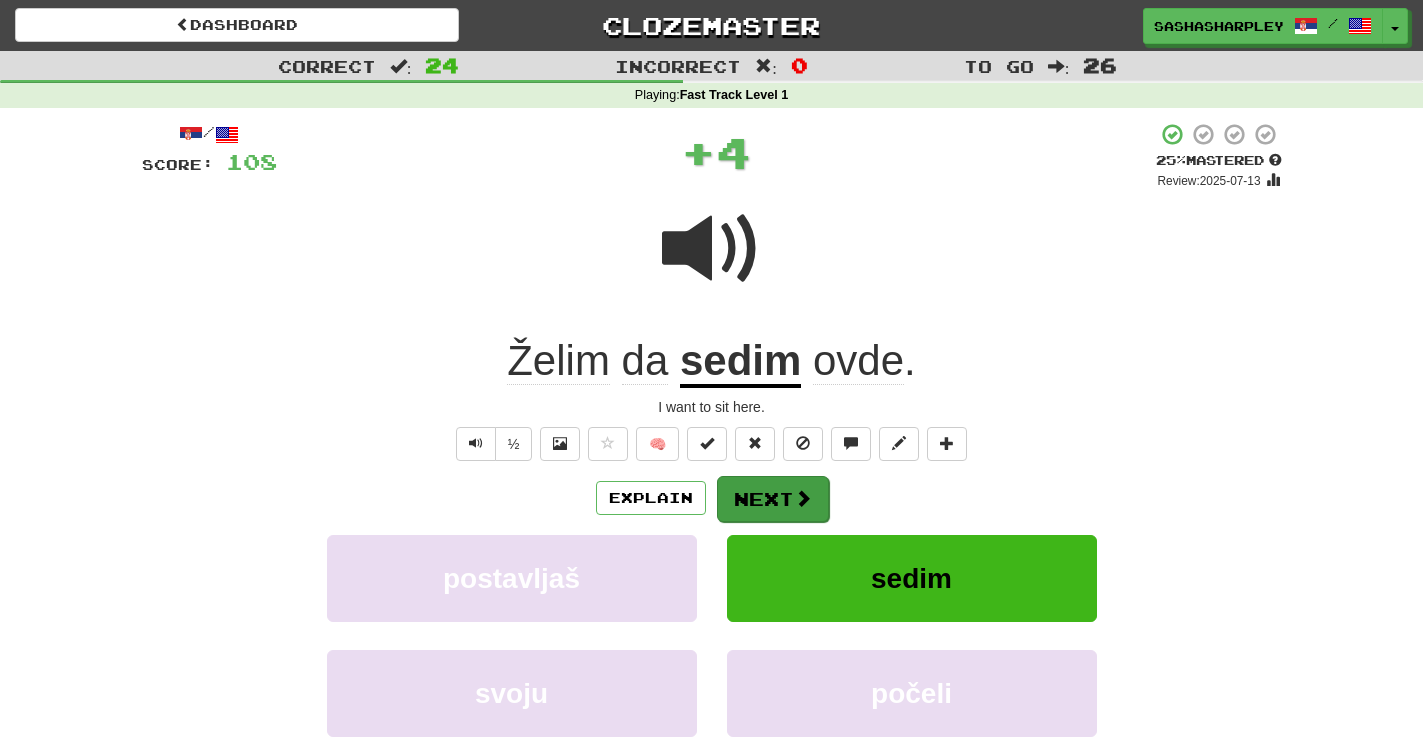 click on "Next" at bounding box center (773, 499) 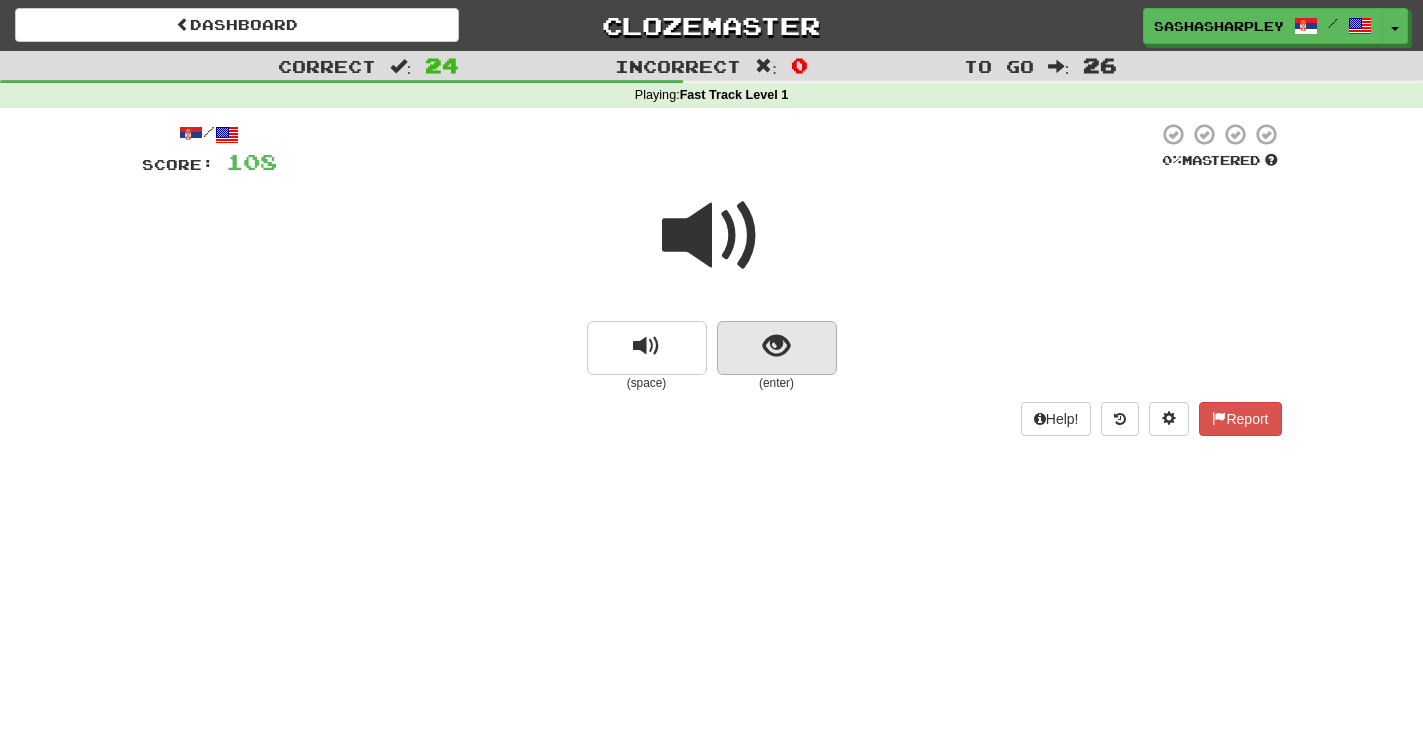 click at bounding box center [776, 346] 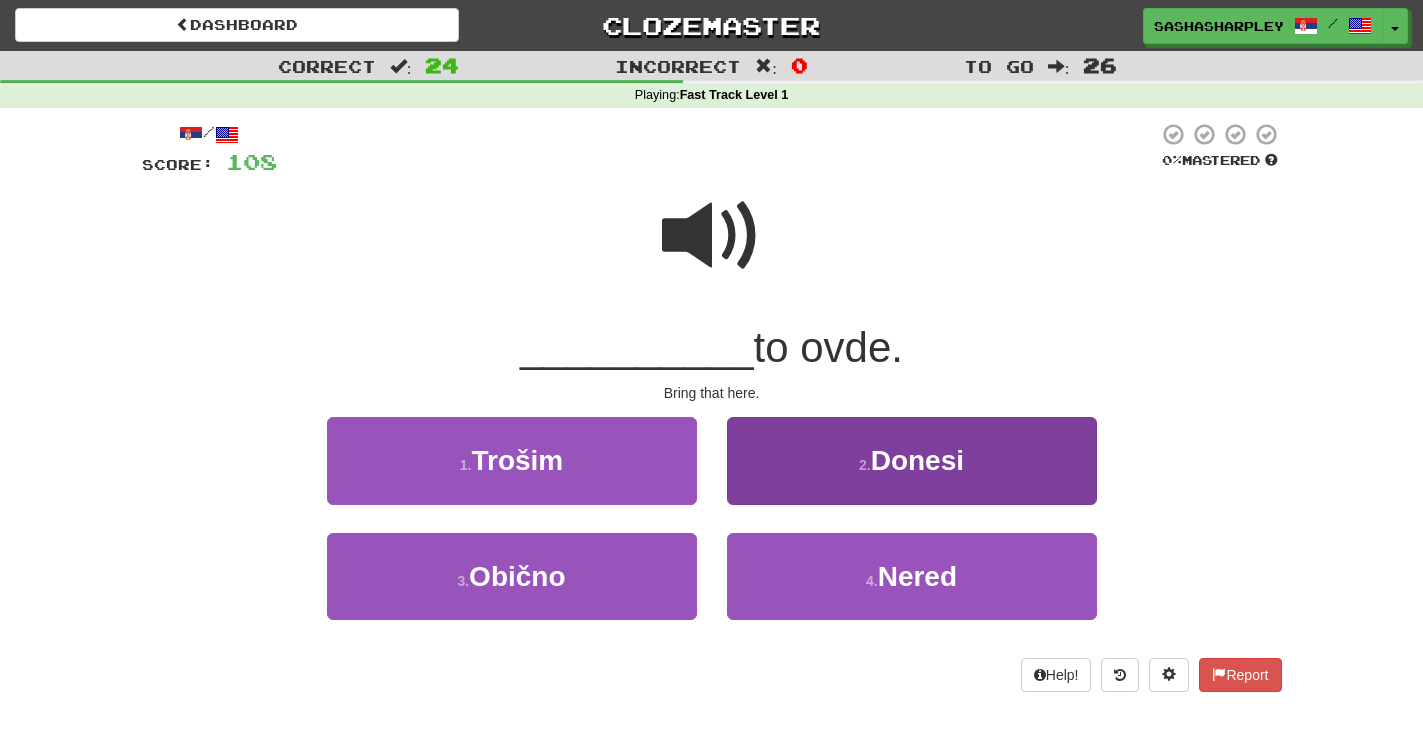 click on "2 .  Donesi" at bounding box center (912, 460) 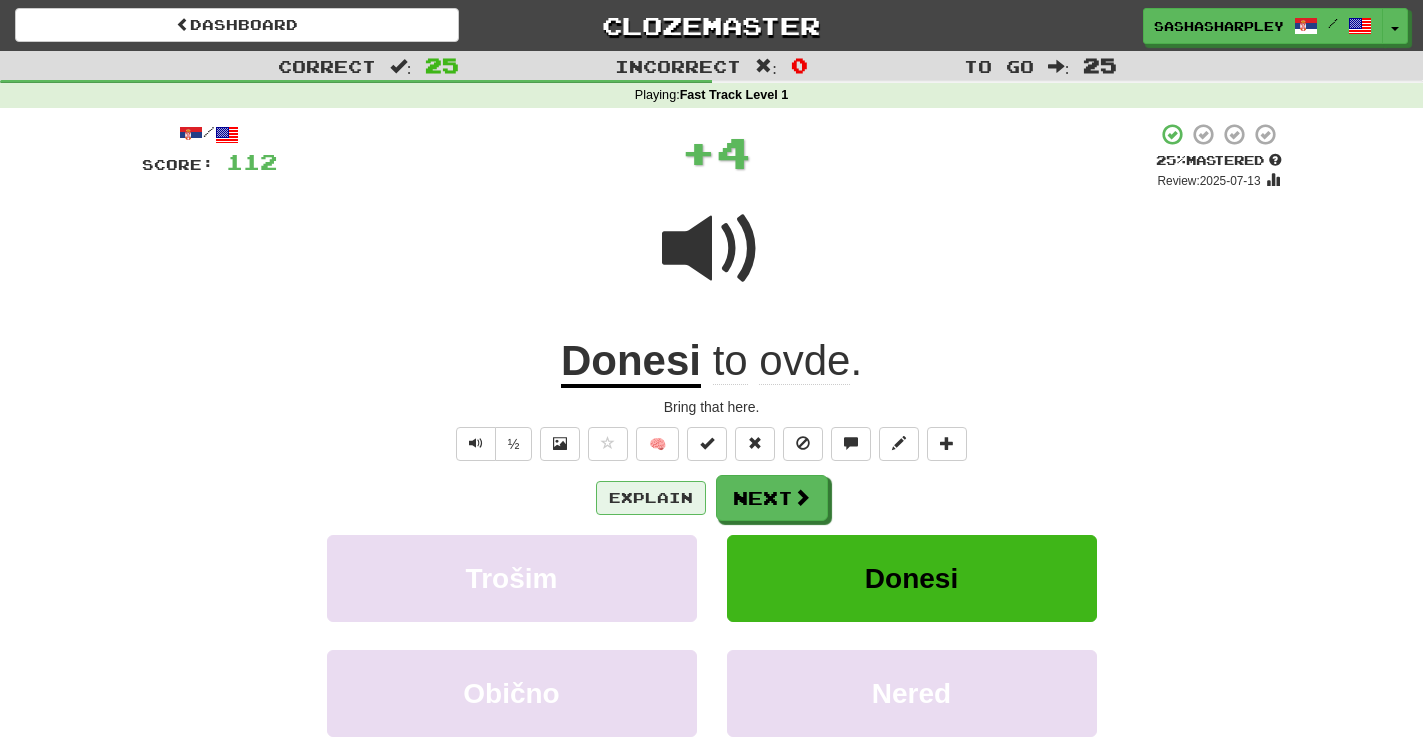click on "Explain" at bounding box center [651, 498] 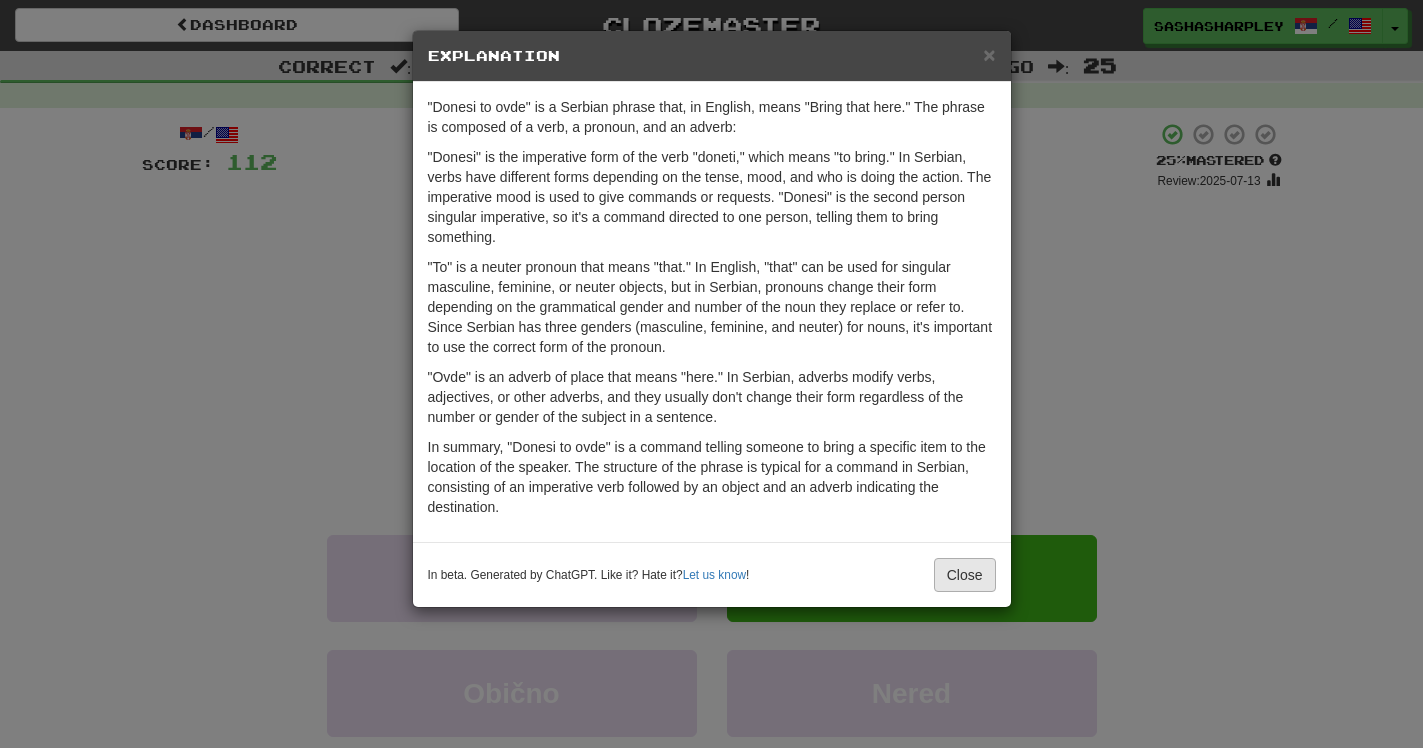 click on "Close" at bounding box center [965, 575] 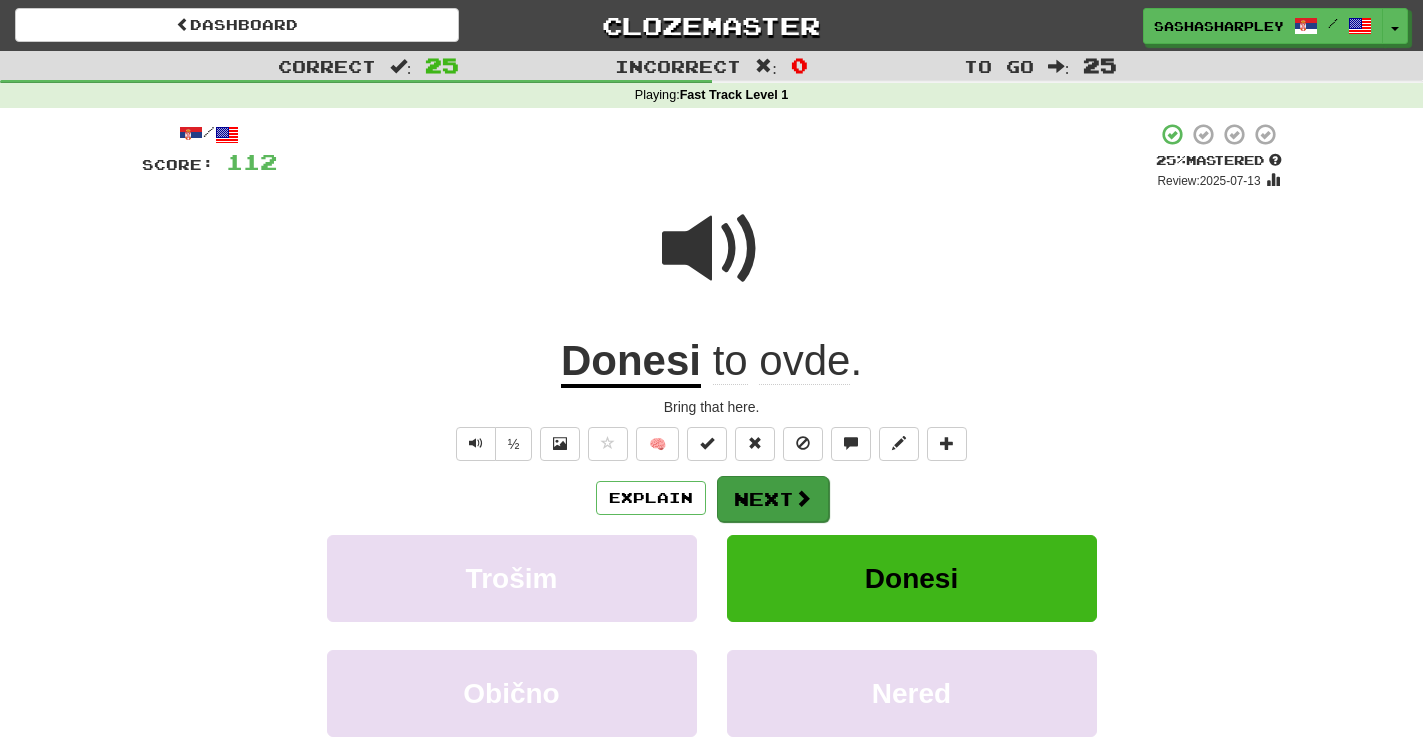 click on "Next" at bounding box center (773, 499) 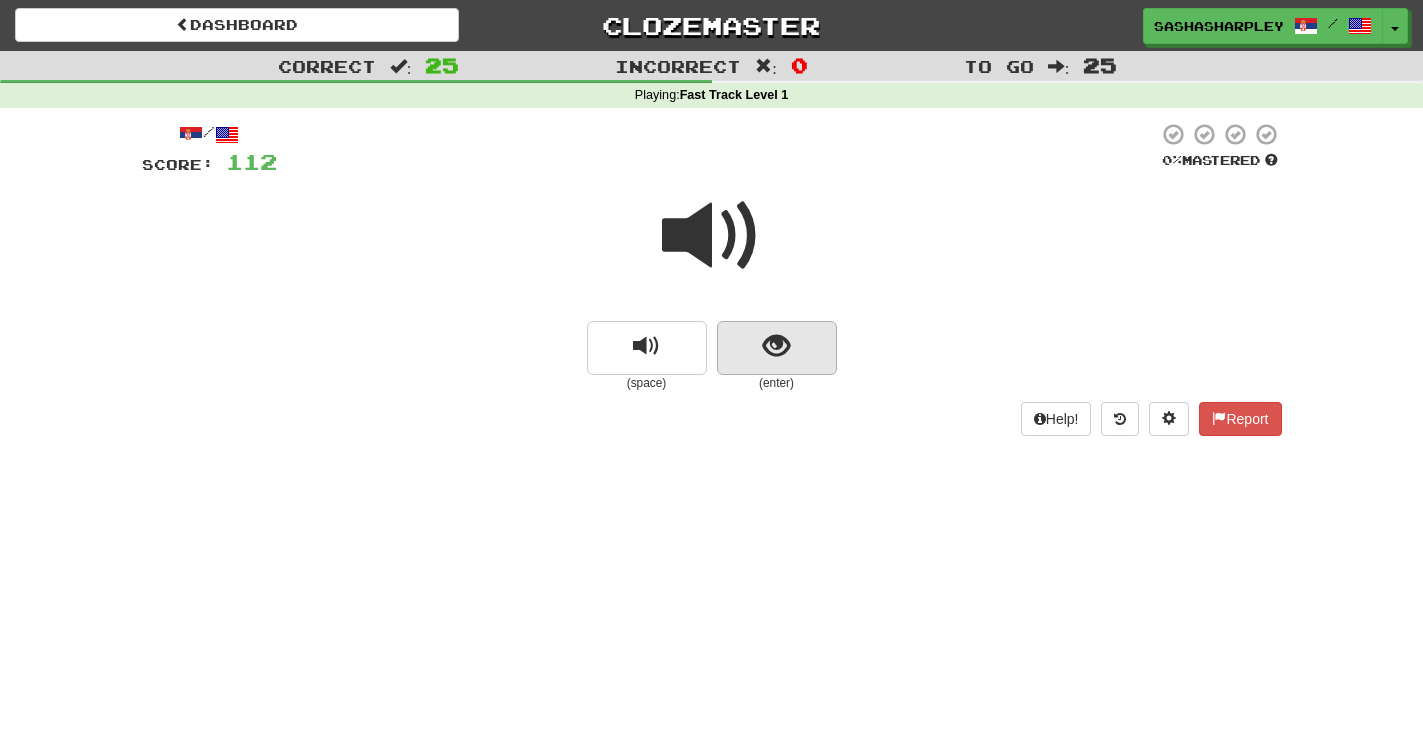 click at bounding box center (777, 348) 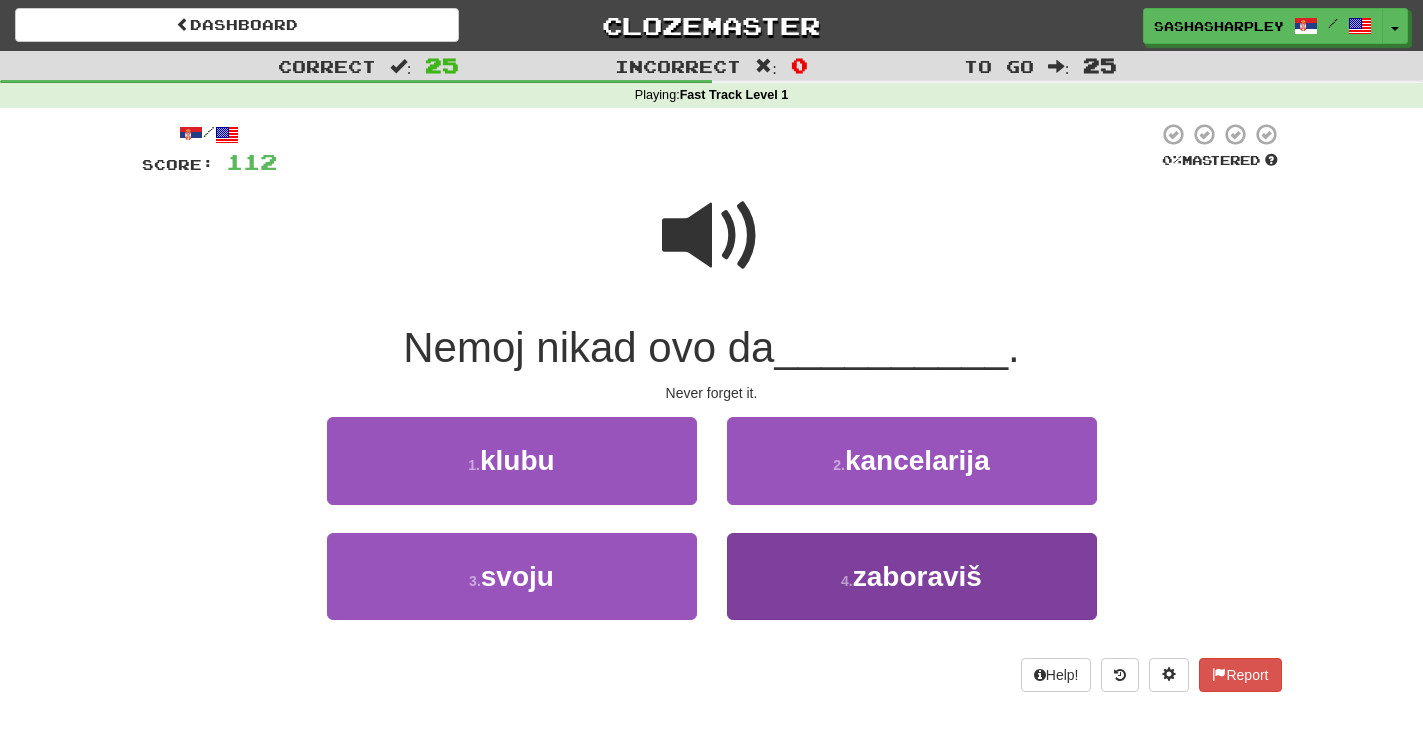 click on "zaboraviš" at bounding box center [917, 576] 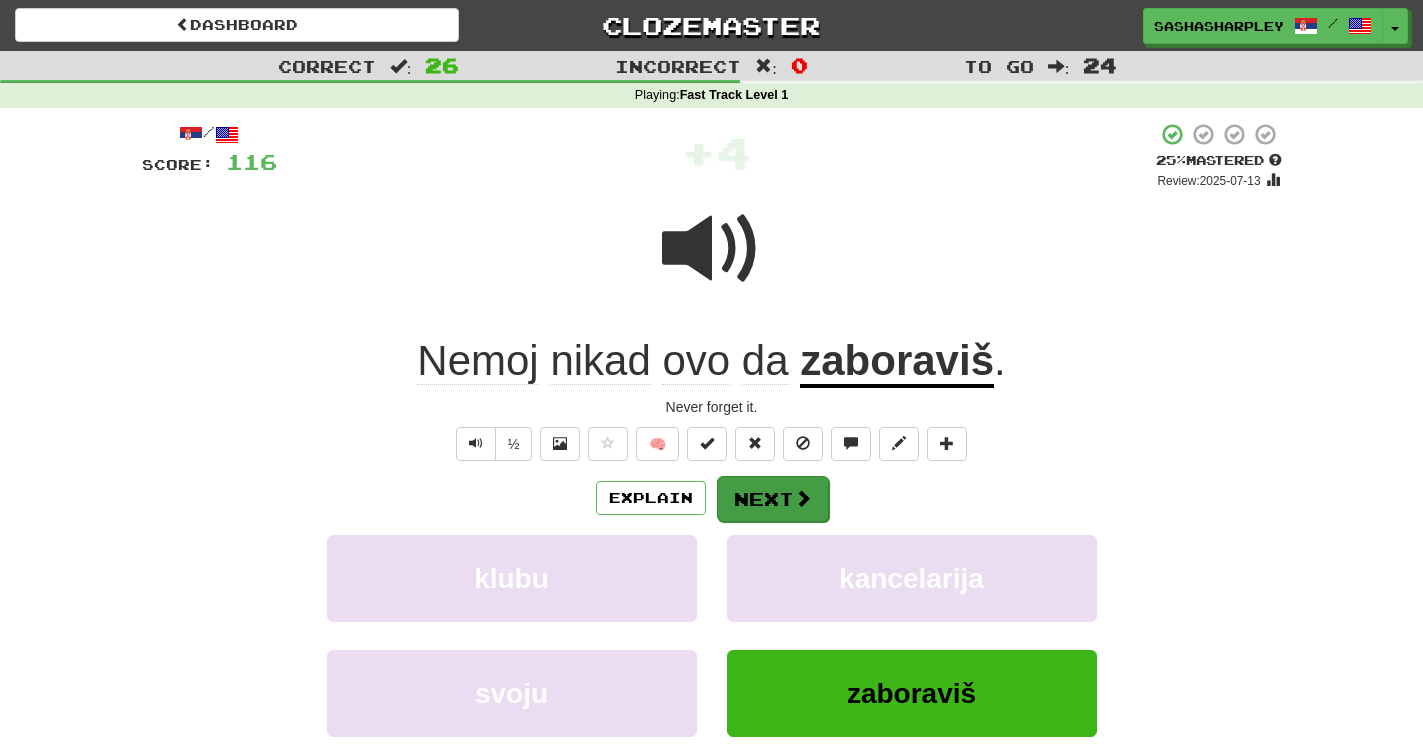 click on "Next" at bounding box center (773, 499) 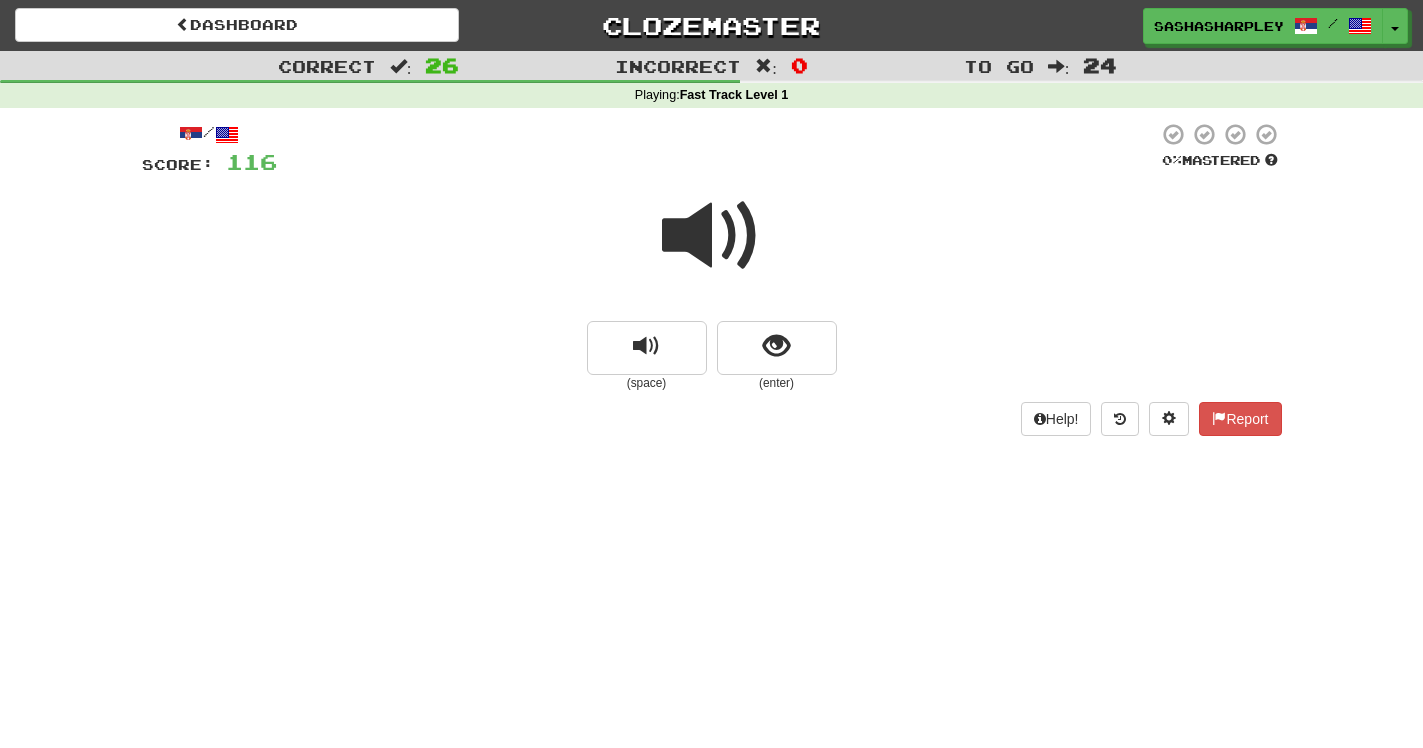 click at bounding box center (712, 236) 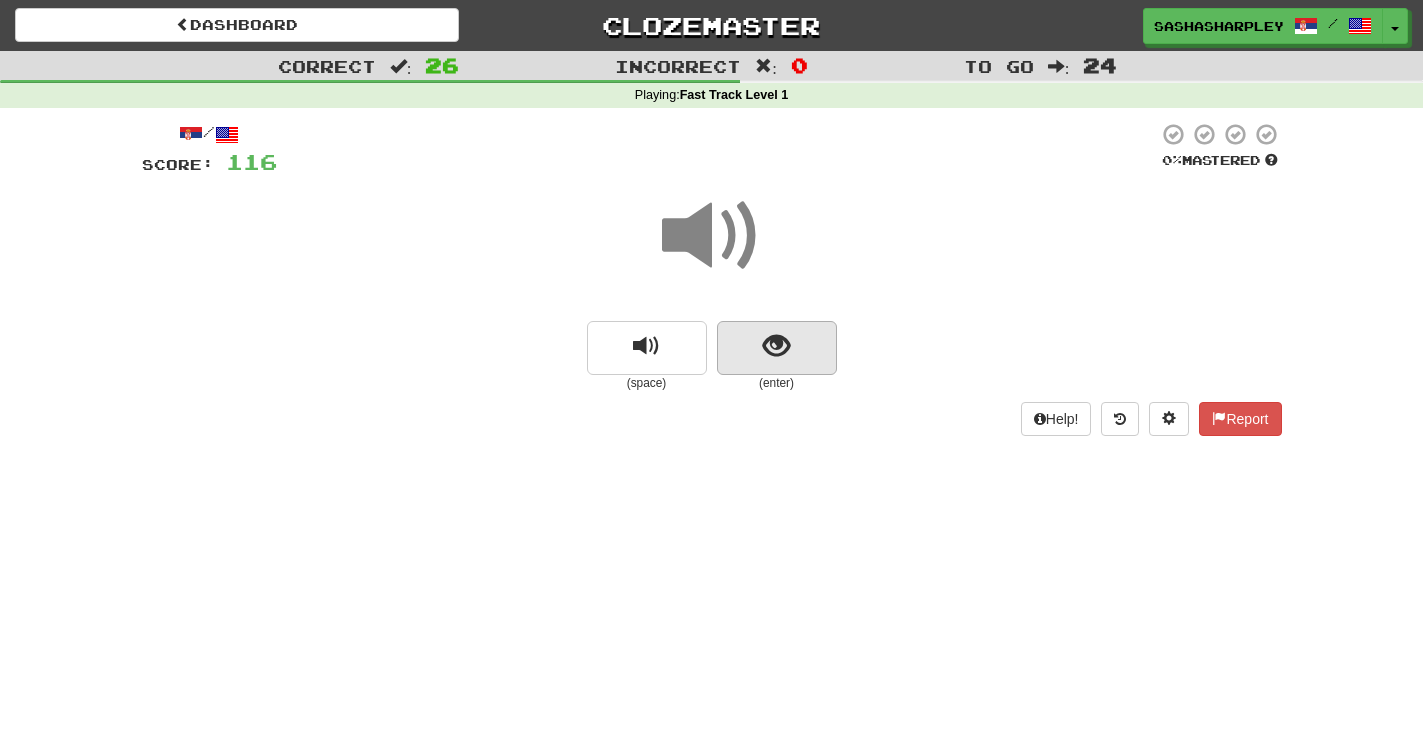 click at bounding box center [776, 346] 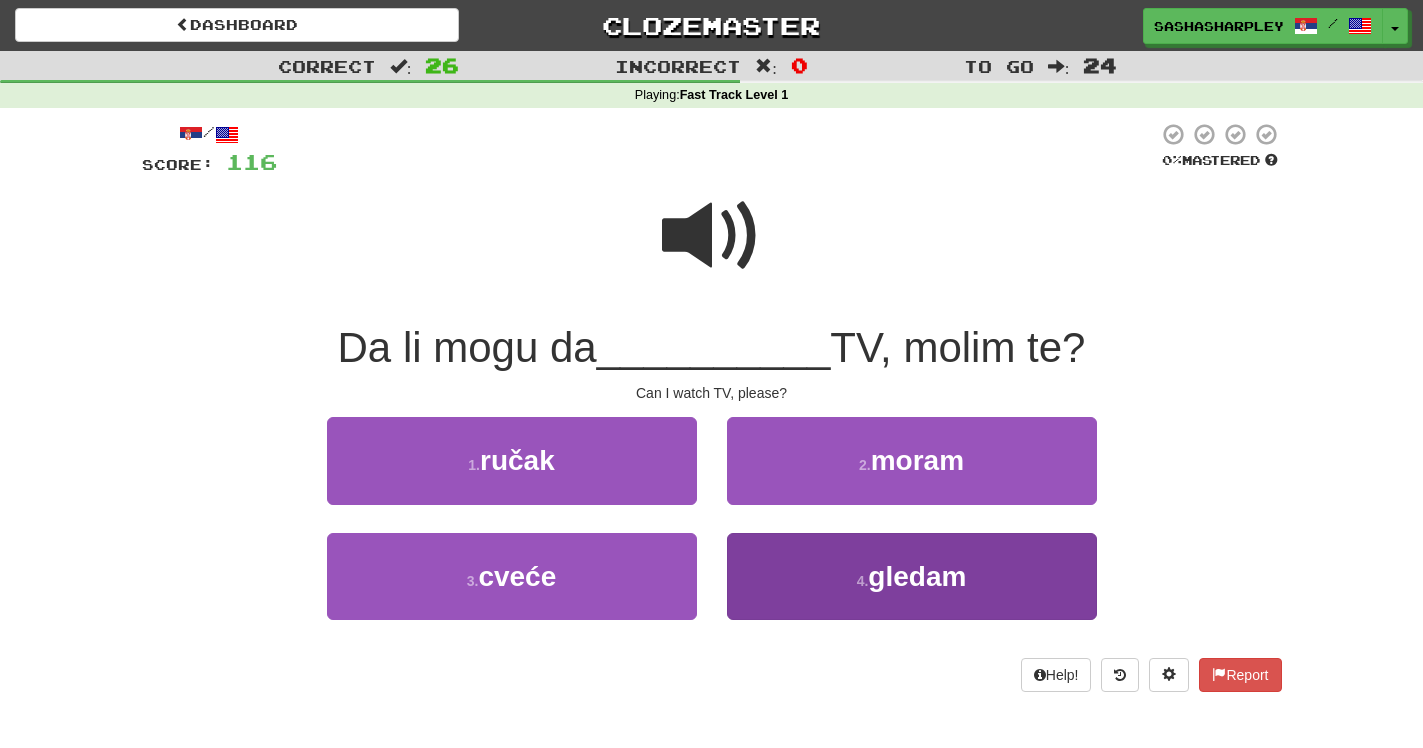 click on "4 .  gledam" at bounding box center (912, 576) 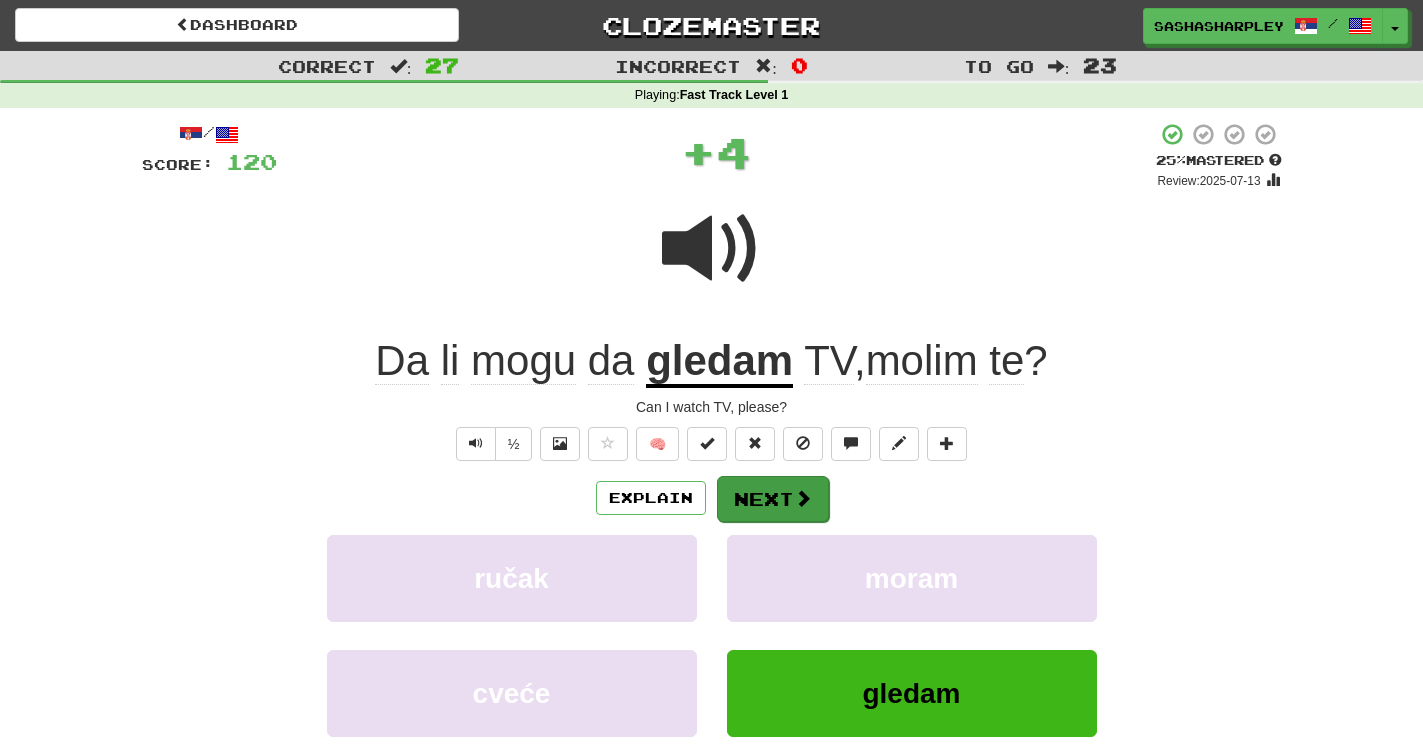 click on "Next" at bounding box center (773, 499) 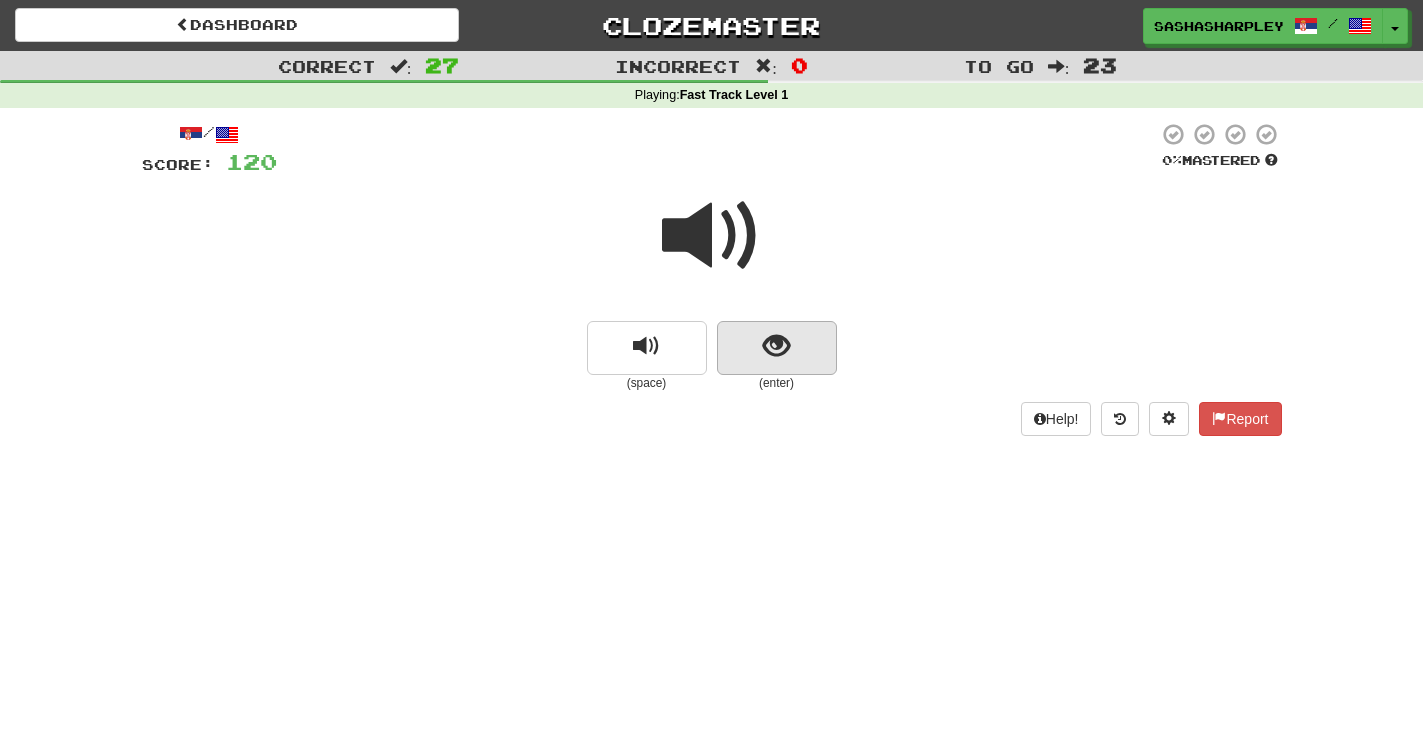click at bounding box center [777, 348] 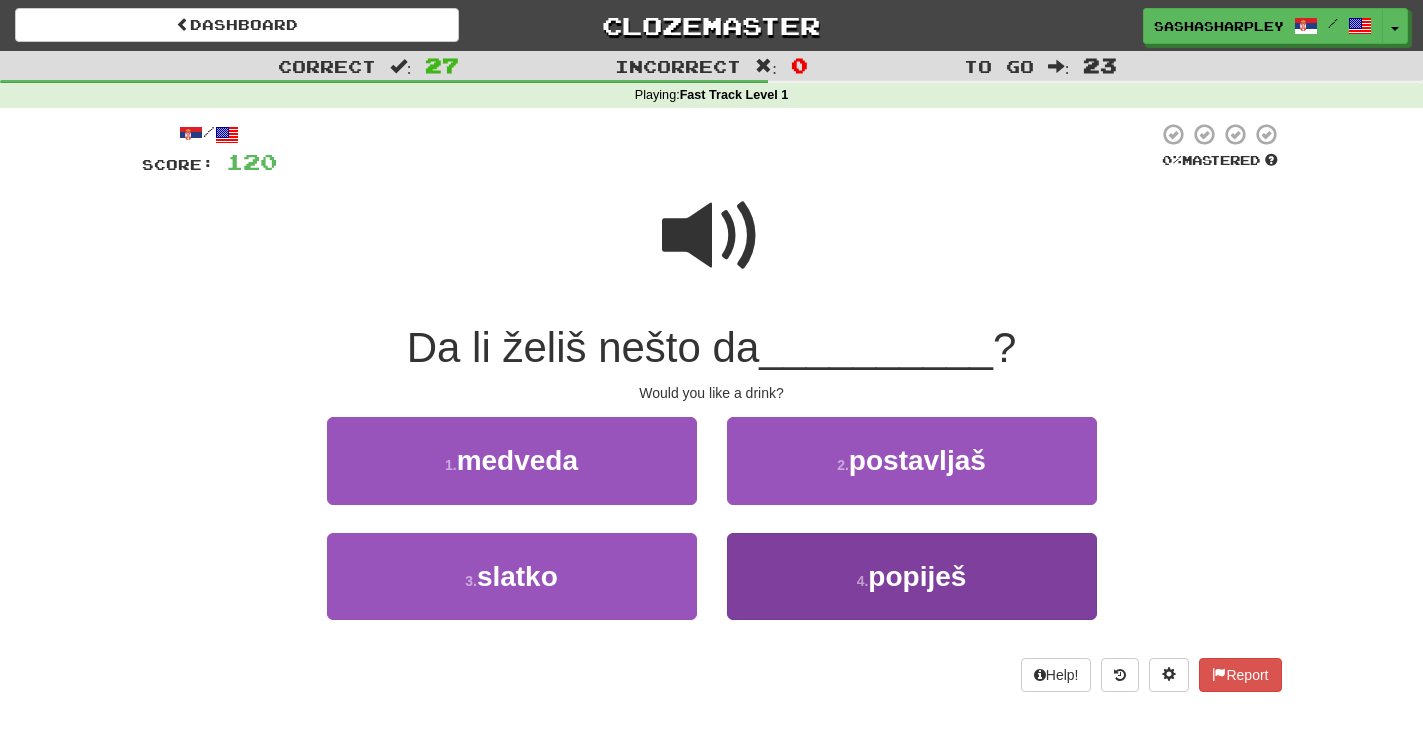 click on "4 .  popiješ" at bounding box center (912, 576) 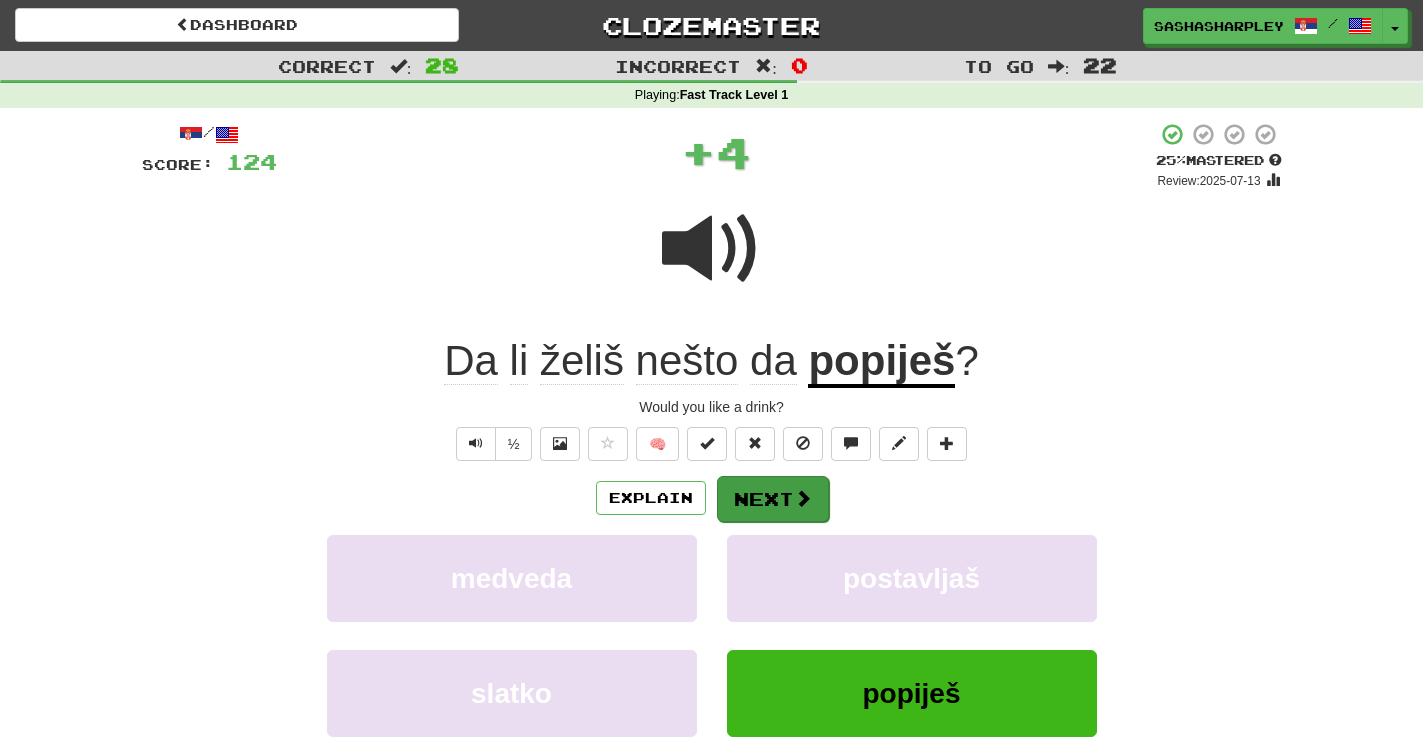 click on "Next" at bounding box center (773, 499) 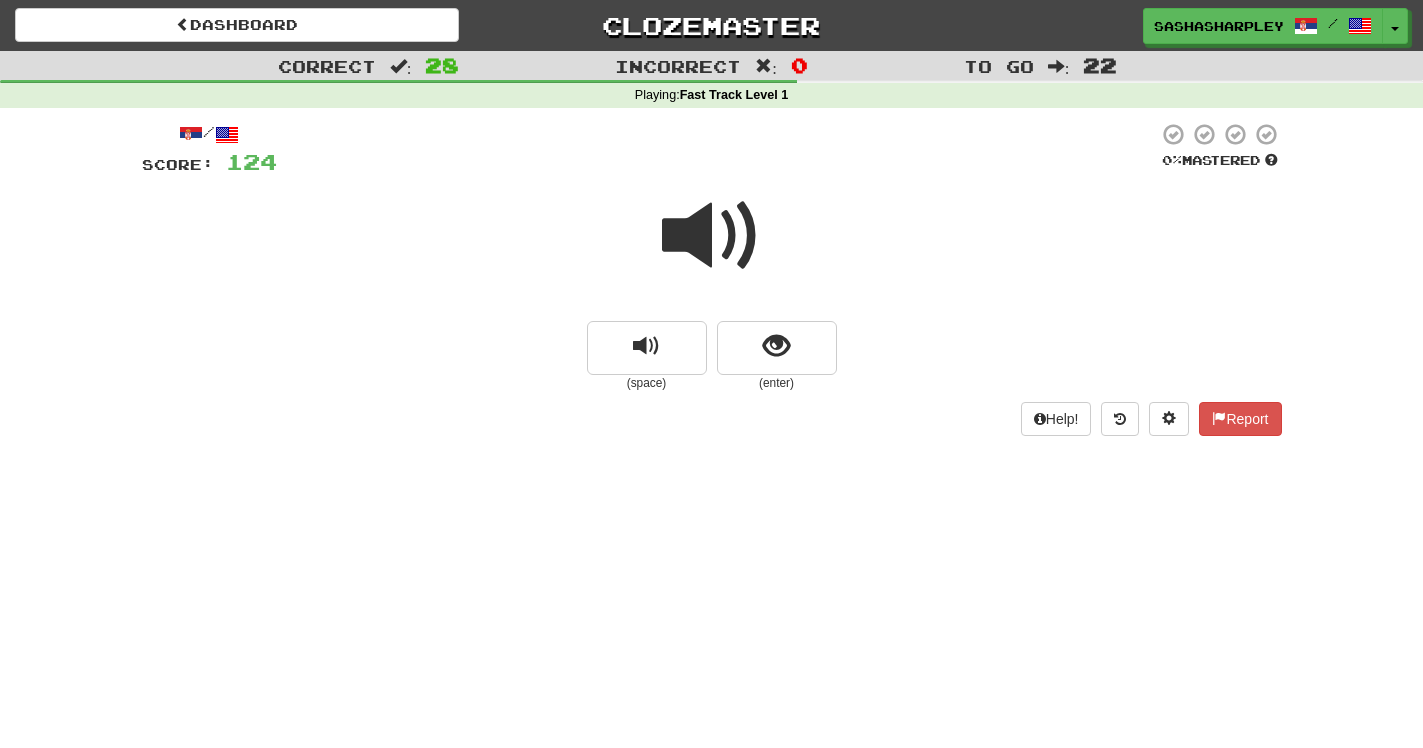 click at bounding box center [712, 236] 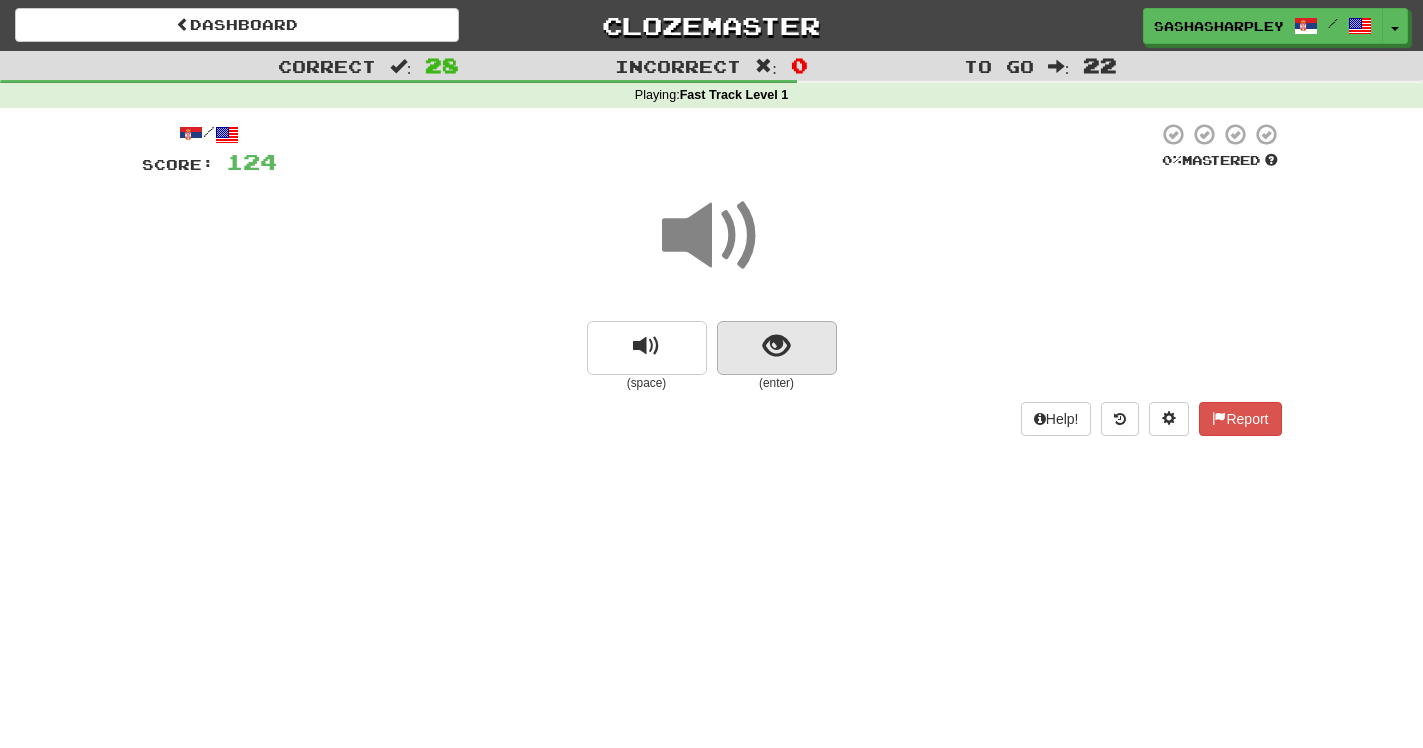 click at bounding box center (776, 346) 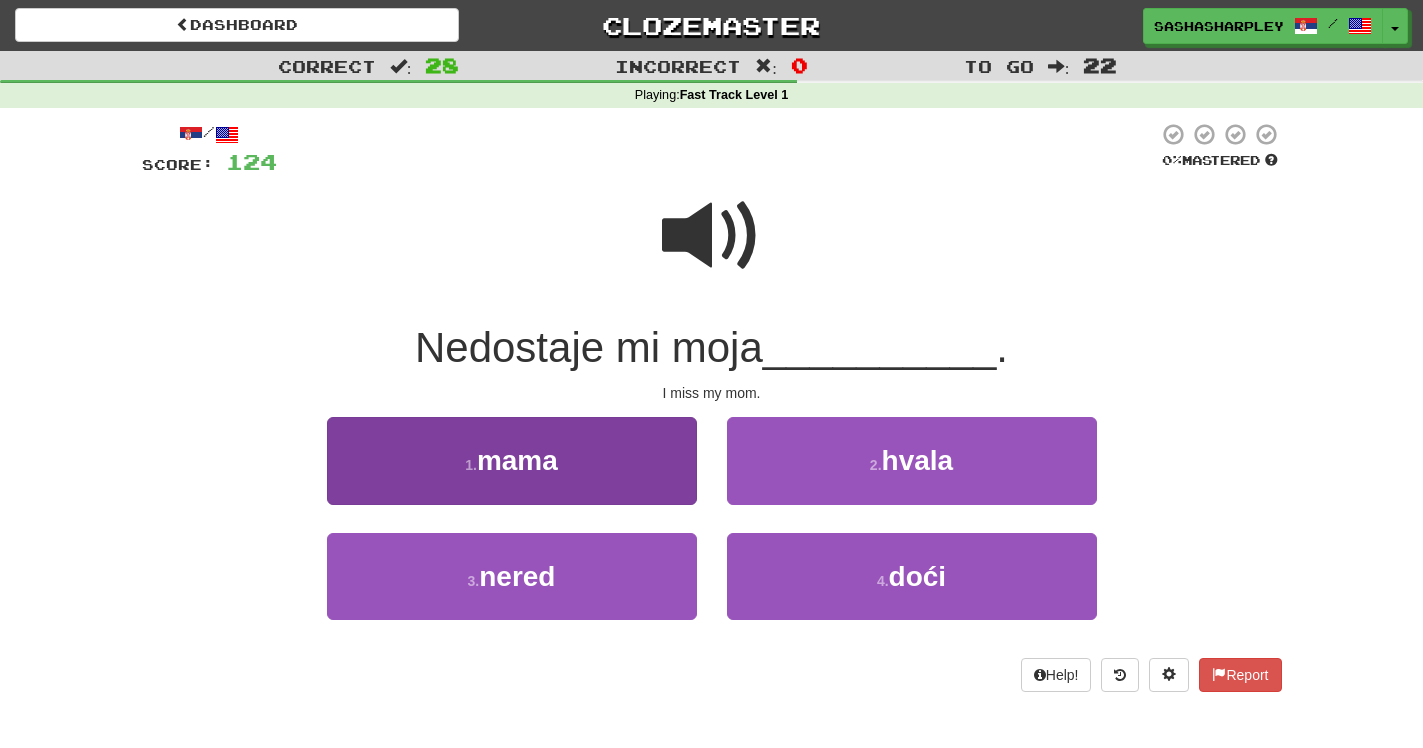 click on "1 .  mama" at bounding box center [512, 460] 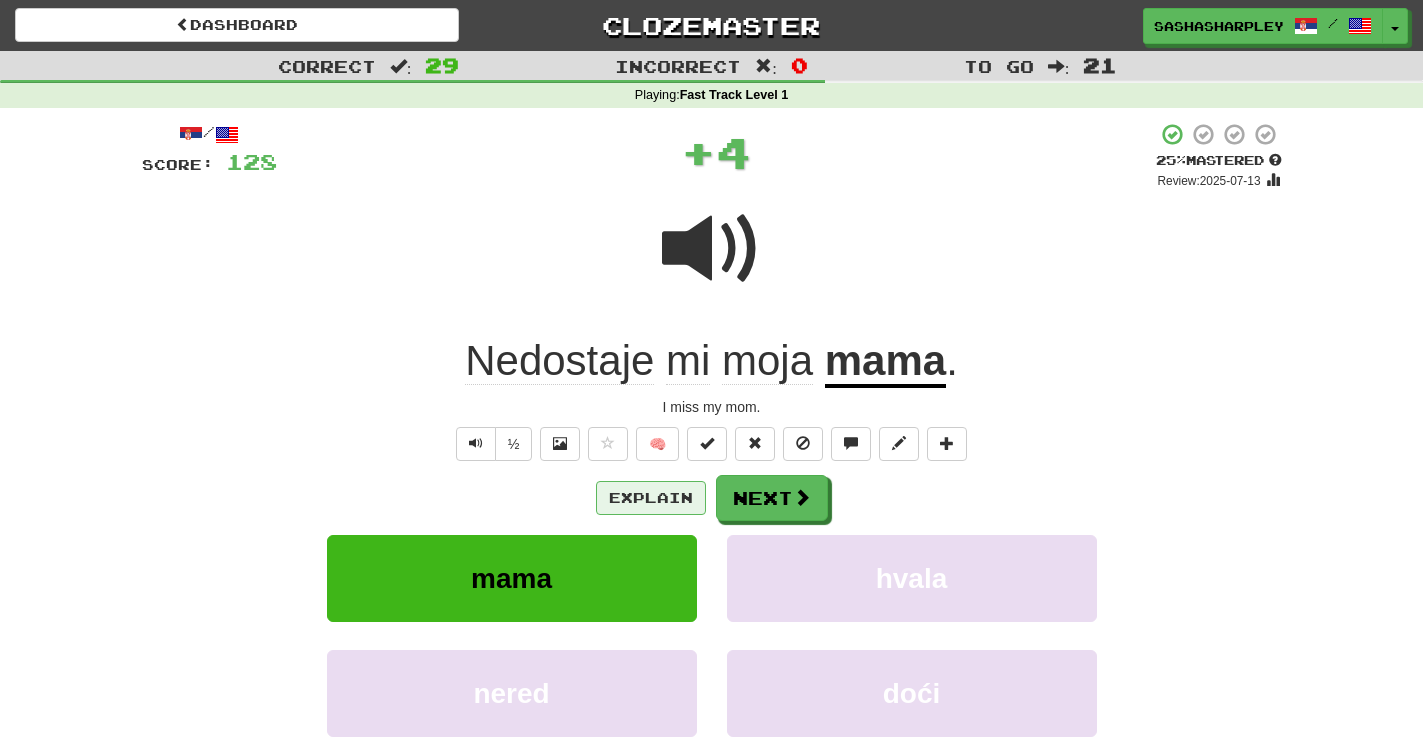 click on "Explain" at bounding box center [651, 498] 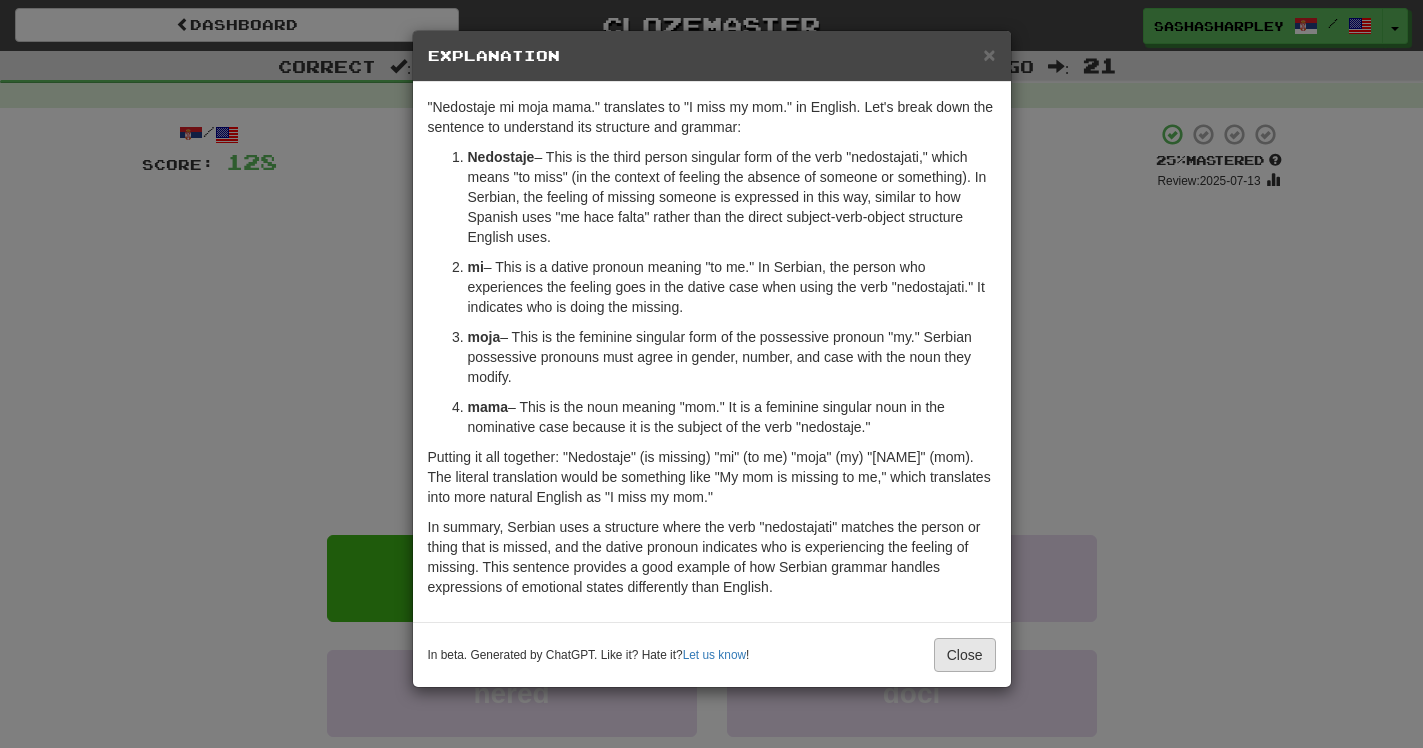 click on "Close" at bounding box center [965, 655] 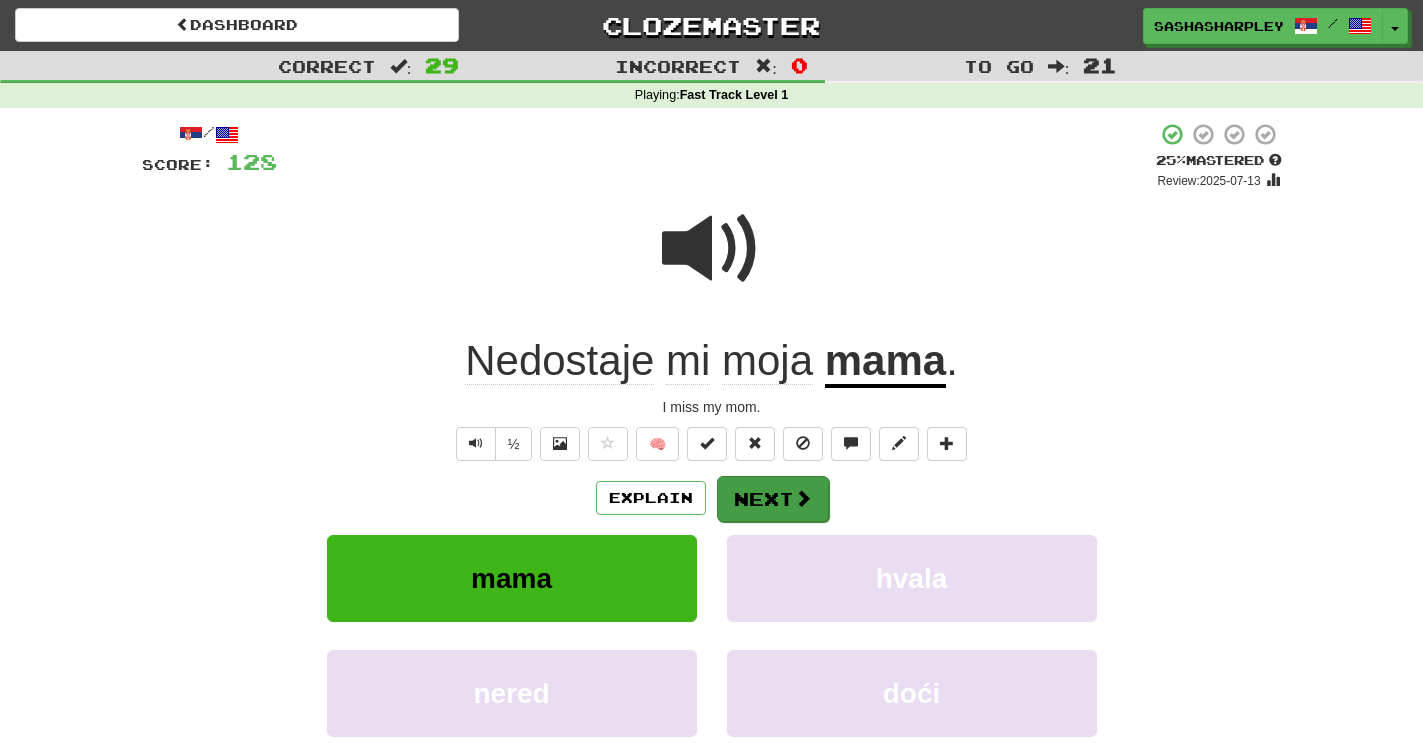 click on "Next" at bounding box center [773, 499] 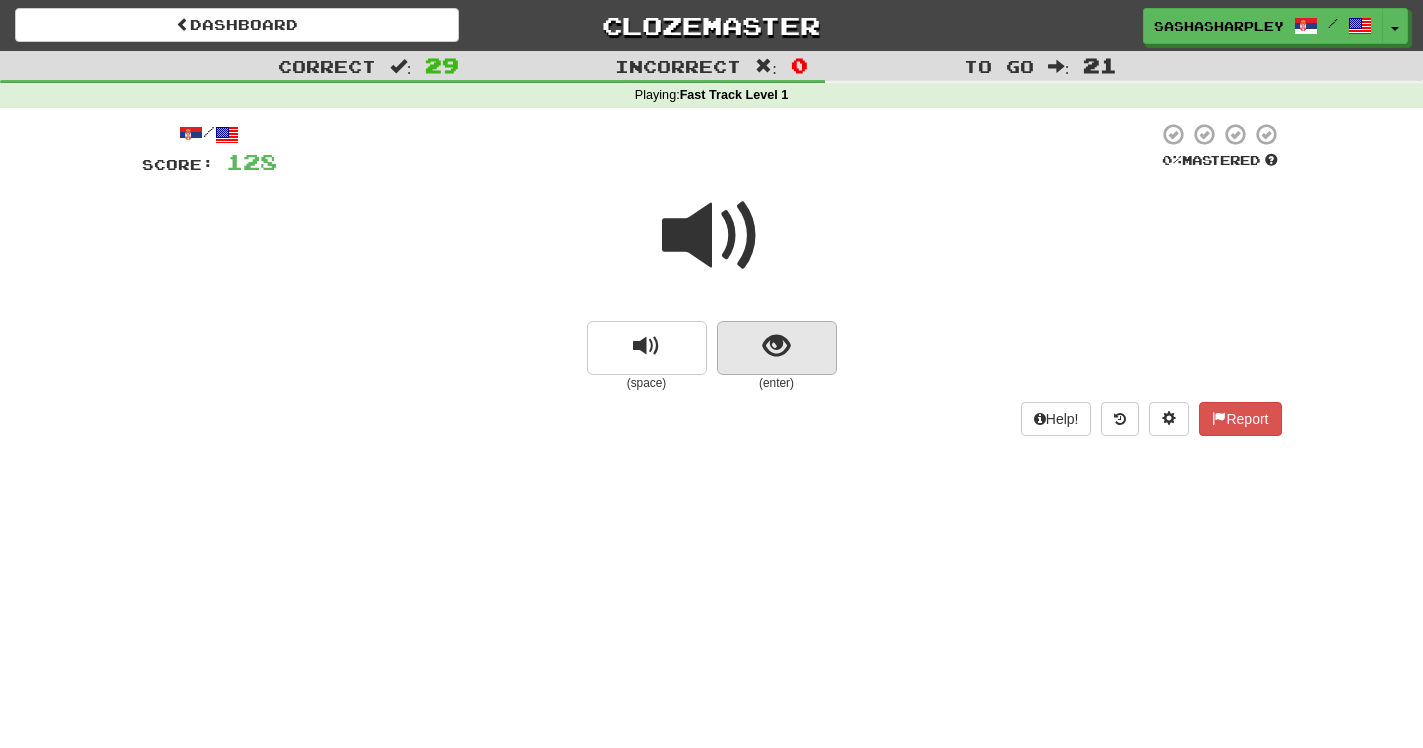 click at bounding box center (776, 346) 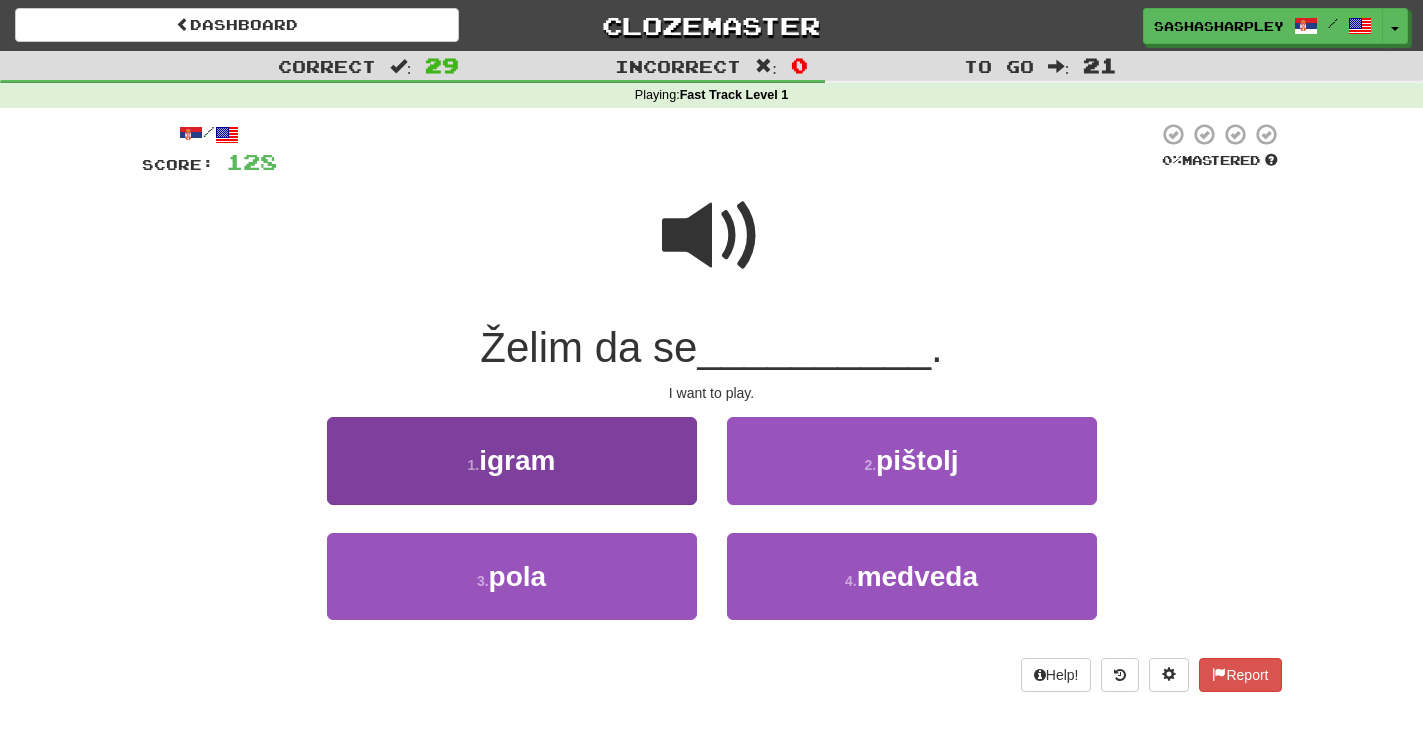 click on "1 .  igram" at bounding box center [512, 460] 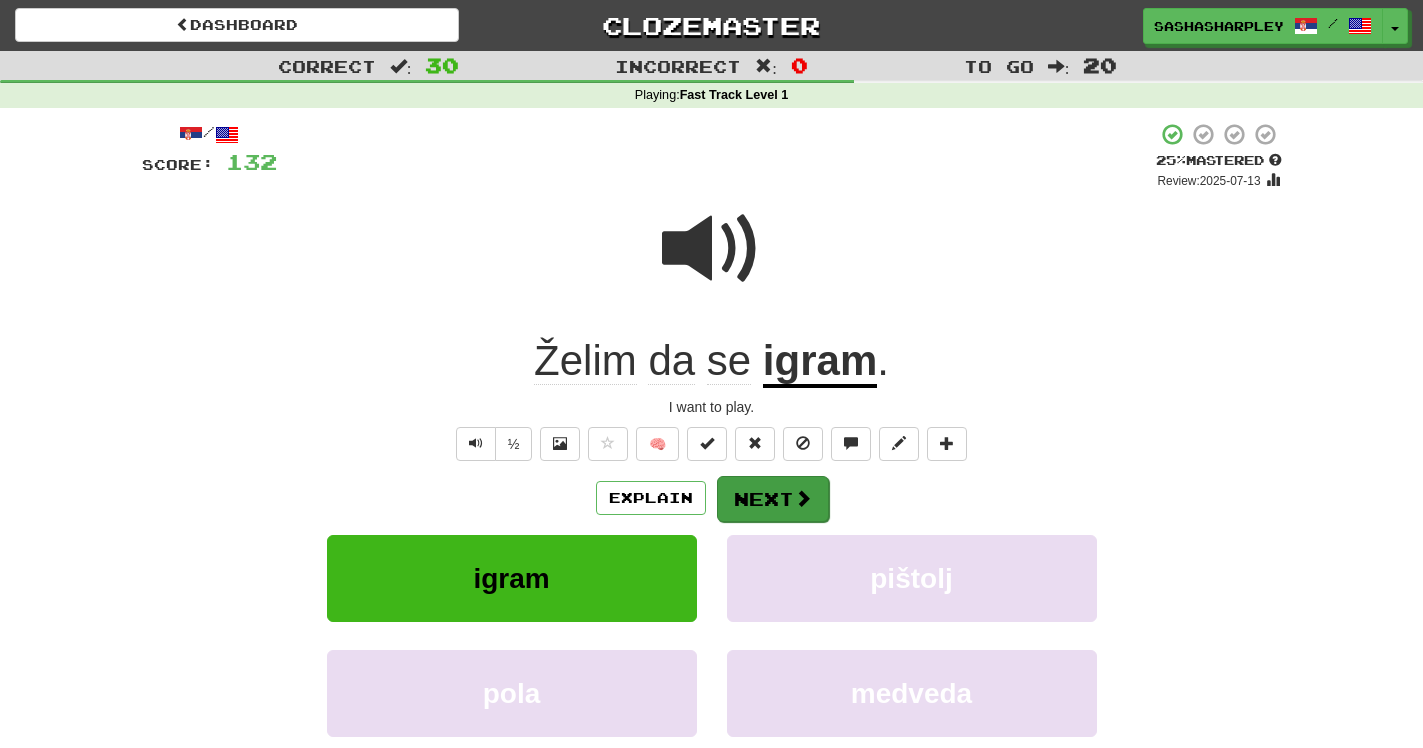 click on "Next" at bounding box center [773, 499] 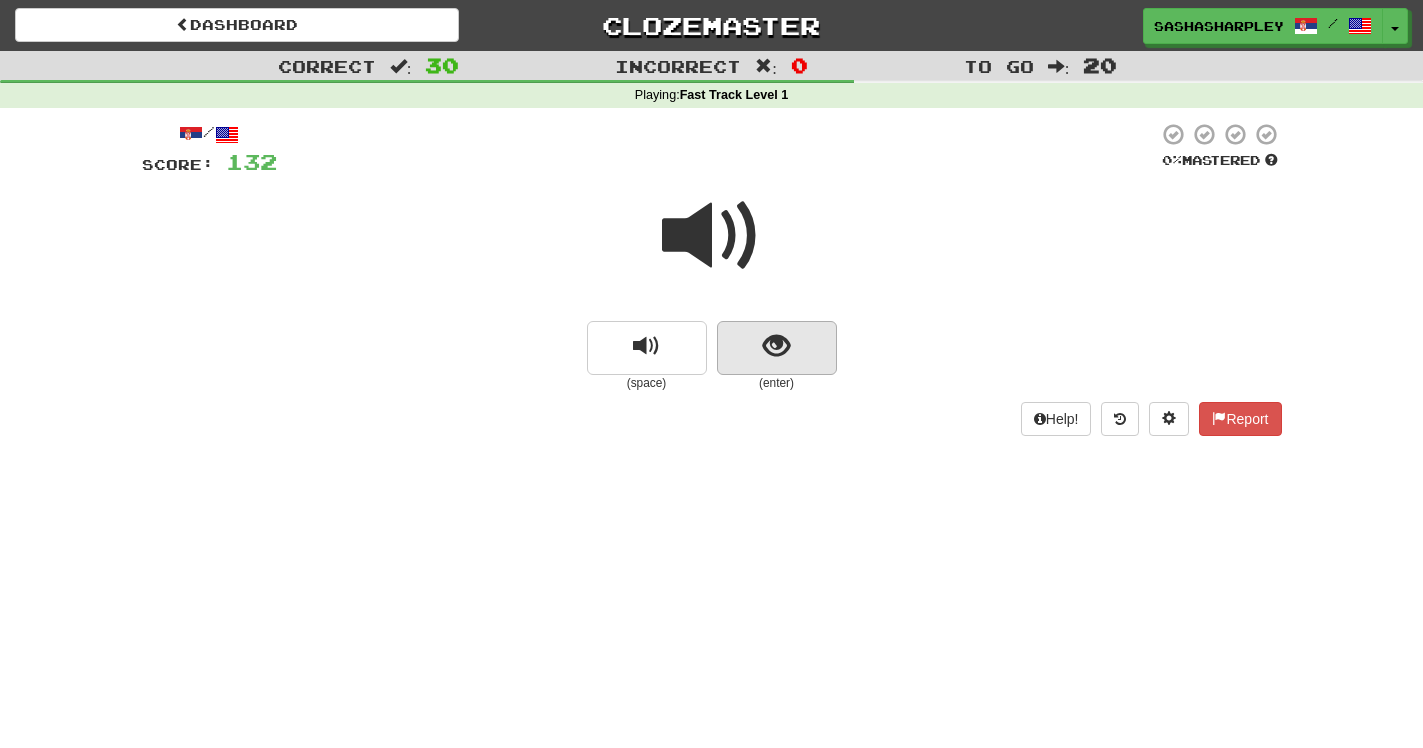 click at bounding box center (776, 346) 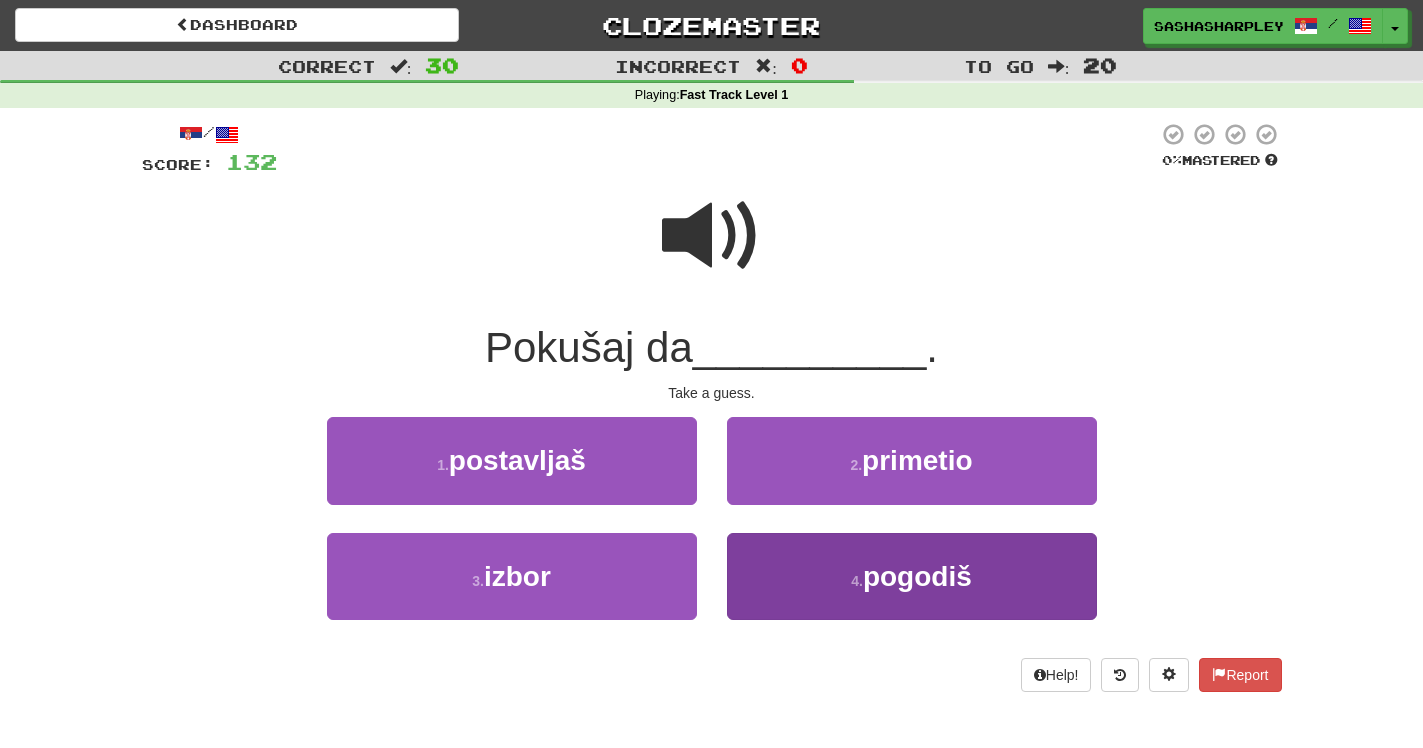 click on "4 .  pogodiš" at bounding box center [912, 576] 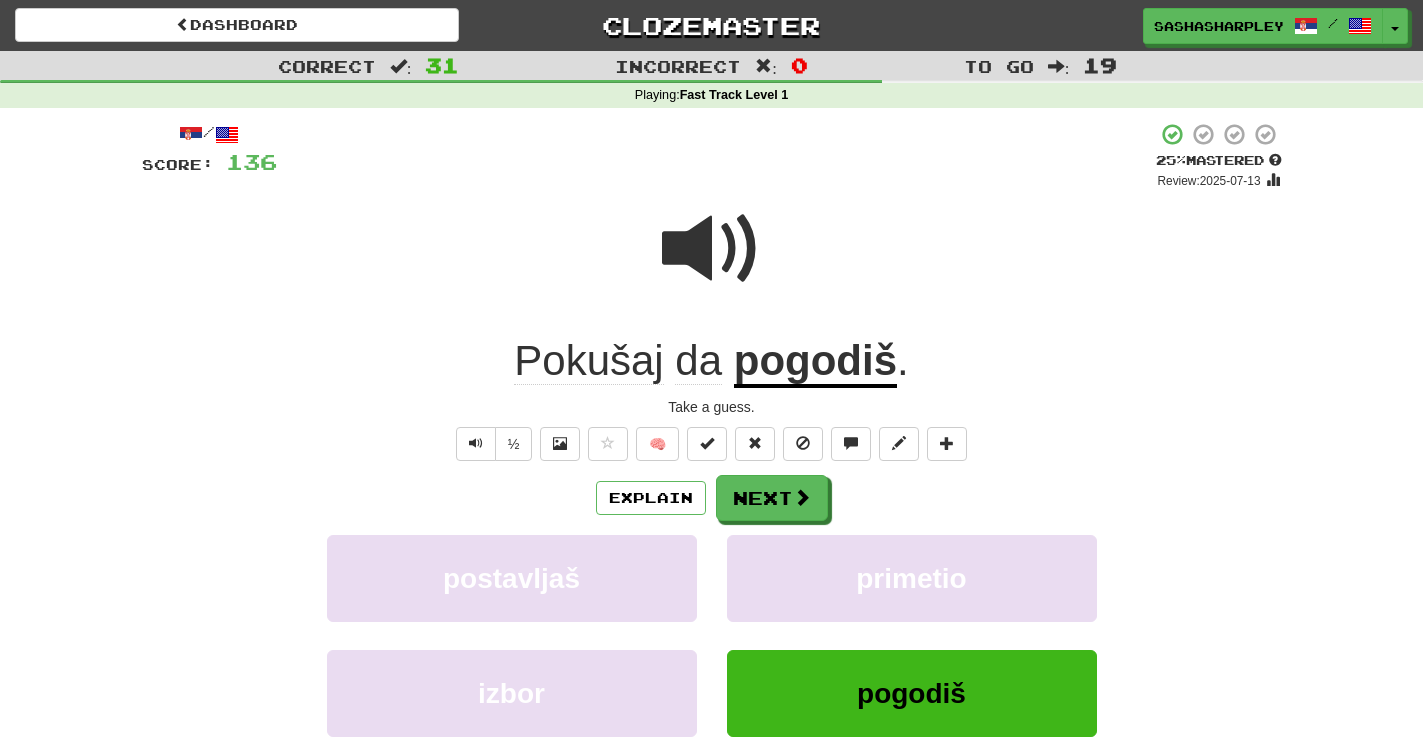click on "pogodiš" at bounding box center [815, 362] 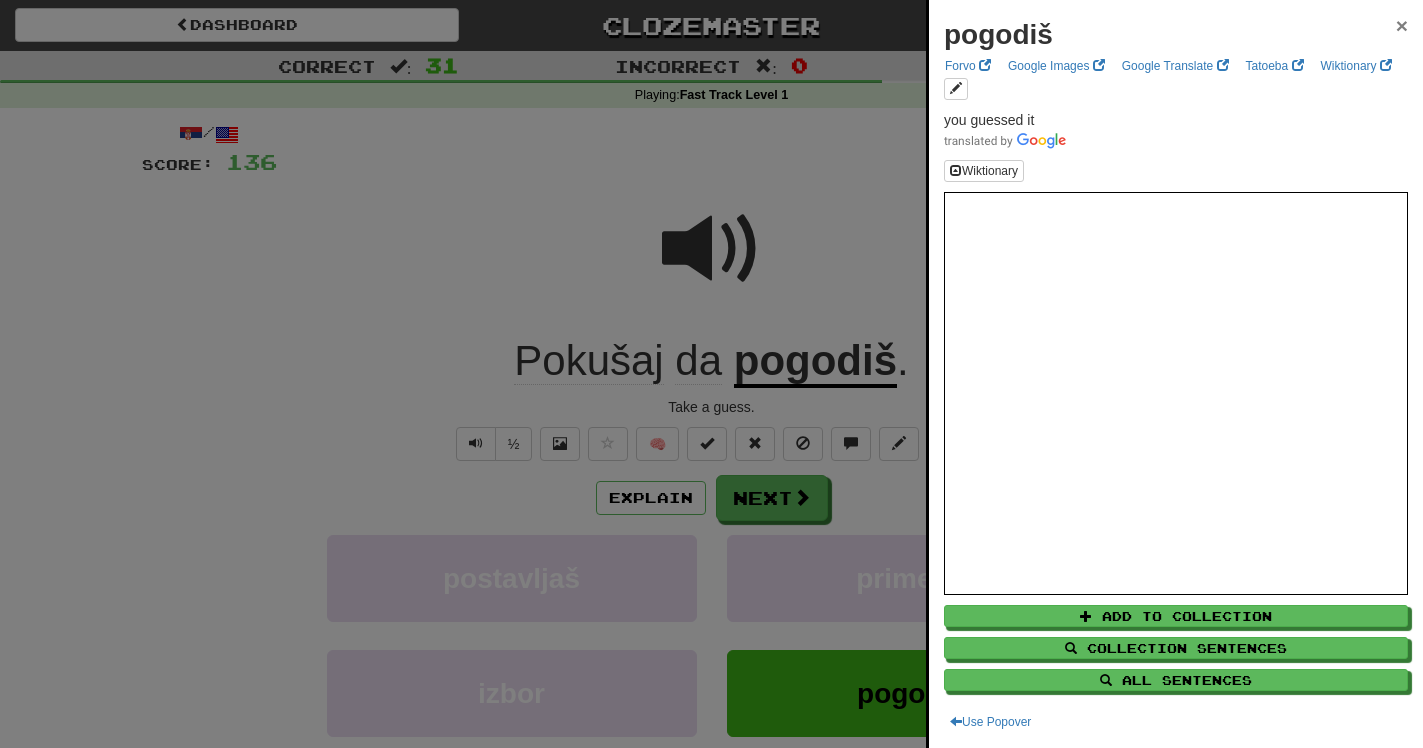 click on "×" at bounding box center (1402, 25) 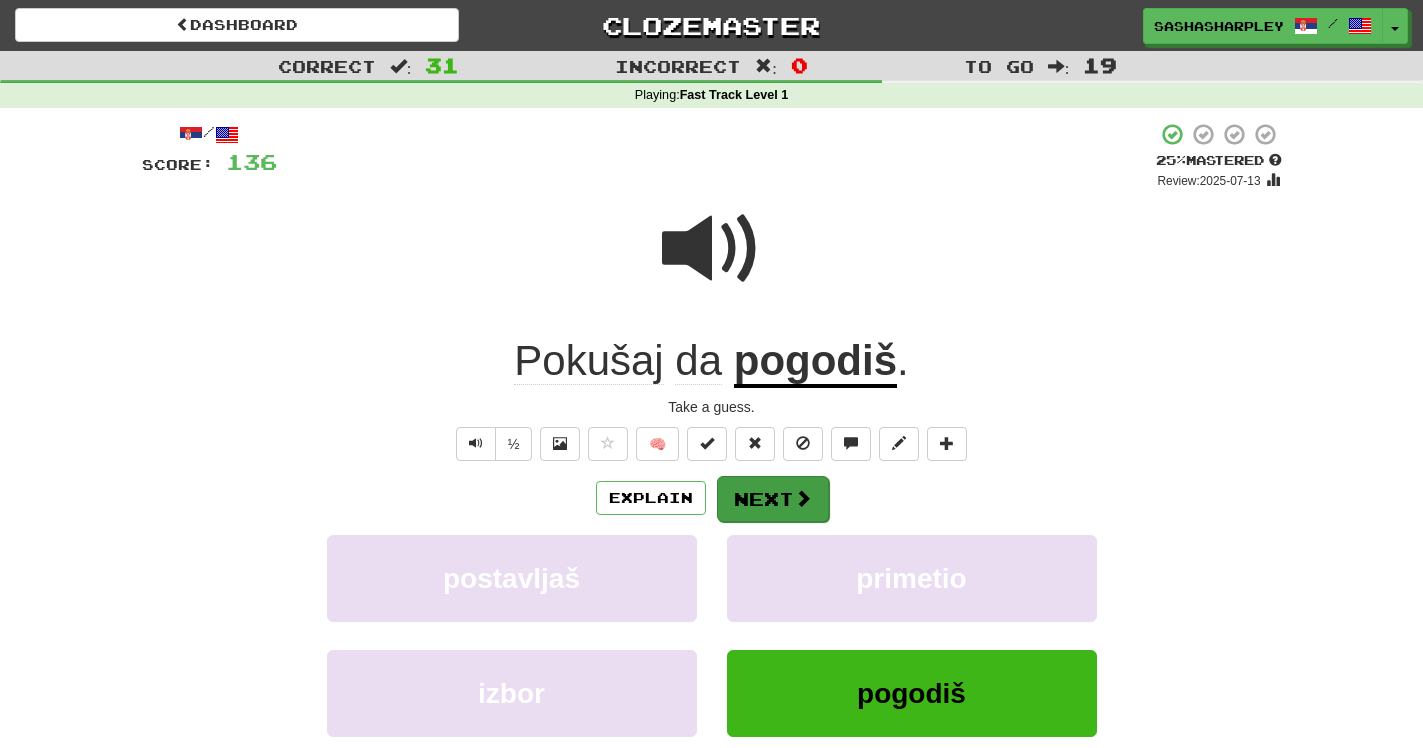 click on "Next" at bounding box center [773, 499] 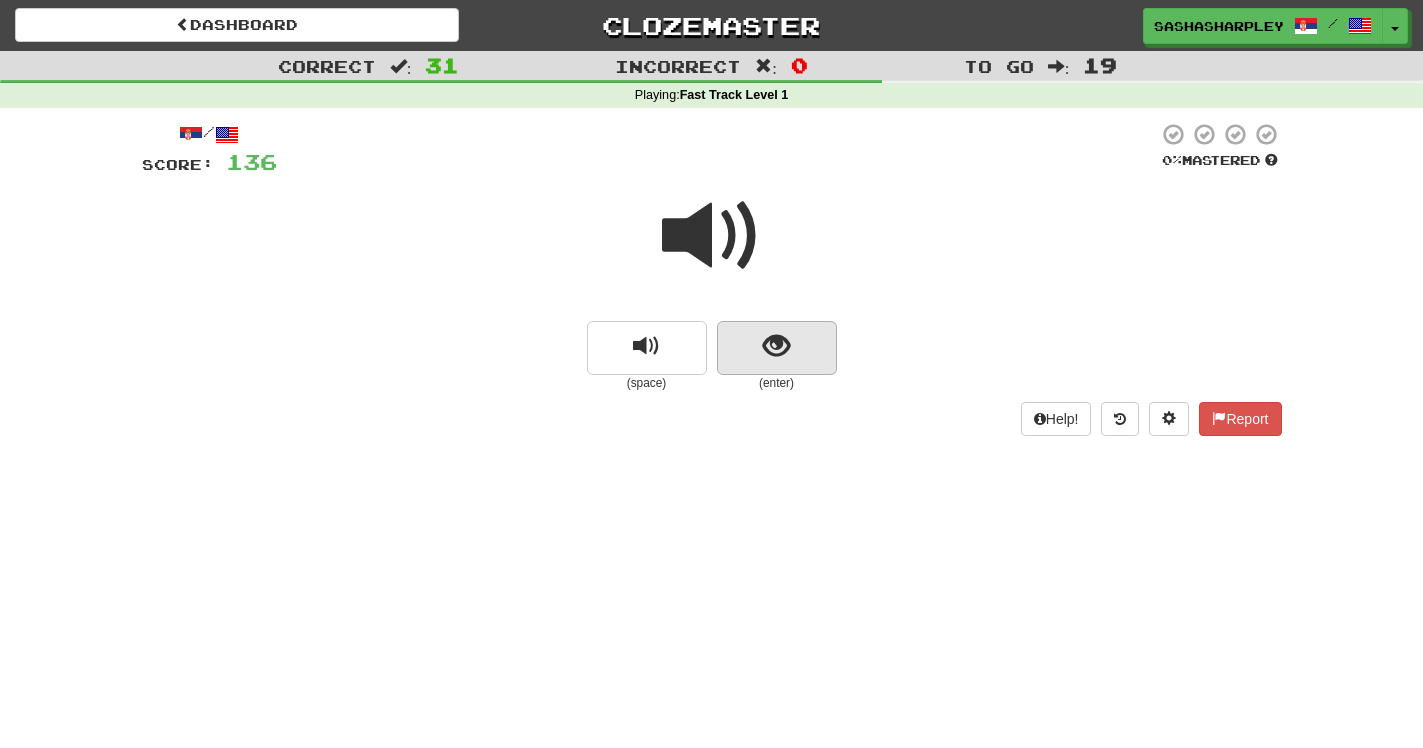 click at bounding box center (776, 346) 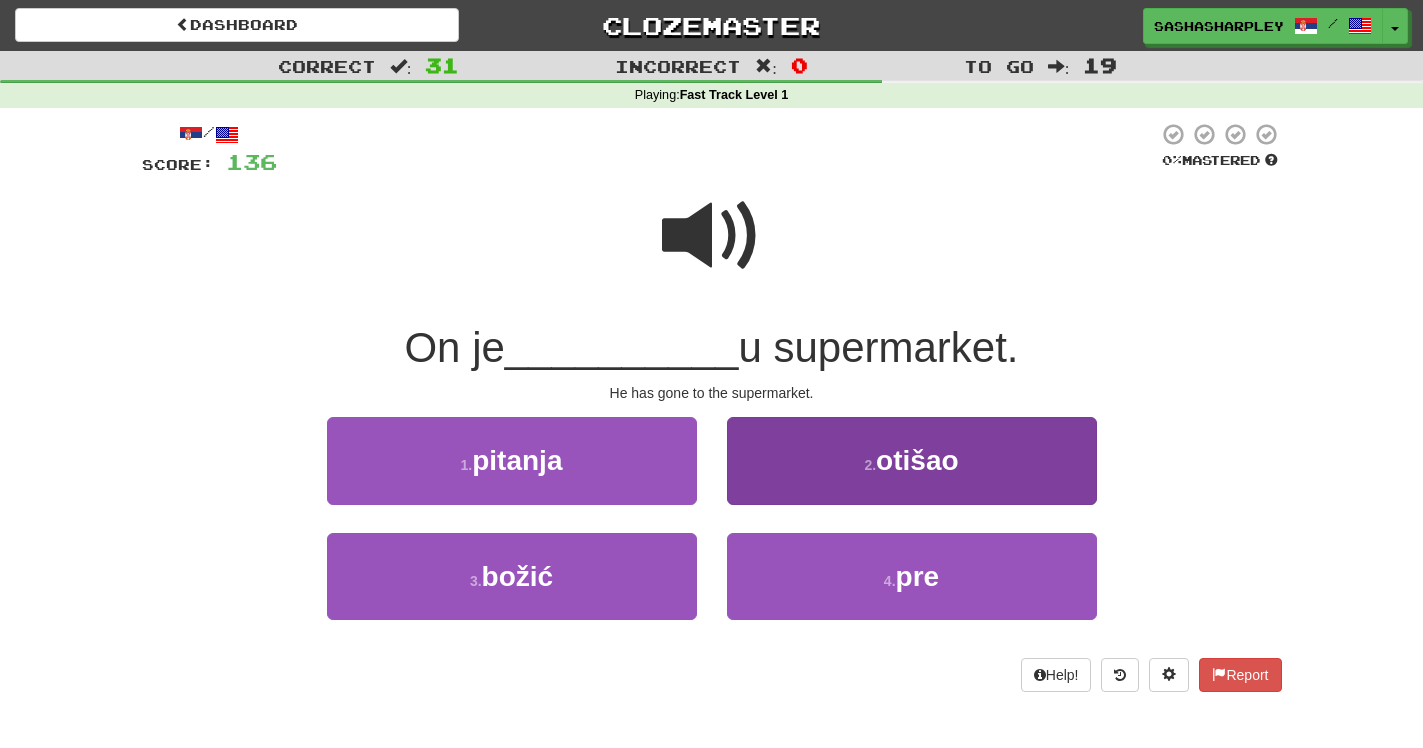 click on "2 .  otišao" at bounding box center (912, 460) 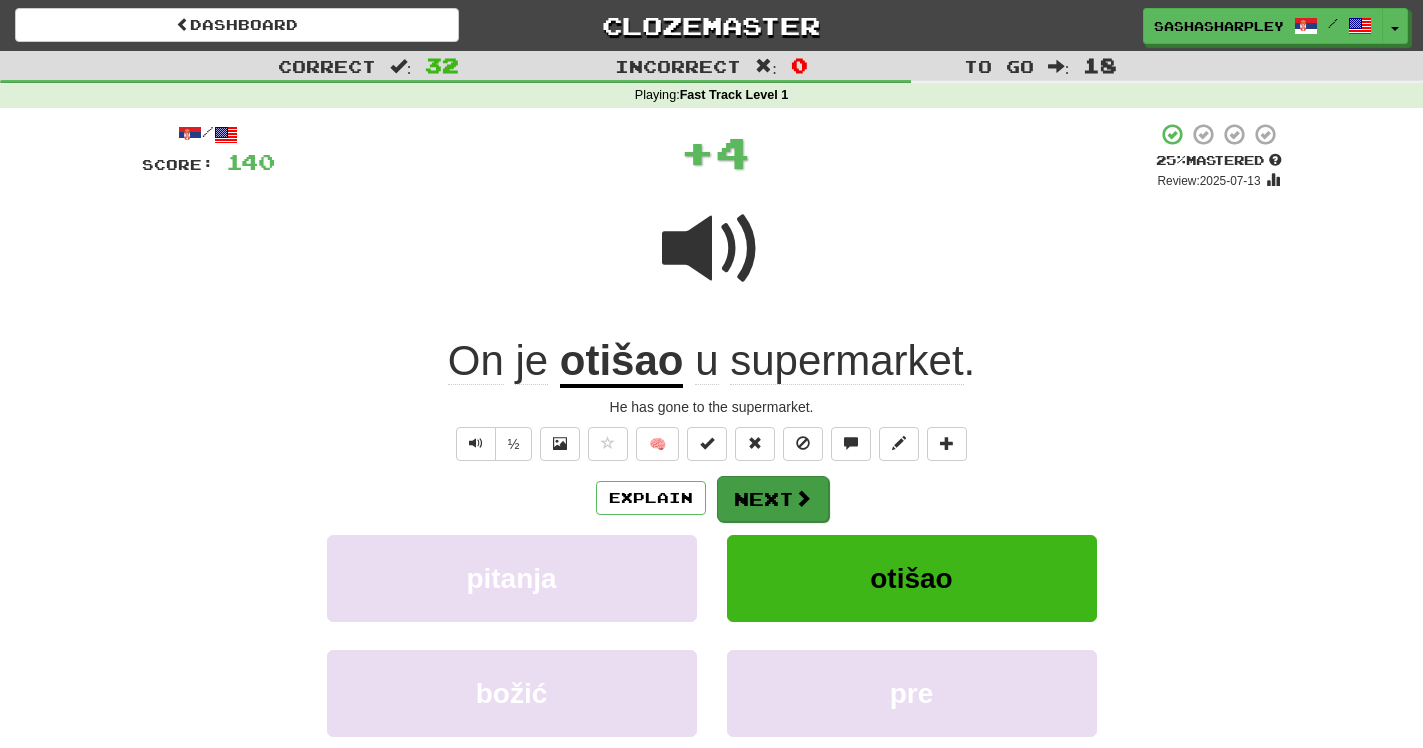 click on "Next" at bounding box center (773, 499) 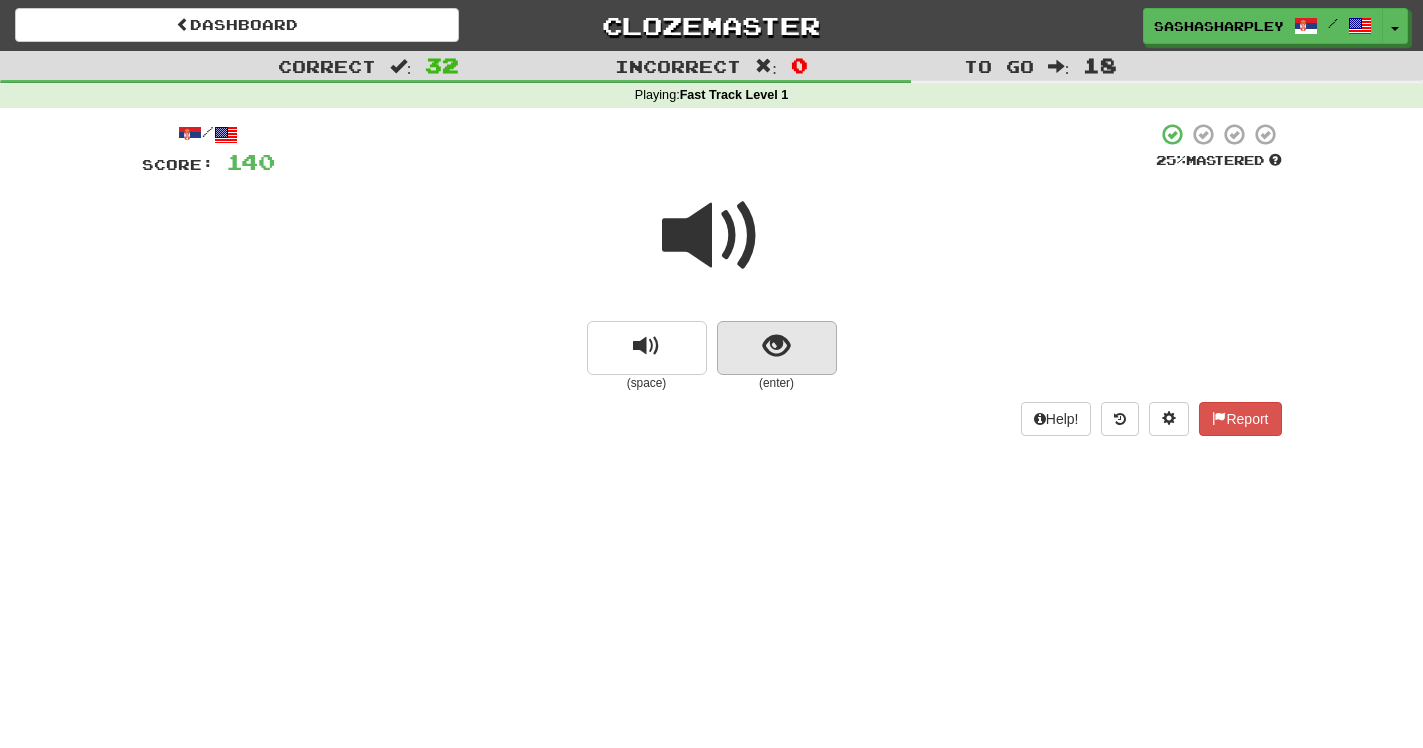 click at bounding box center (776, 346) 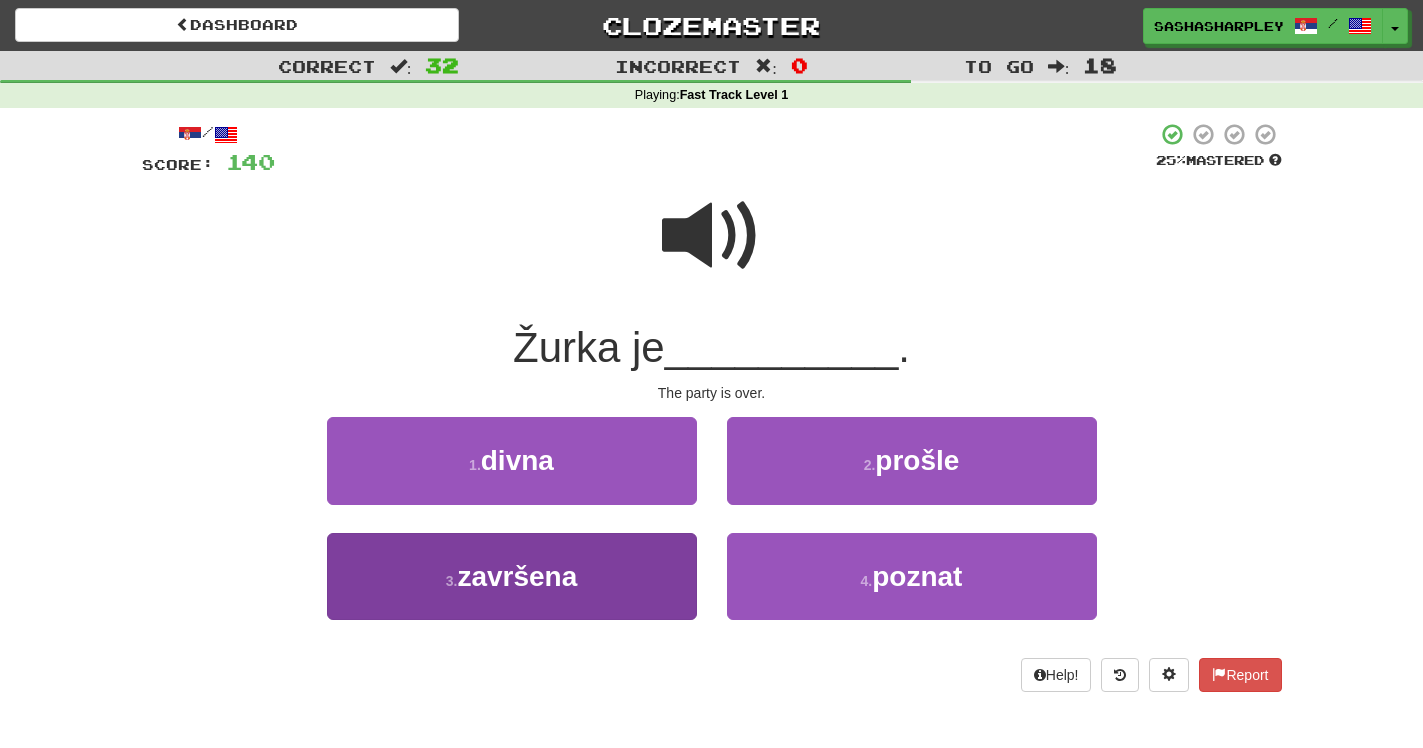 click on "3 .  završena" at bounding box center (512, 576) 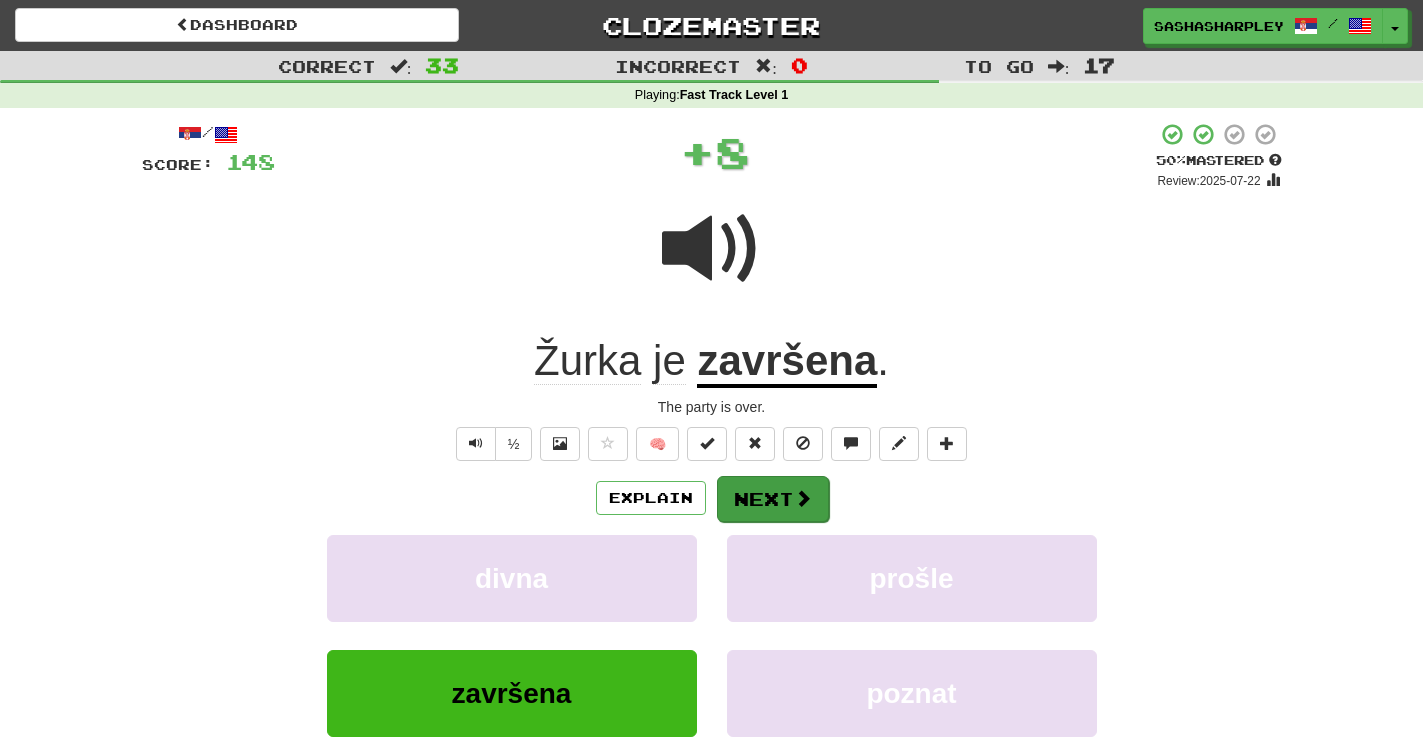 click on "Next" at bounding box center [773, 499] 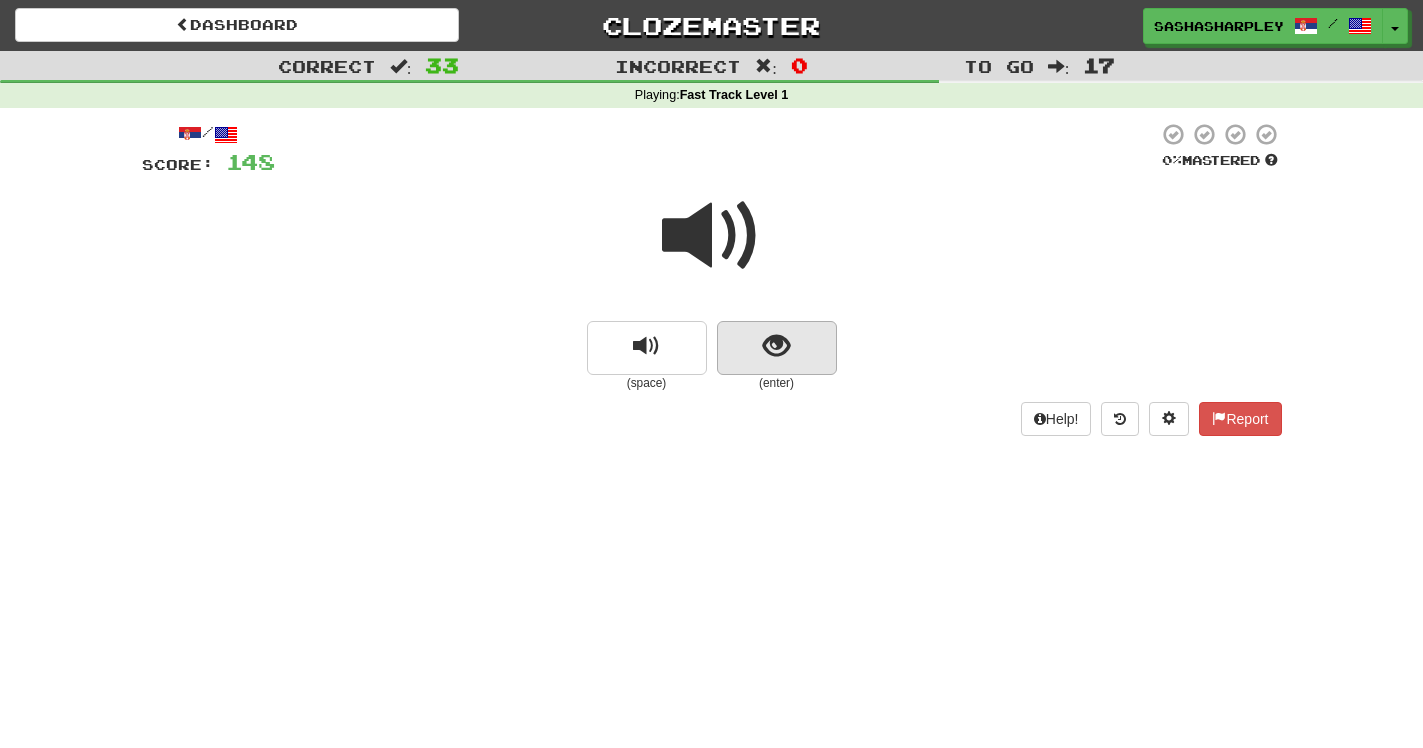 click at bounding box center [776, 346] 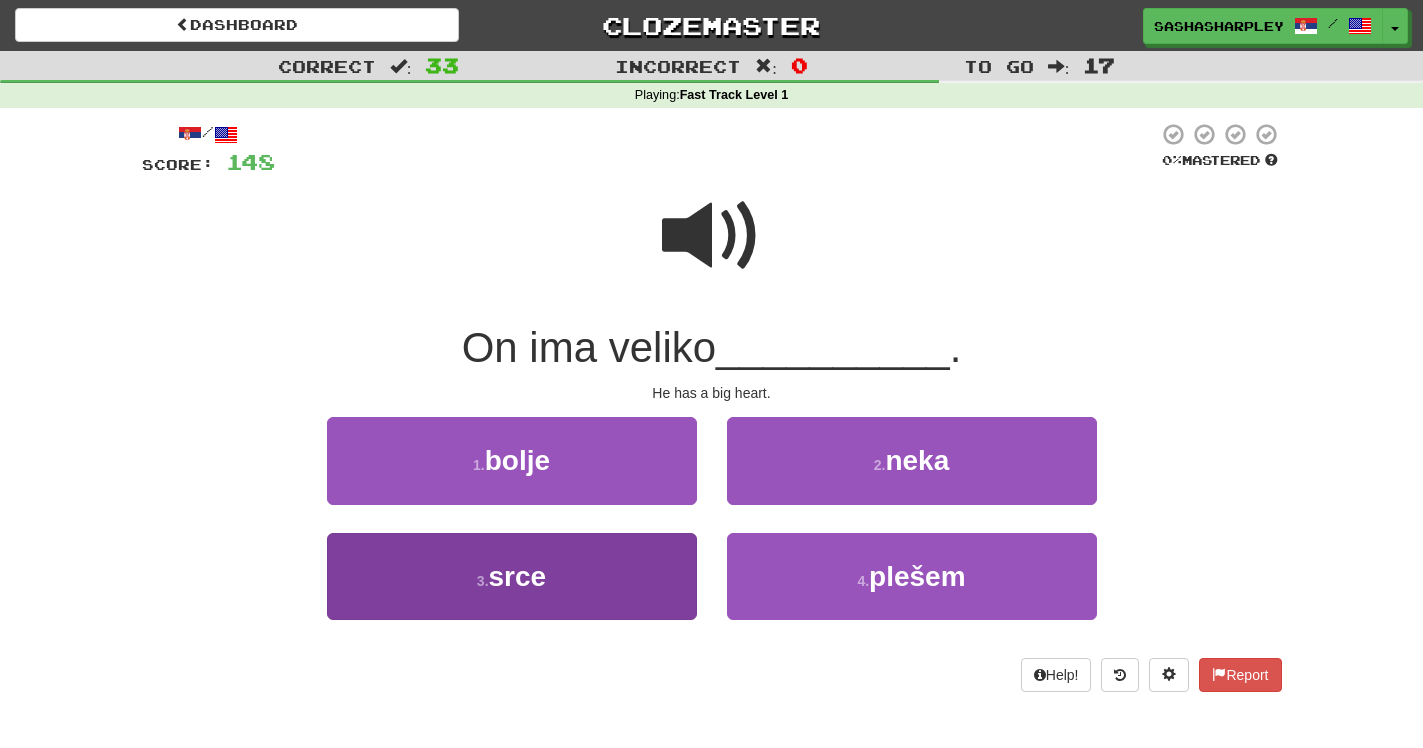 click on "3 .  srce" at bounding box center (512, 576) 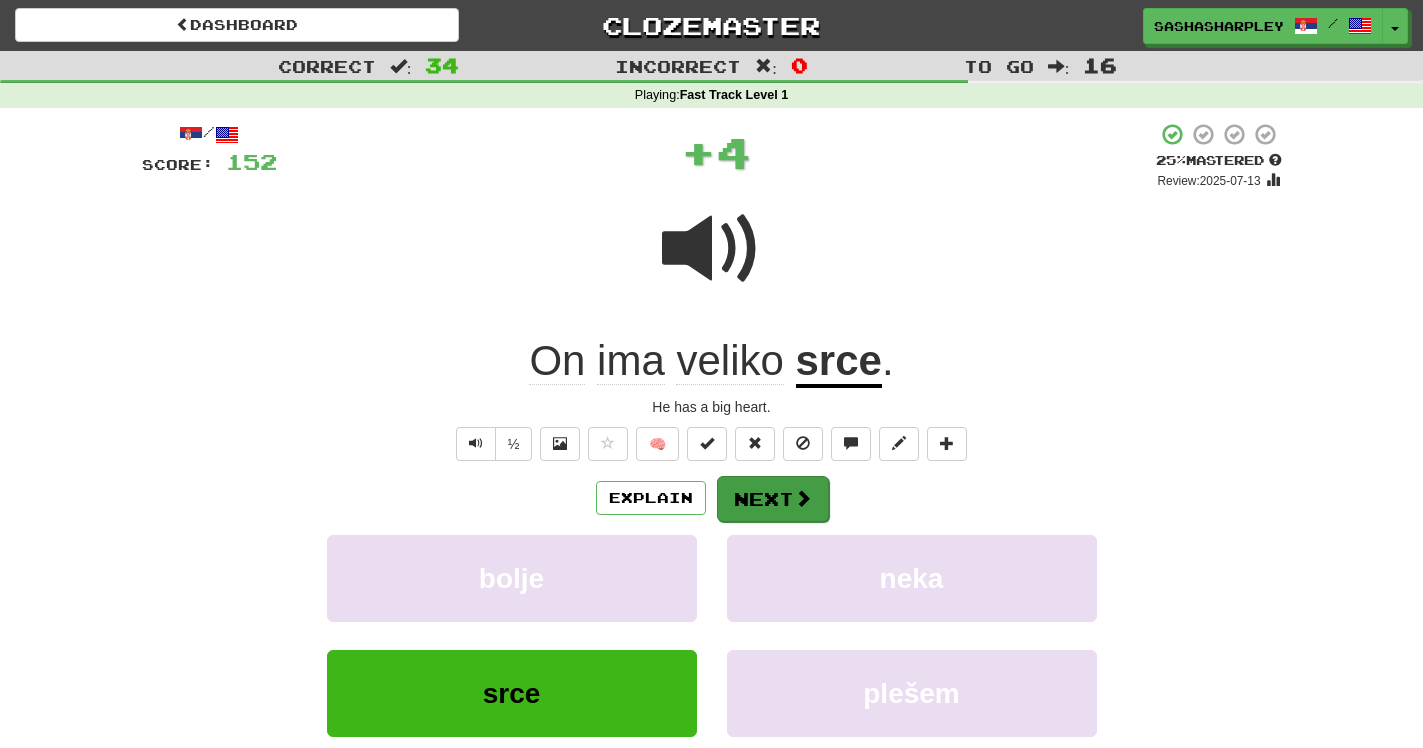 click on "Next" at bounding box center (773, 499) 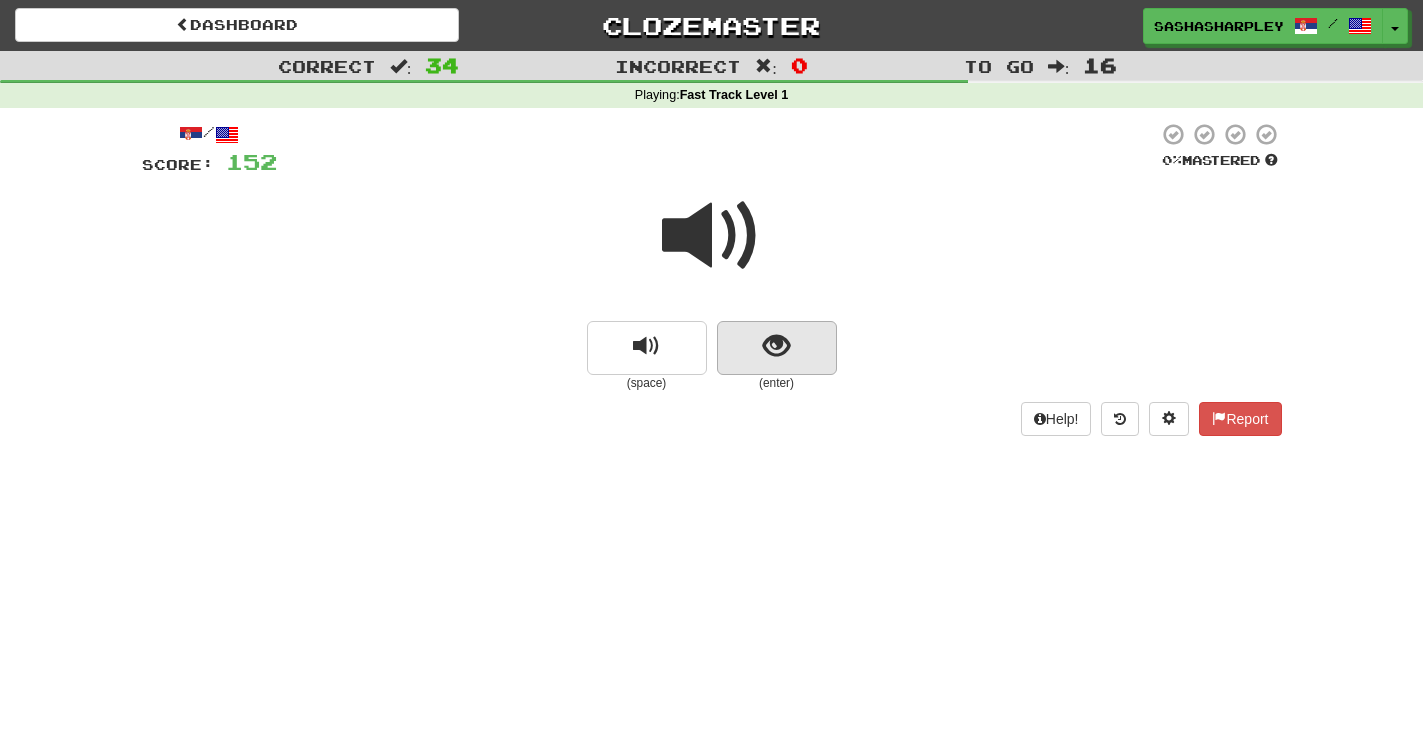 click at bounding box center [776, 346] 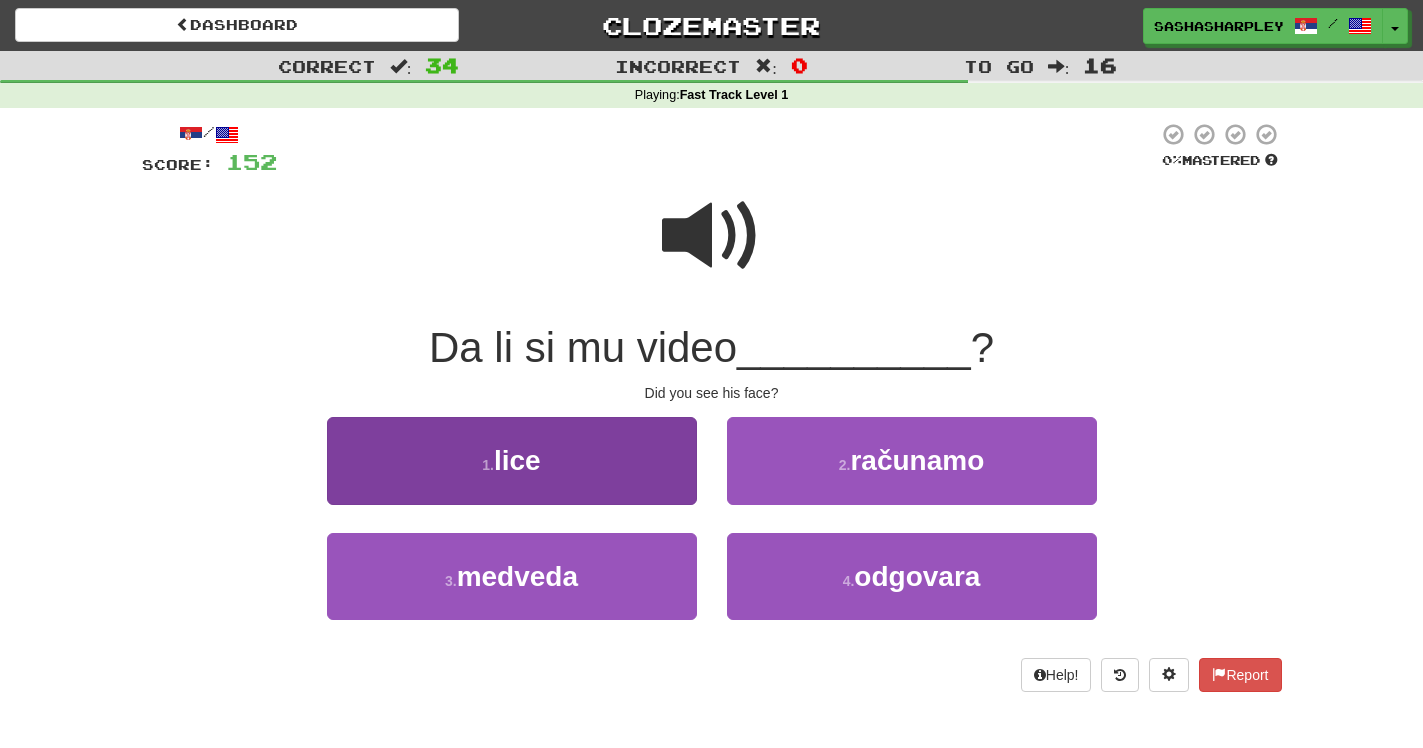 click on "lice" at bounding box center [517, 460] 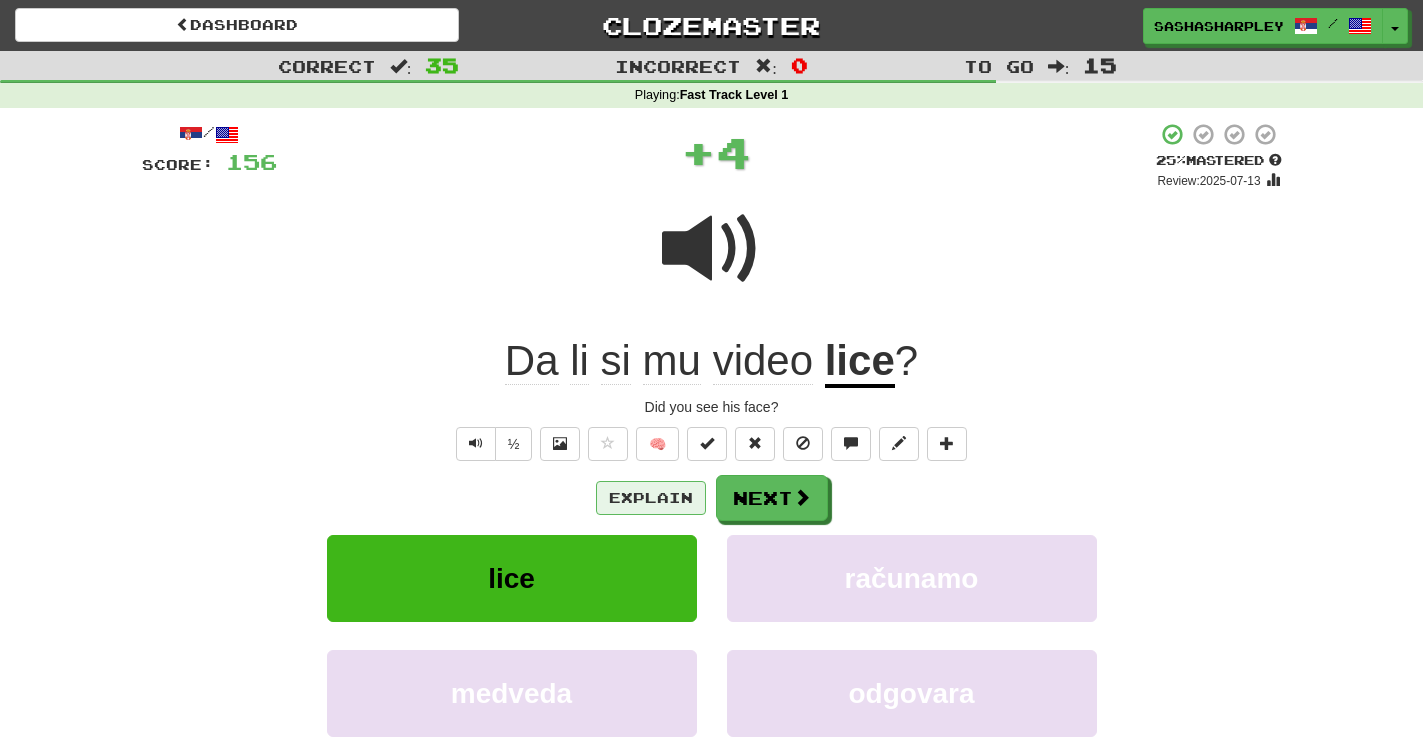 click on "Explain" at bounding box center (651, 498) 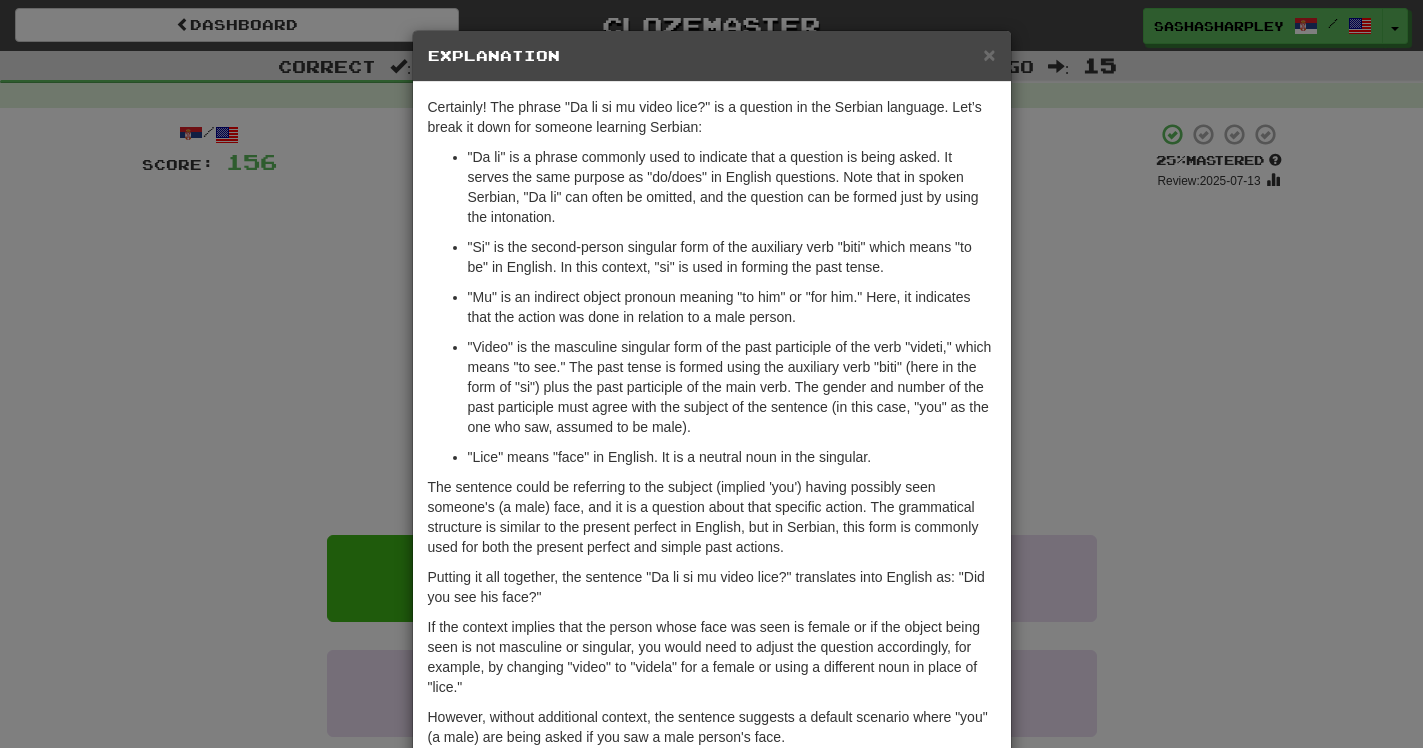 click on "× Explanation Certainly! The phrase "Da li si mu video lice?" is a question in the Serbian language. Let’s break it down for someone learning Serbian:
"Da li" is a phrase commonly used to indicate that a question is being asked. It serves the same purpose as "do/does" in English questions. Note that in spoken Serbian, "Da li" can often be omitted, and the question can be formed just by using the intonation.
"Si" is the second-person singular form of the auxiliary verb "biti" which means "to be" in English. In this context, "si" is used in forming the past tense.
"Mu" is an indirect object pronoun meaning "to him" or "for him." Here, it indicates that the action was done in relation to a male person.
"Lice" means "face" in English. It is a neutral noun in the singular.
Putting it all together, the sentence "Da li si mu video lice?" translates into English as: "Did you see his face?"
In beta. Generated by ChatGPT. Like it? Hate it?  Let us know ! Close" at bounding box center (711, 374) 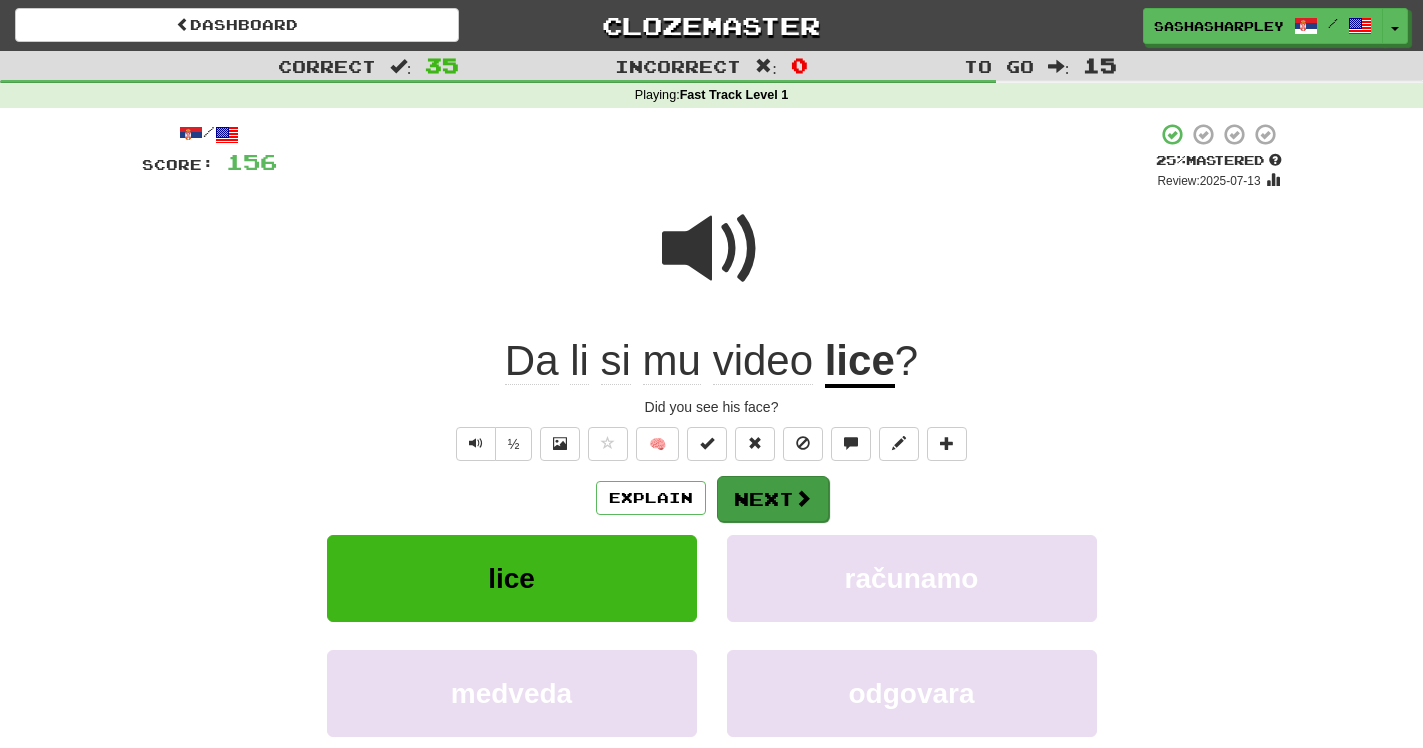 click on "Next" at bounding box center (773, 499) 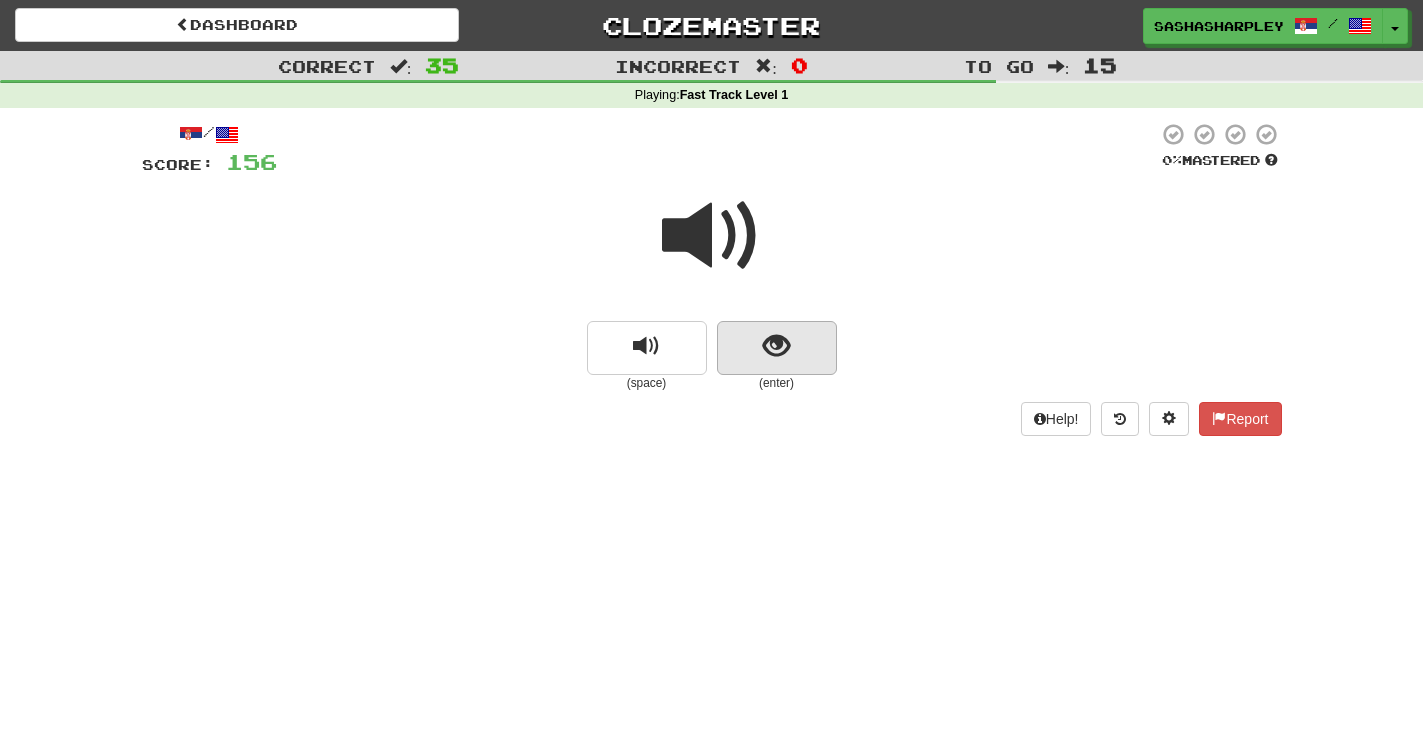 click at bounding box center (776, 346) 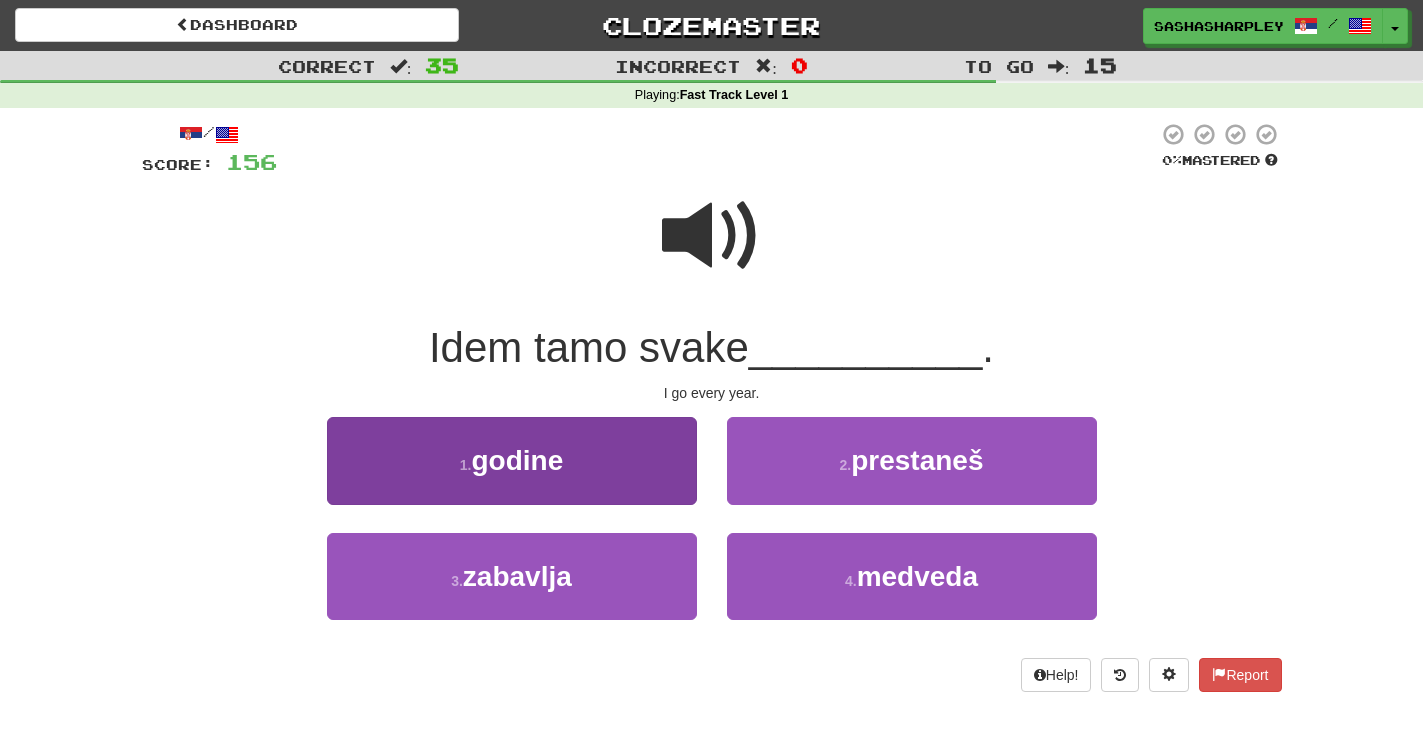 click on "1 .  godine" at bounding box center (512, 460) 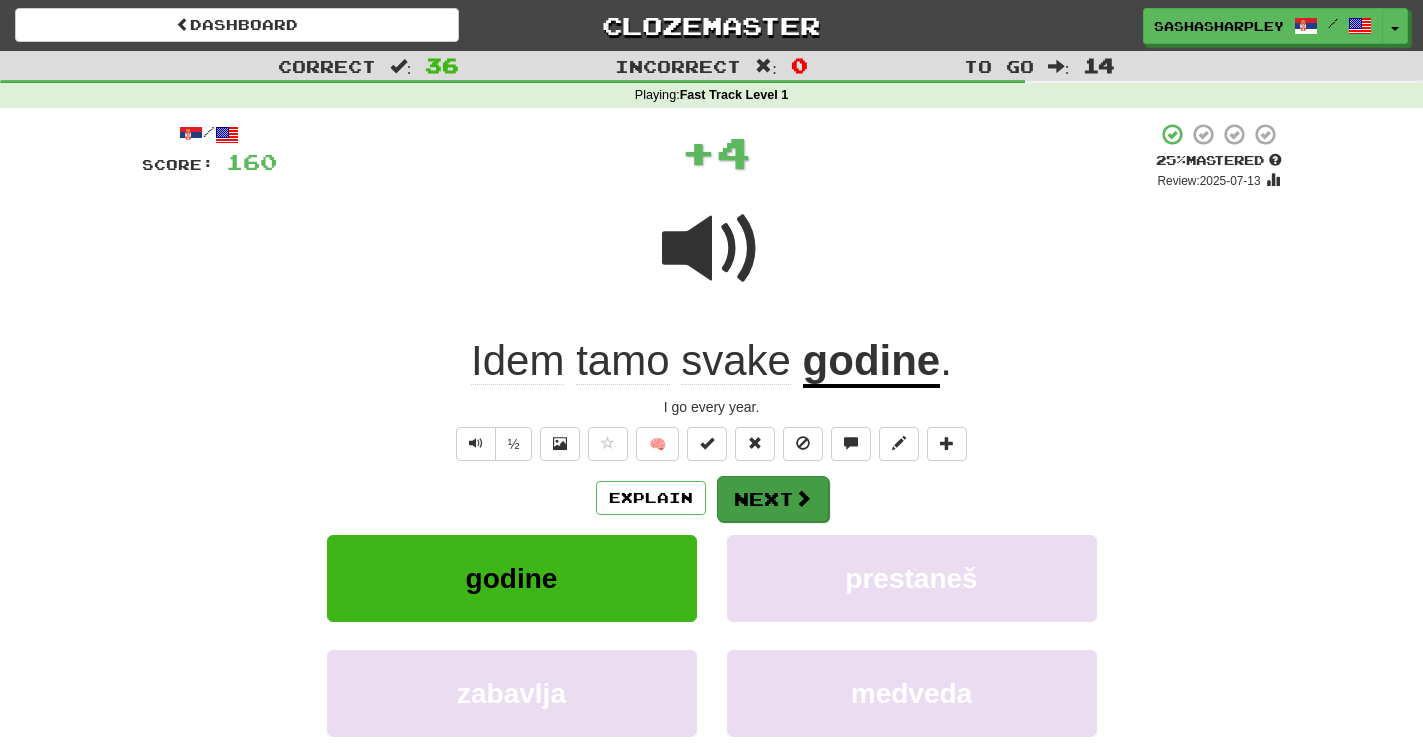 click on "Next" at bounding box center [773, 499] 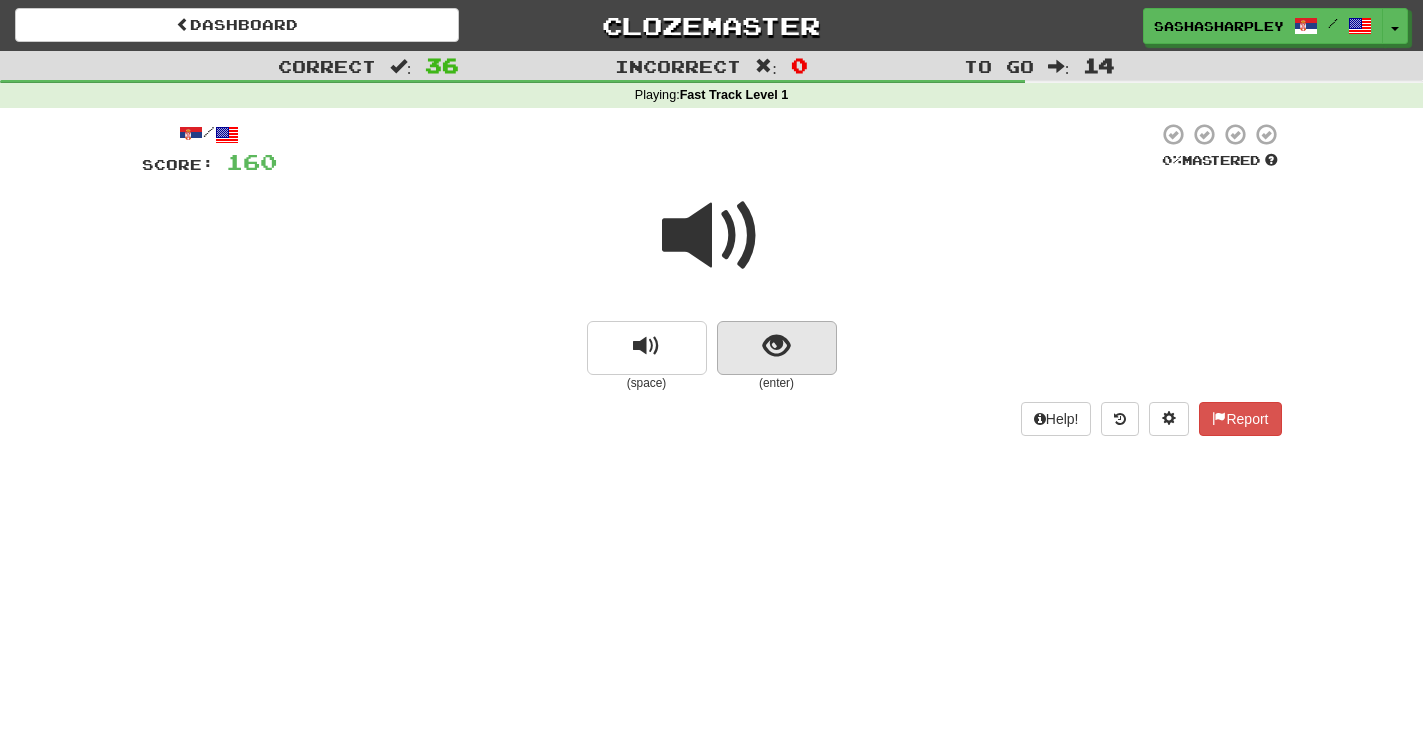 click at bounding box center [776, 346] 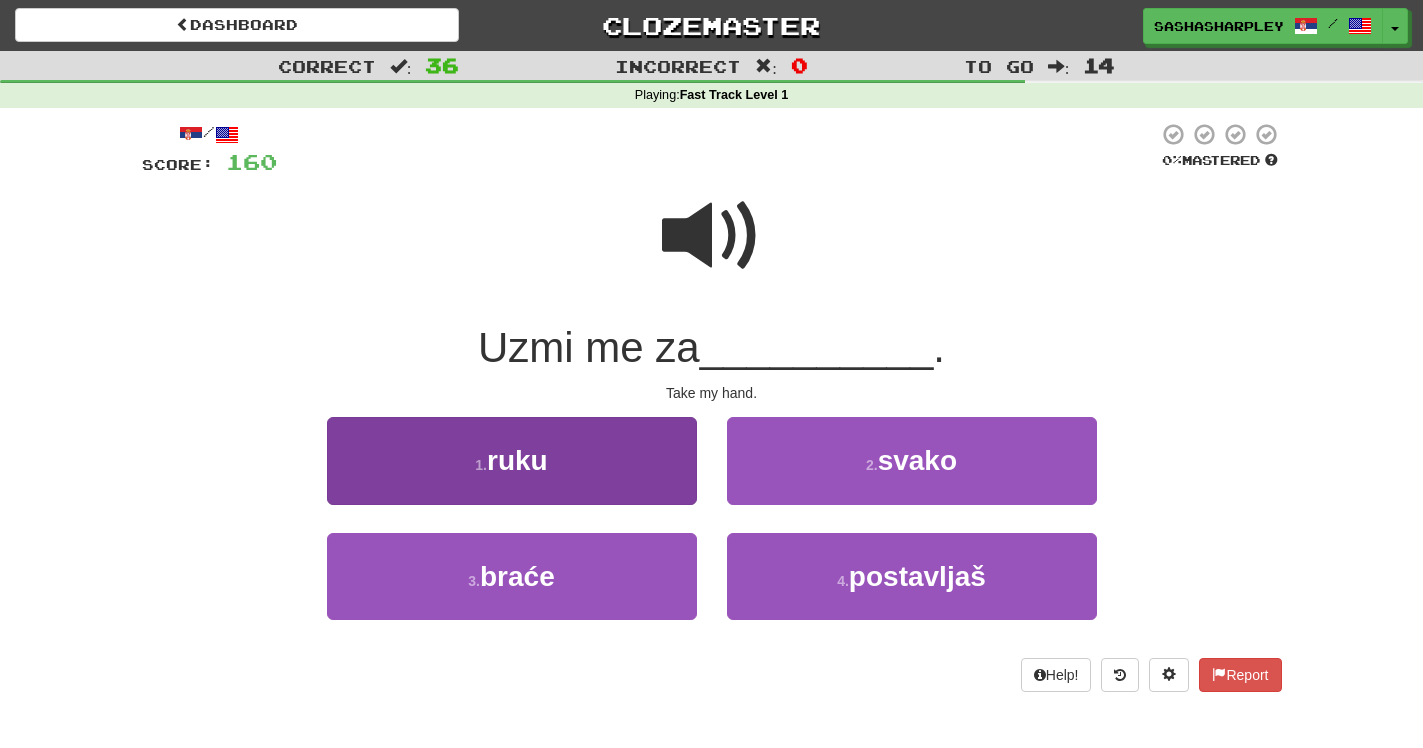 click on "1 .  ruku" at bounding box center [512, 460] 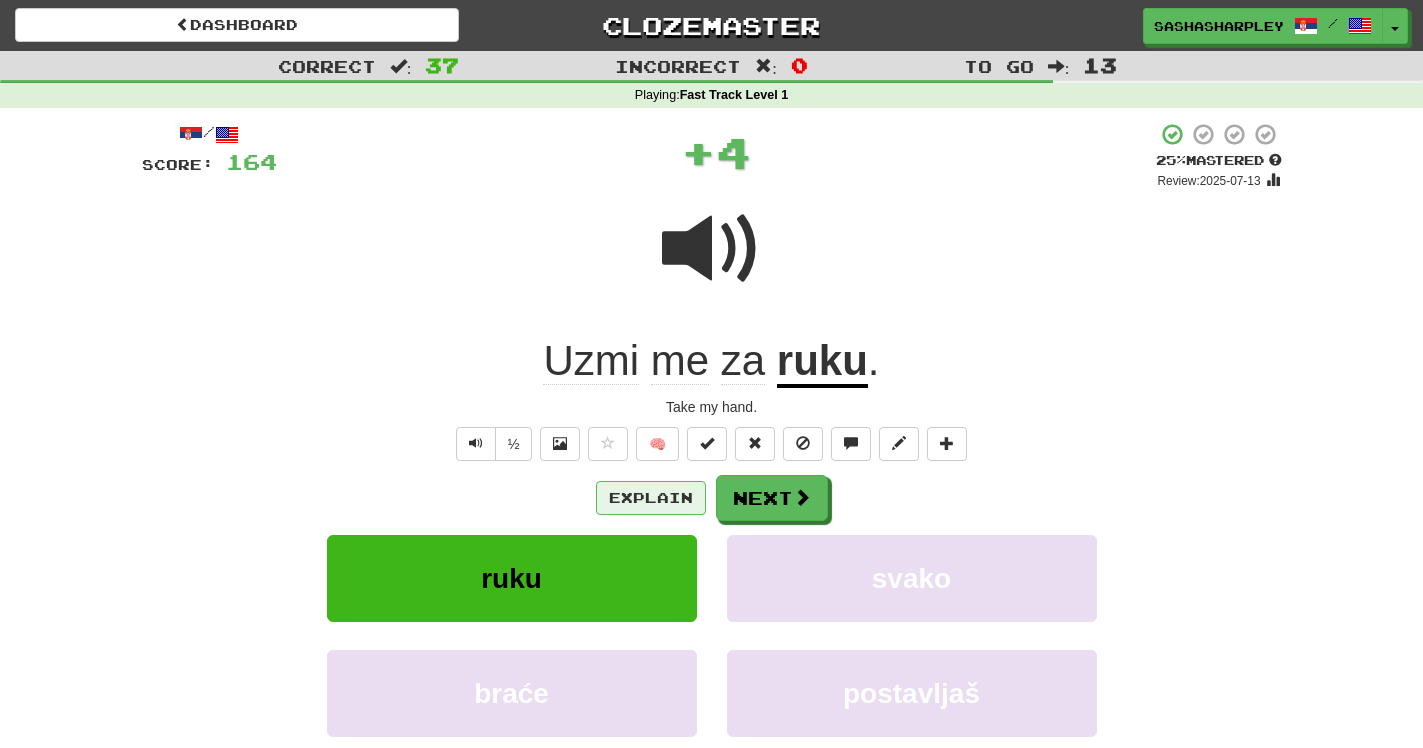 click on "Explain" at bounding box center [651, 498] 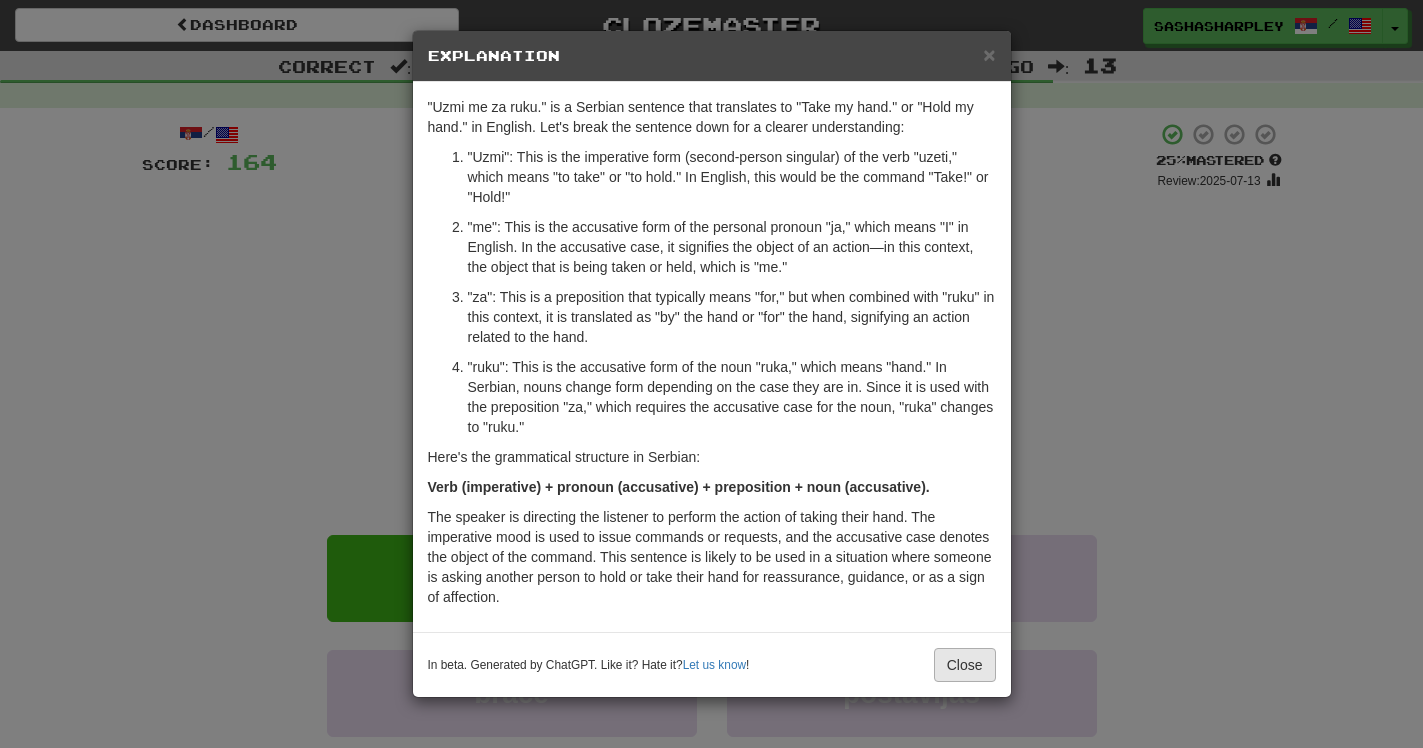 click on "Close" at bounding box center [965, 665] 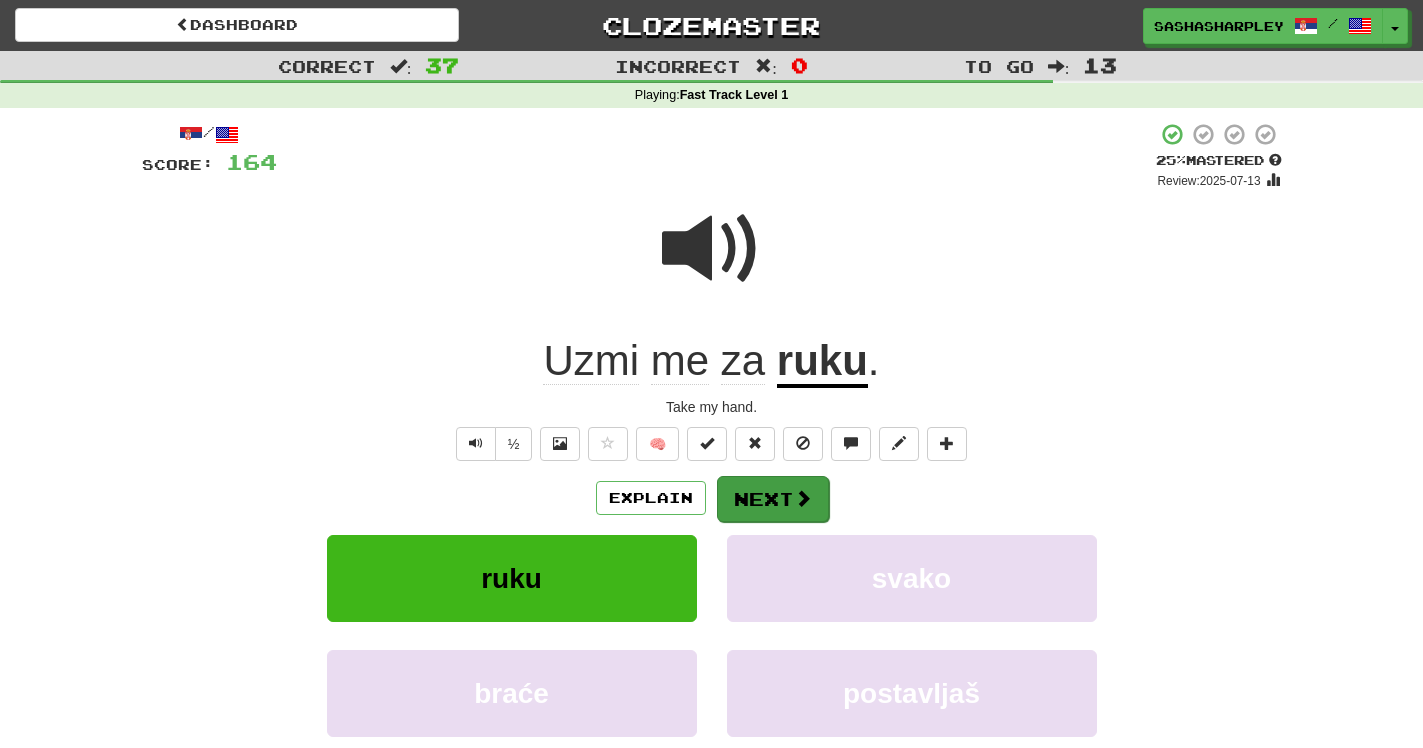 click on "Next" at bounding box center [773, 499] 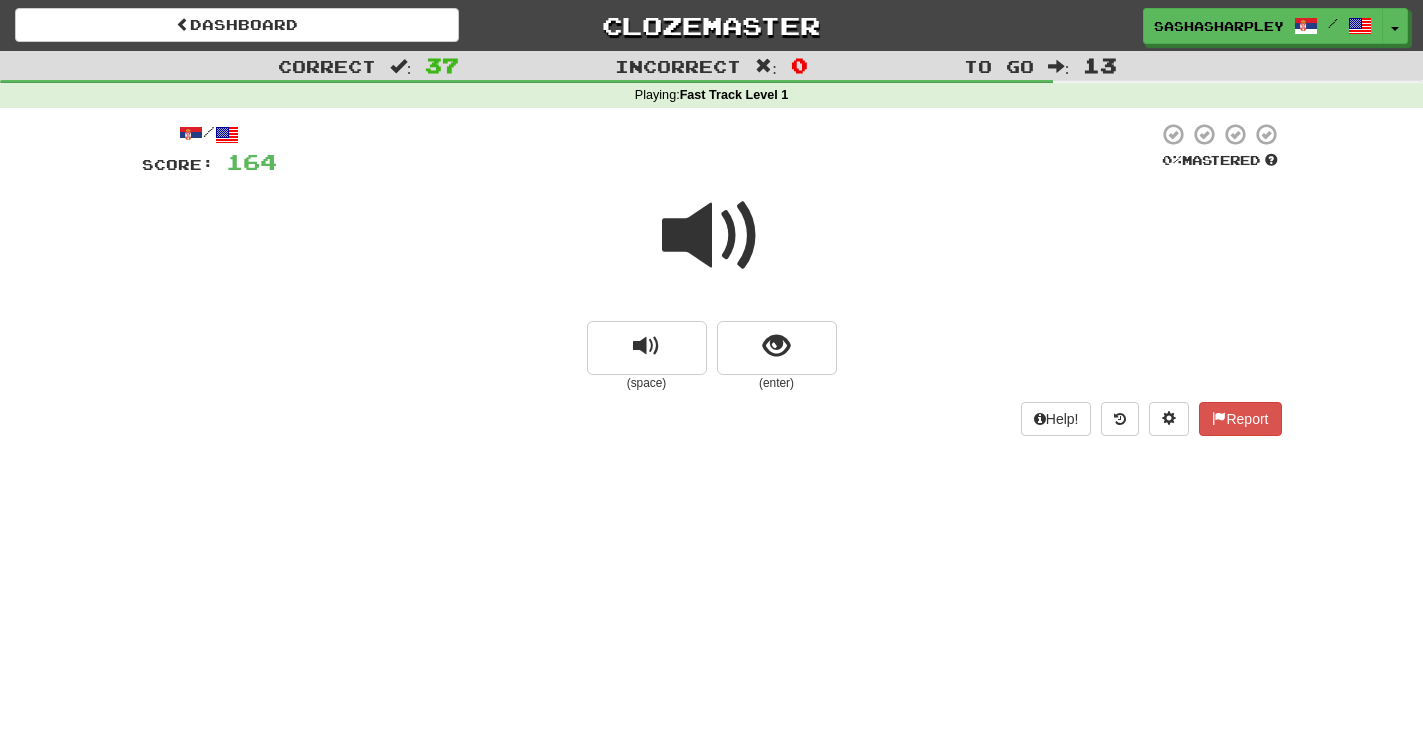 click at bounding box center (712, 236) 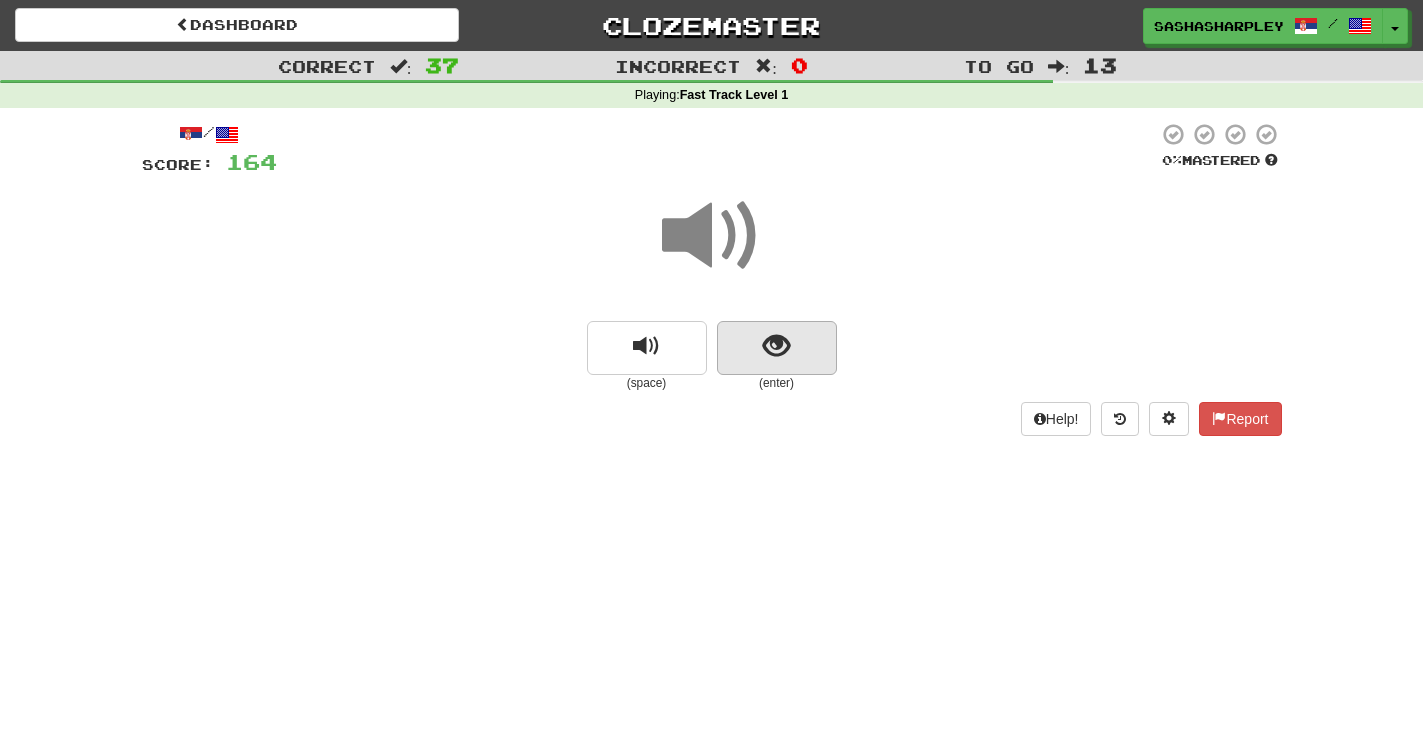 click at bounding box center (776, 346) 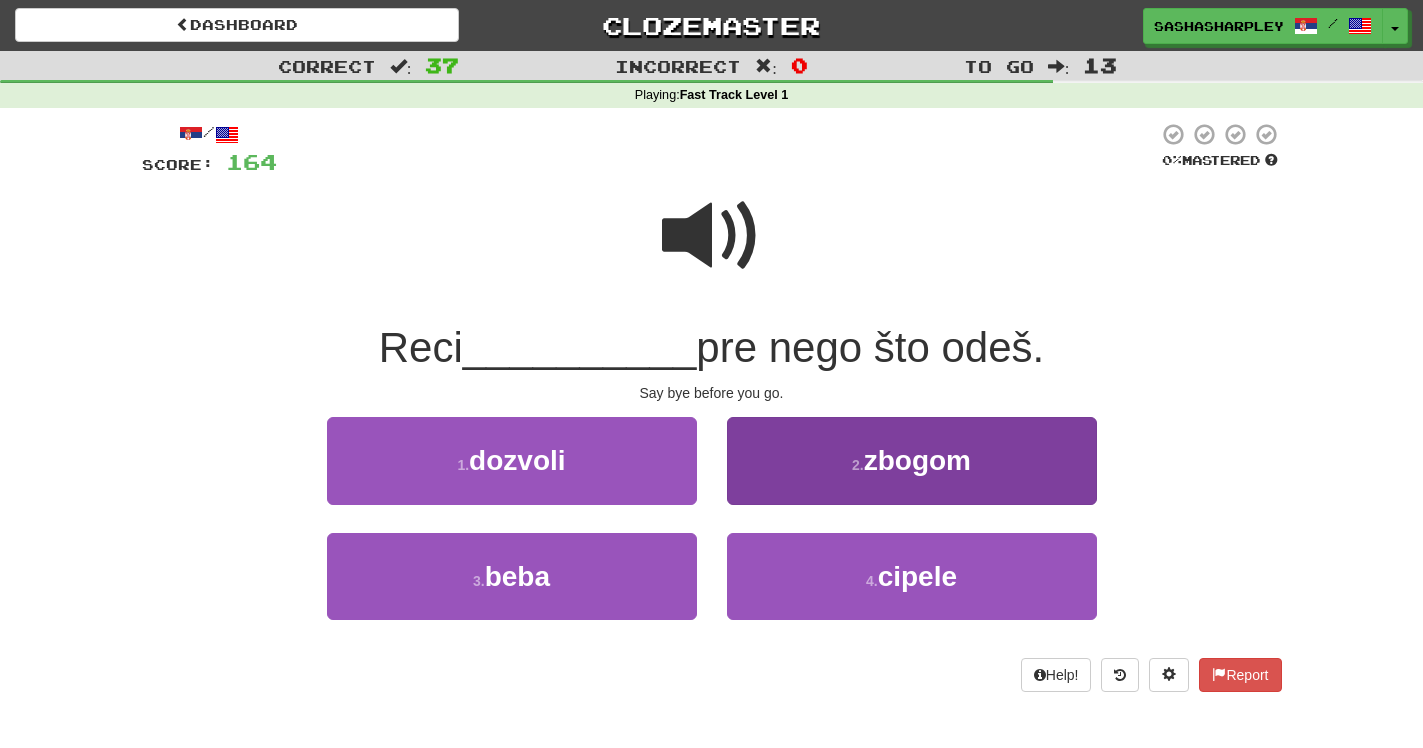 click on "2 ." at bounding box center (858, 465) 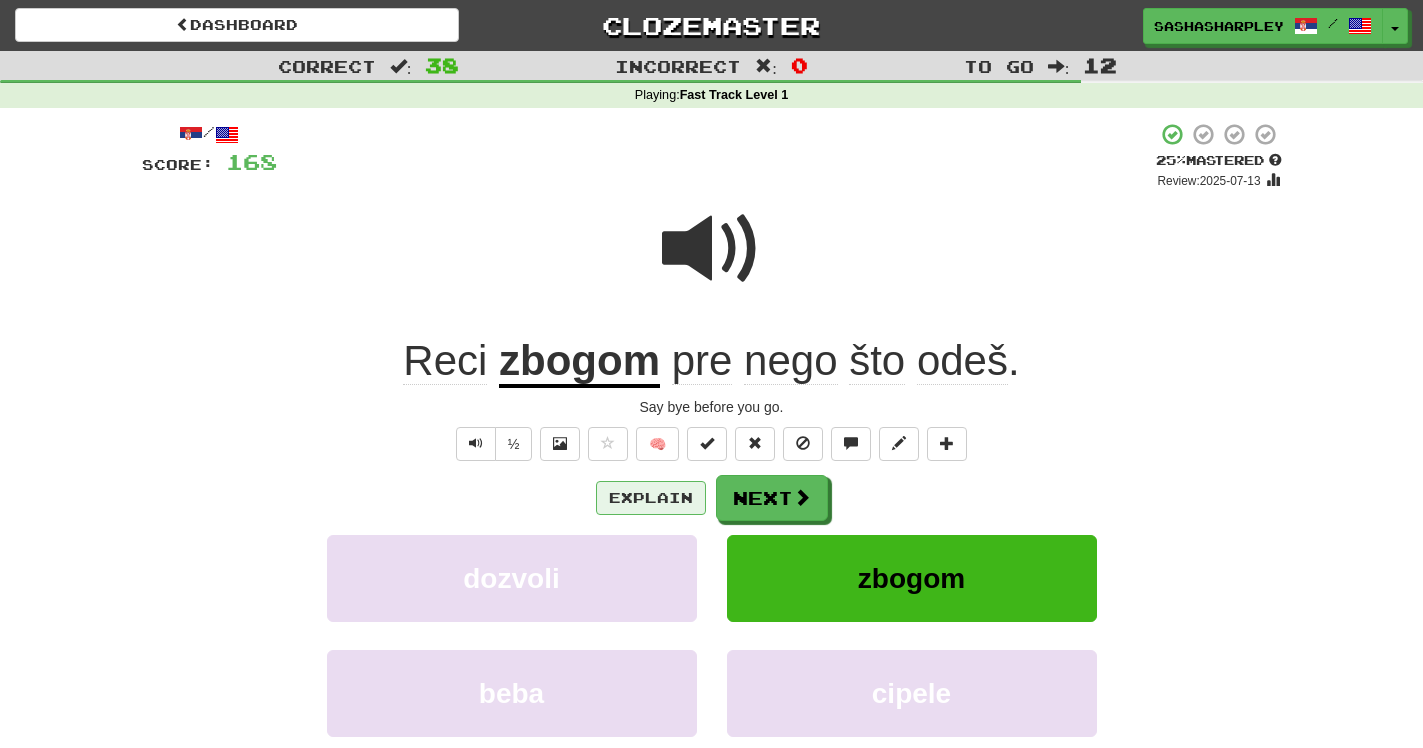 click on "Explain" at bounding box center (651, 498) 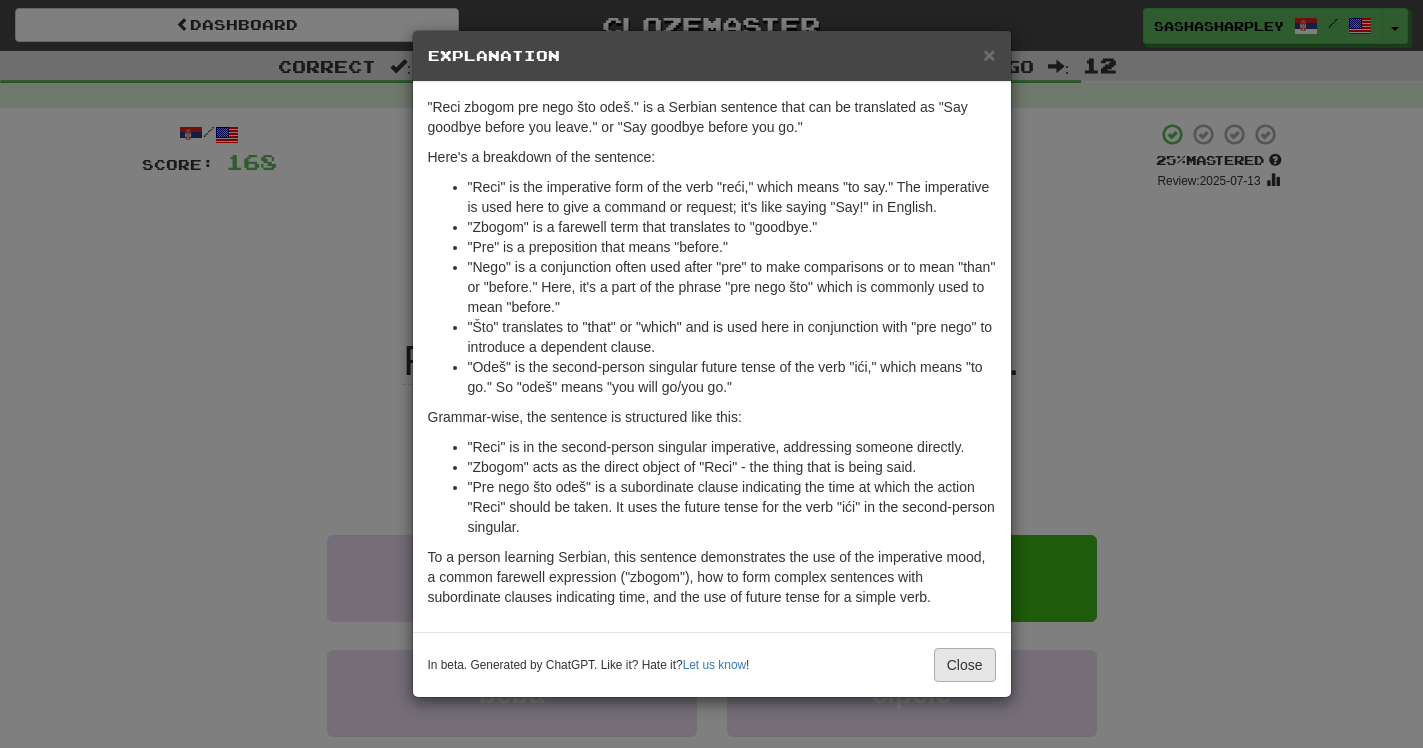 click on "Close" at bounding box center (965, 665) 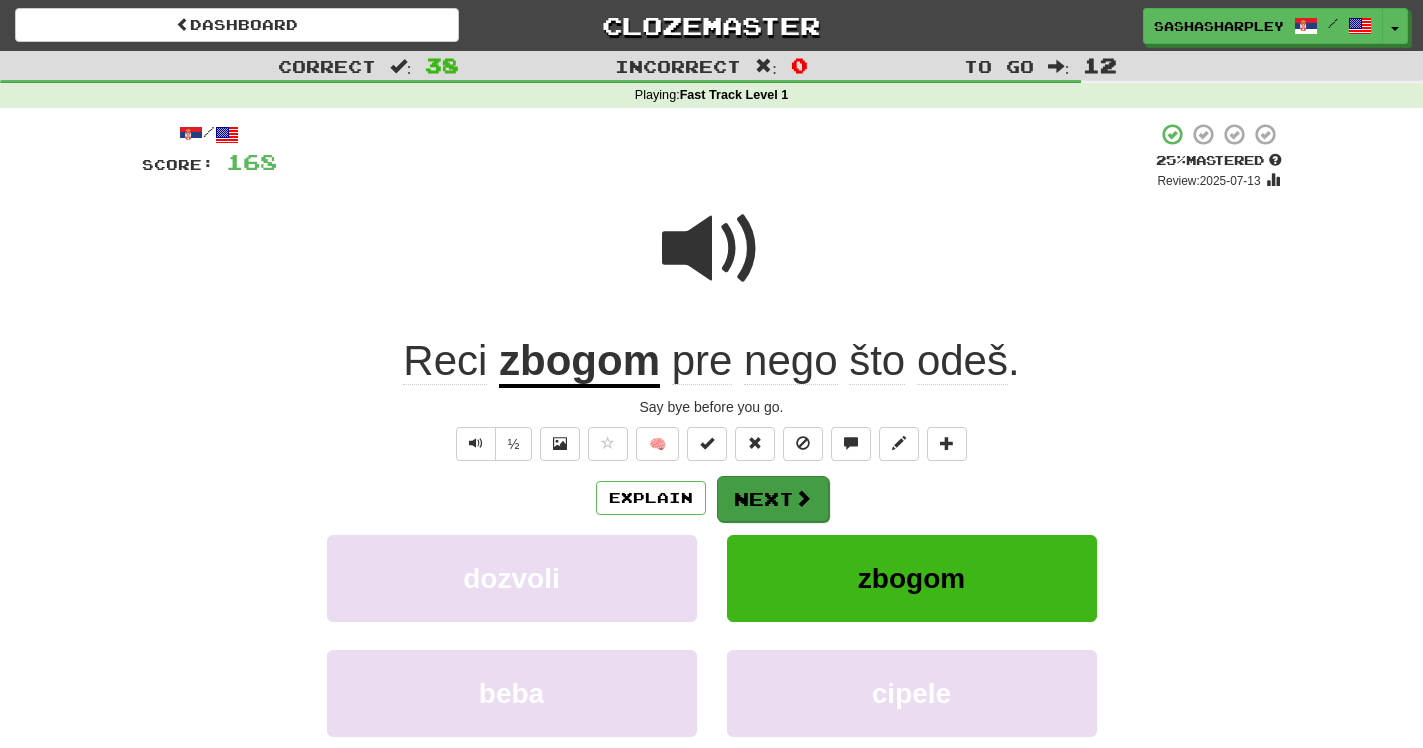 click on "Next" at bounding box center [773, 499] 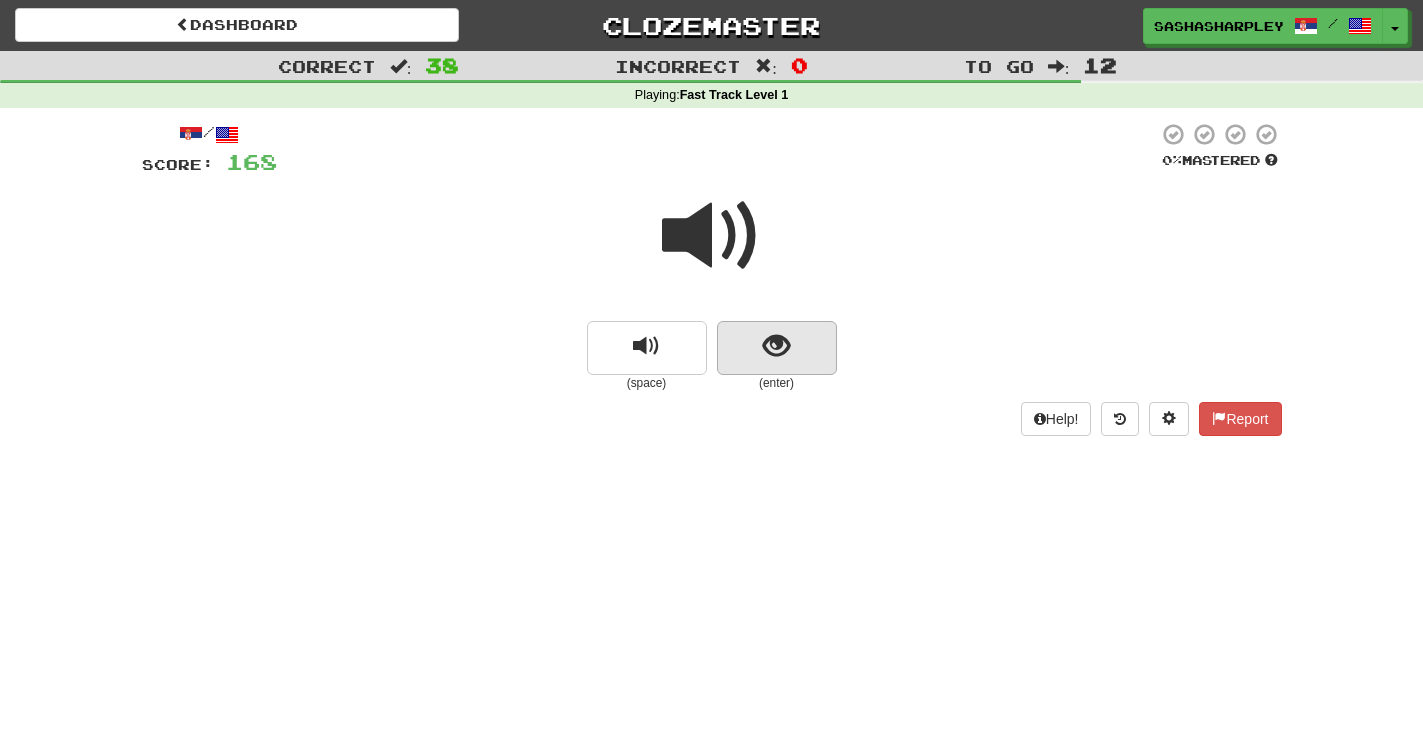 click at bounding box center [776, 346] 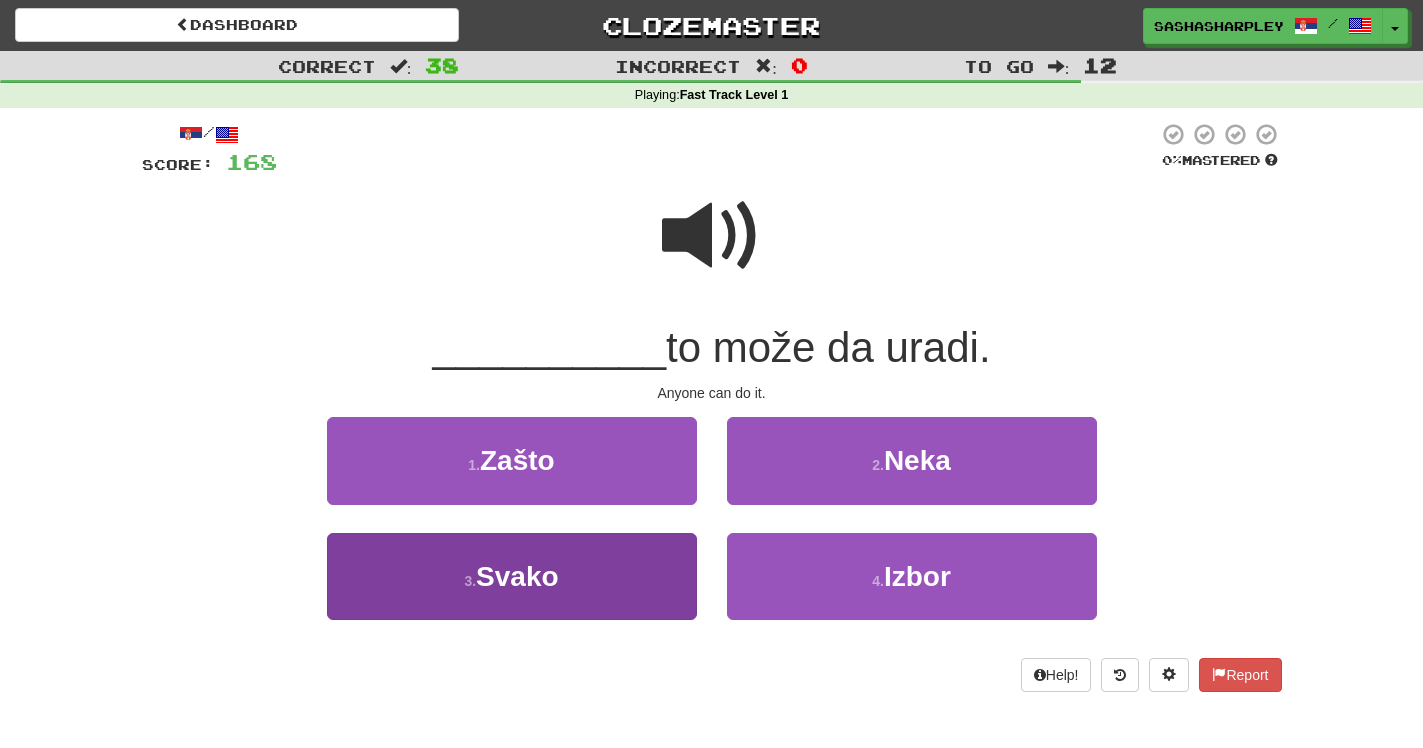 click on "3 .  Svako" at bounding box center [512, 576] 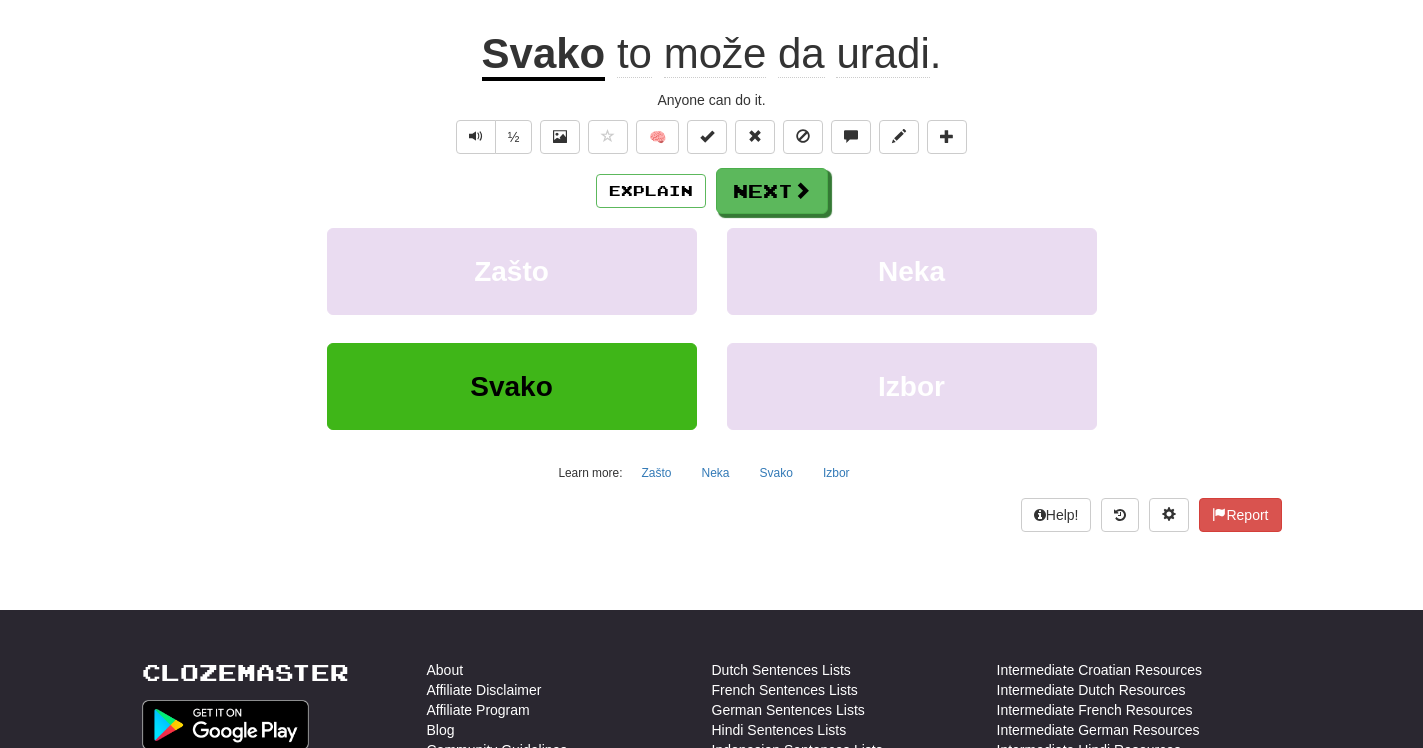 scroll, scrollTop: 313, scrollLeft: 0, axis: vertical 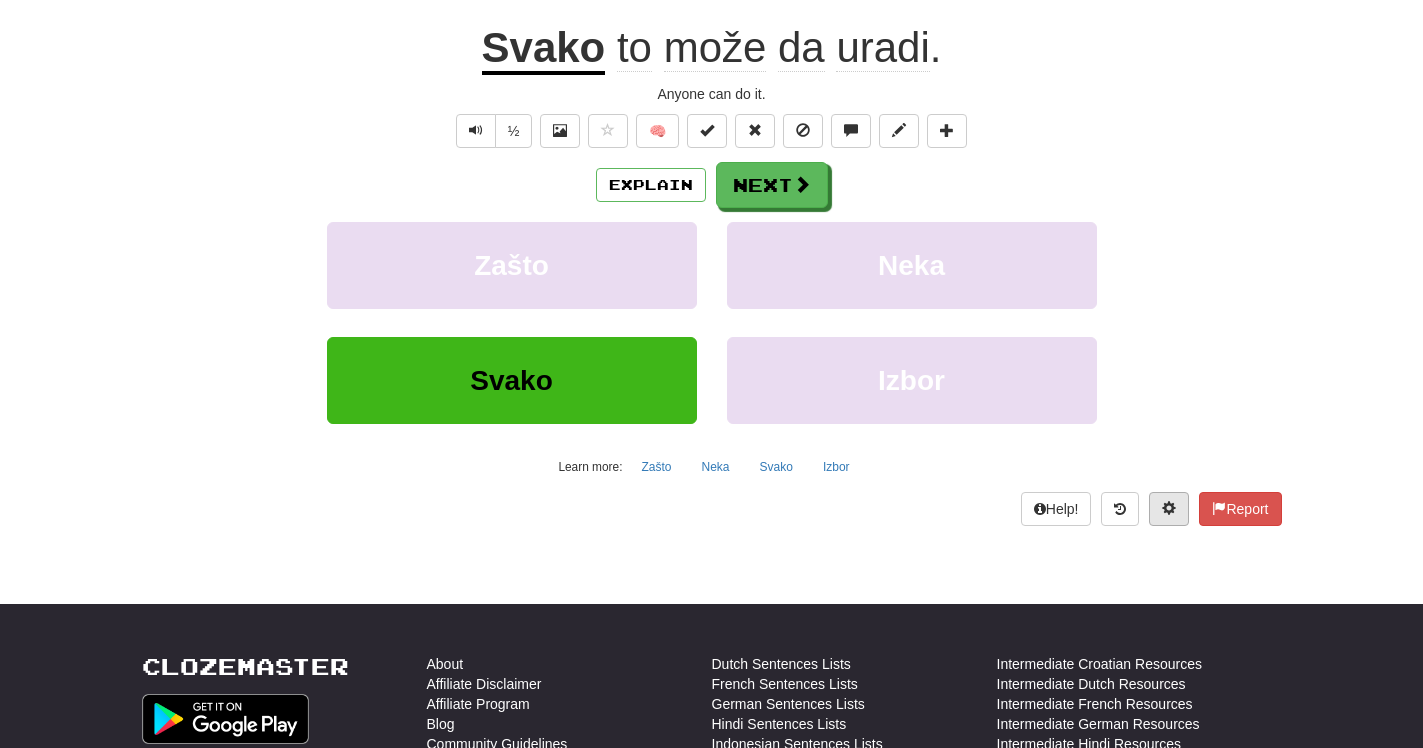 click at bounding box center [1169, 508] 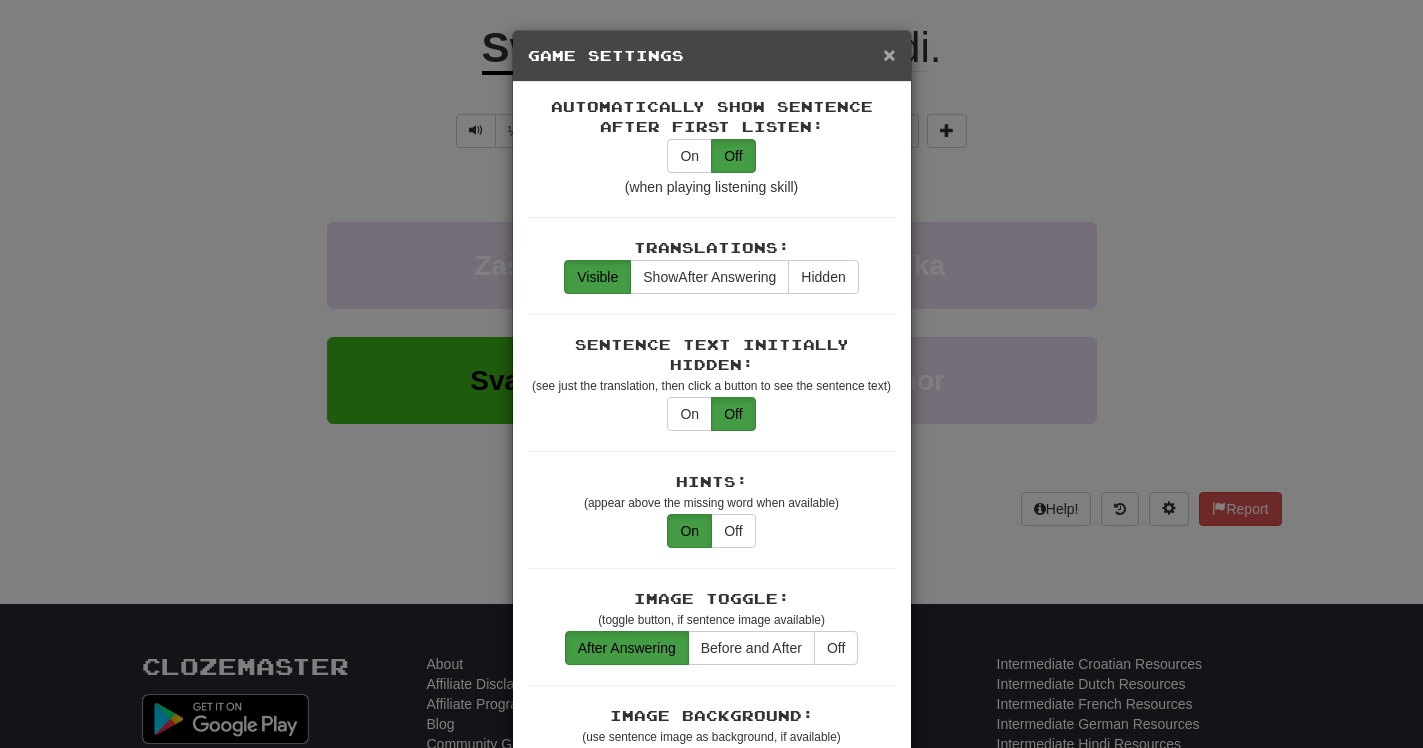 click on "×" at bounding box center (889, 54) 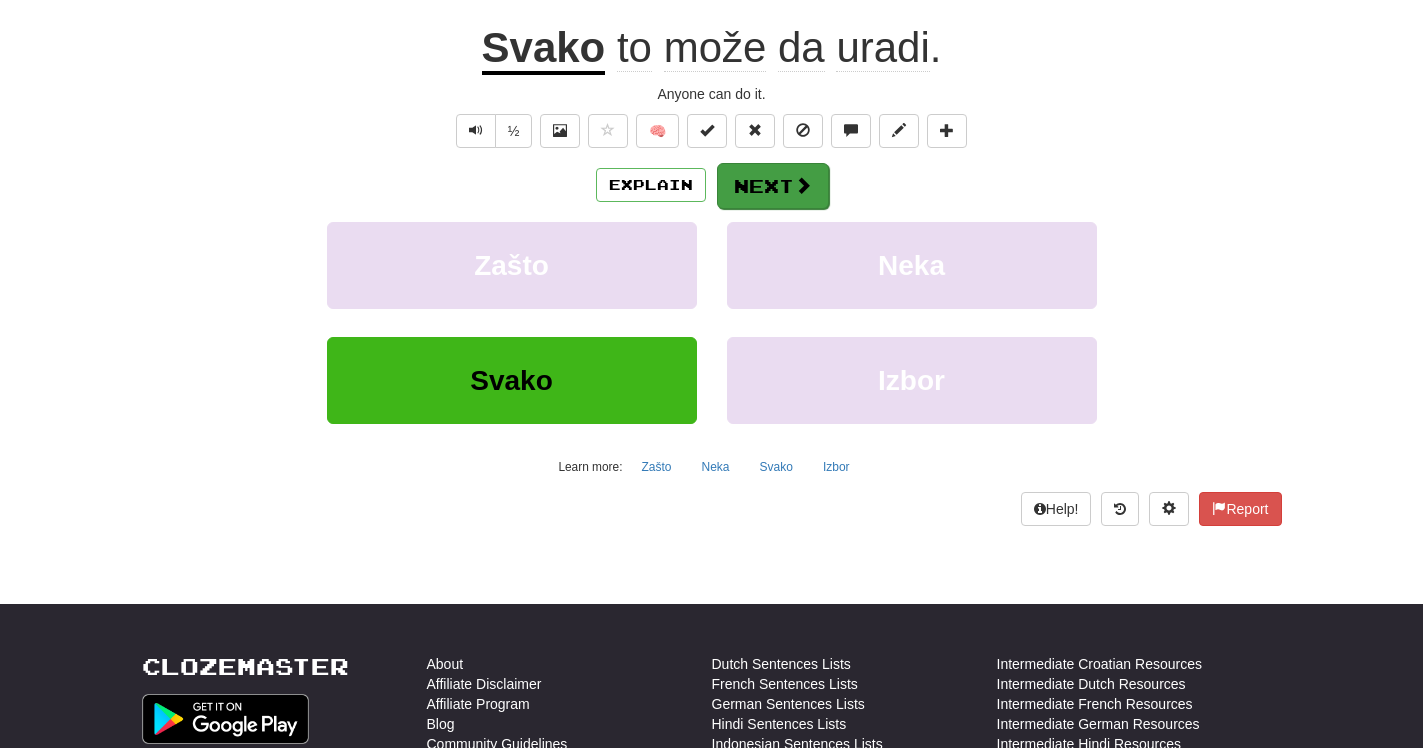 click on "Next" at bounding box center [773, 186] 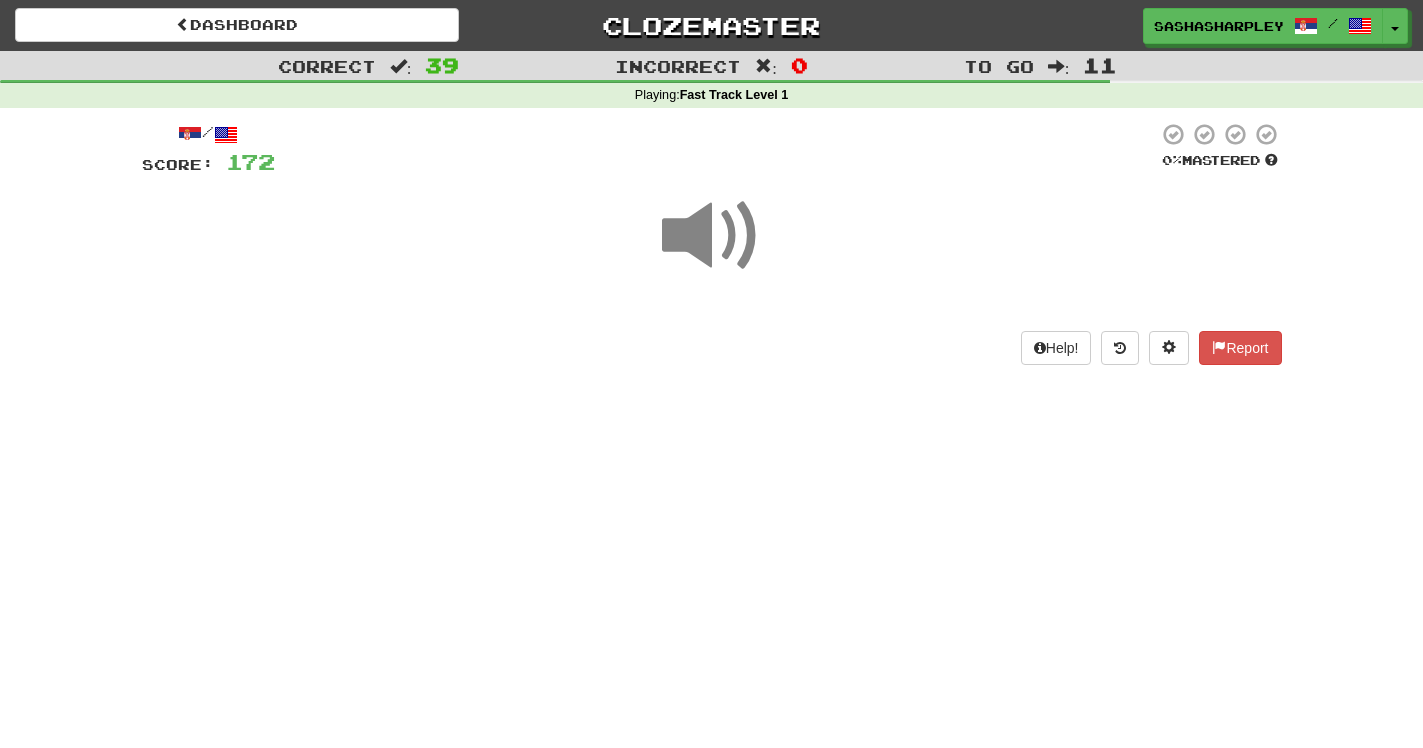scroll, scrollTop: 0, scrollLeft: 0, axis: both 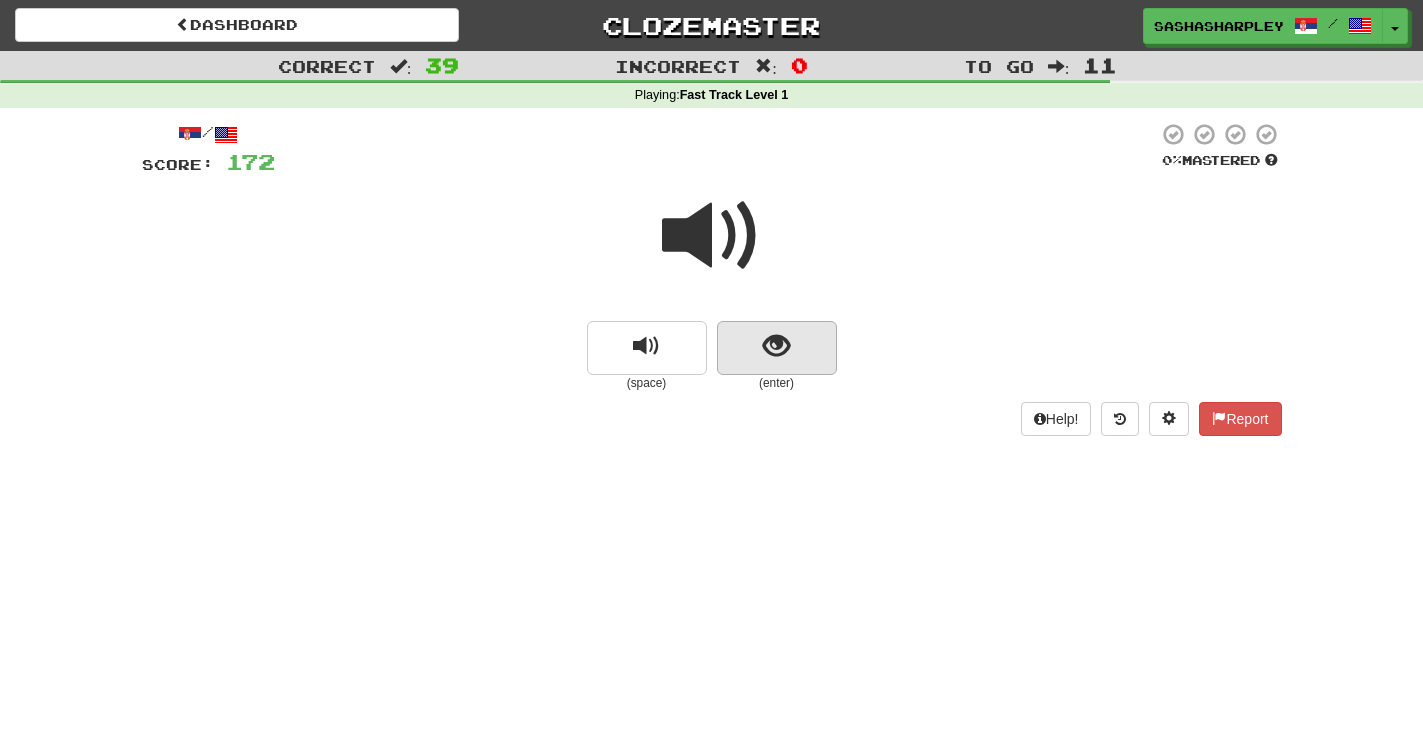 click at bounding box center (776, 346) 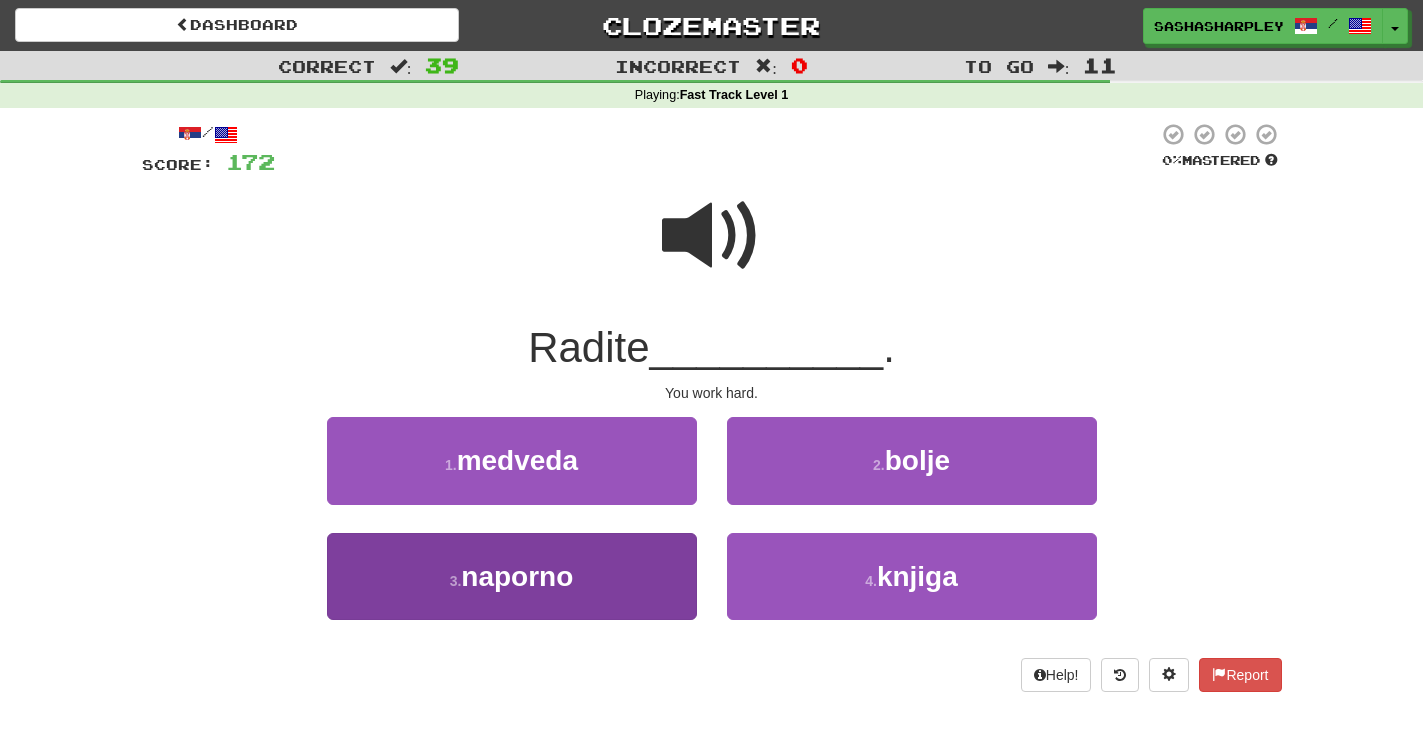 click on "naporno" at bounding box center [517, 576] 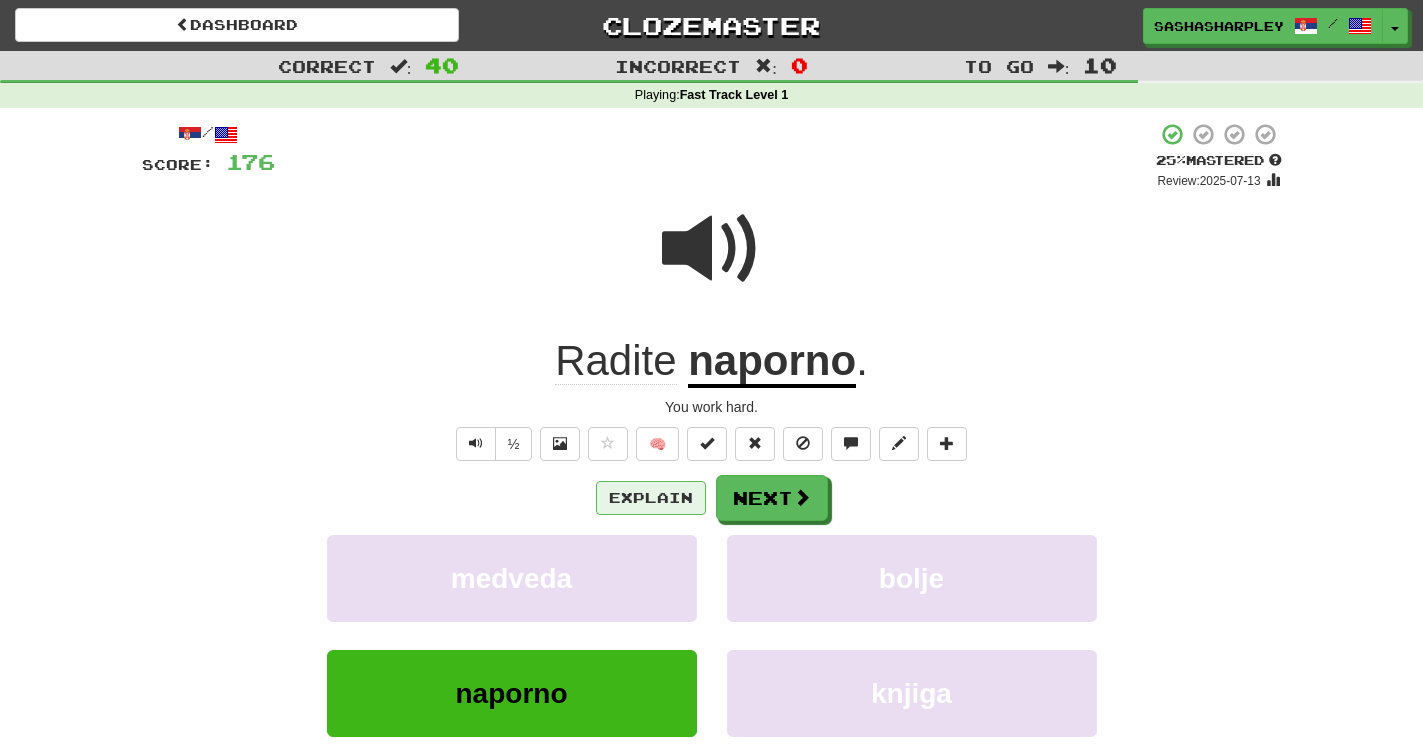 click on "Explain" at bounding box center (651, 498) 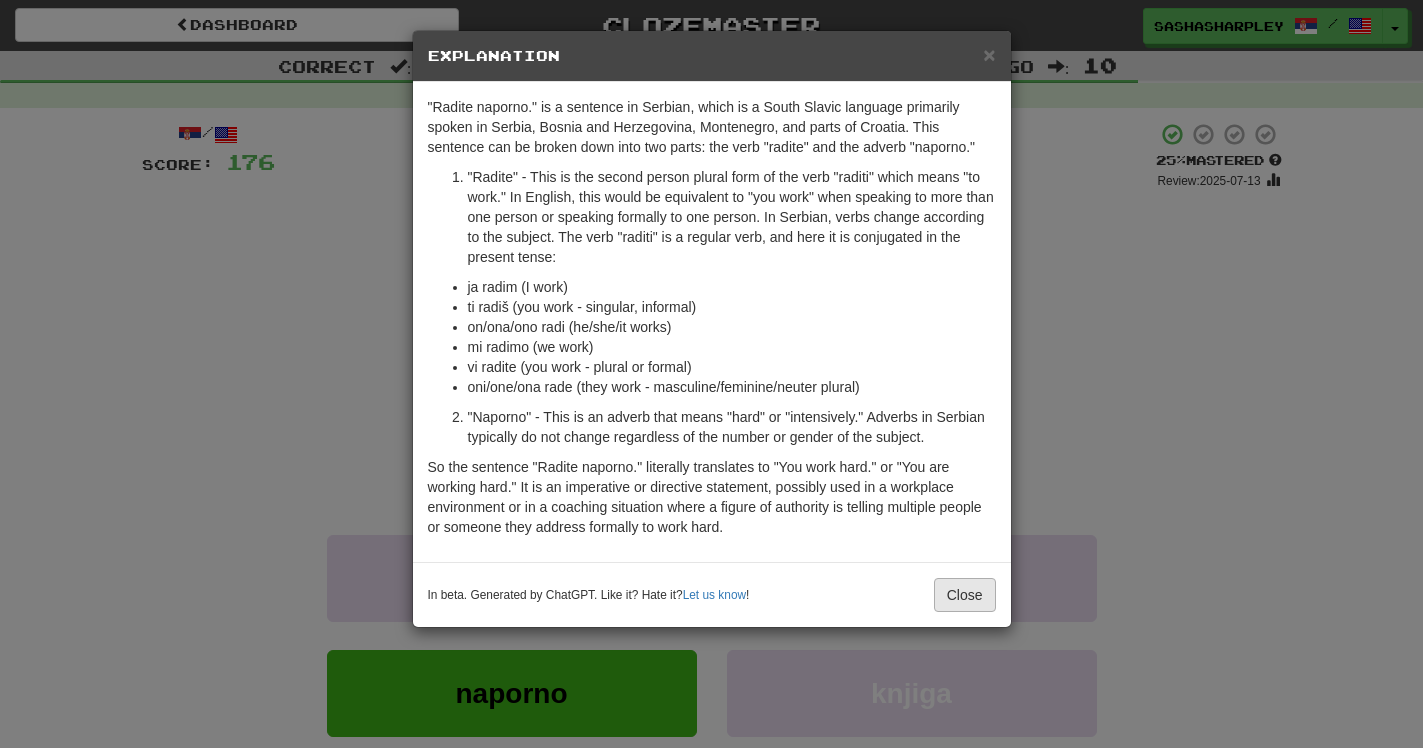 click on "Close" at bounding box center [965, 595] 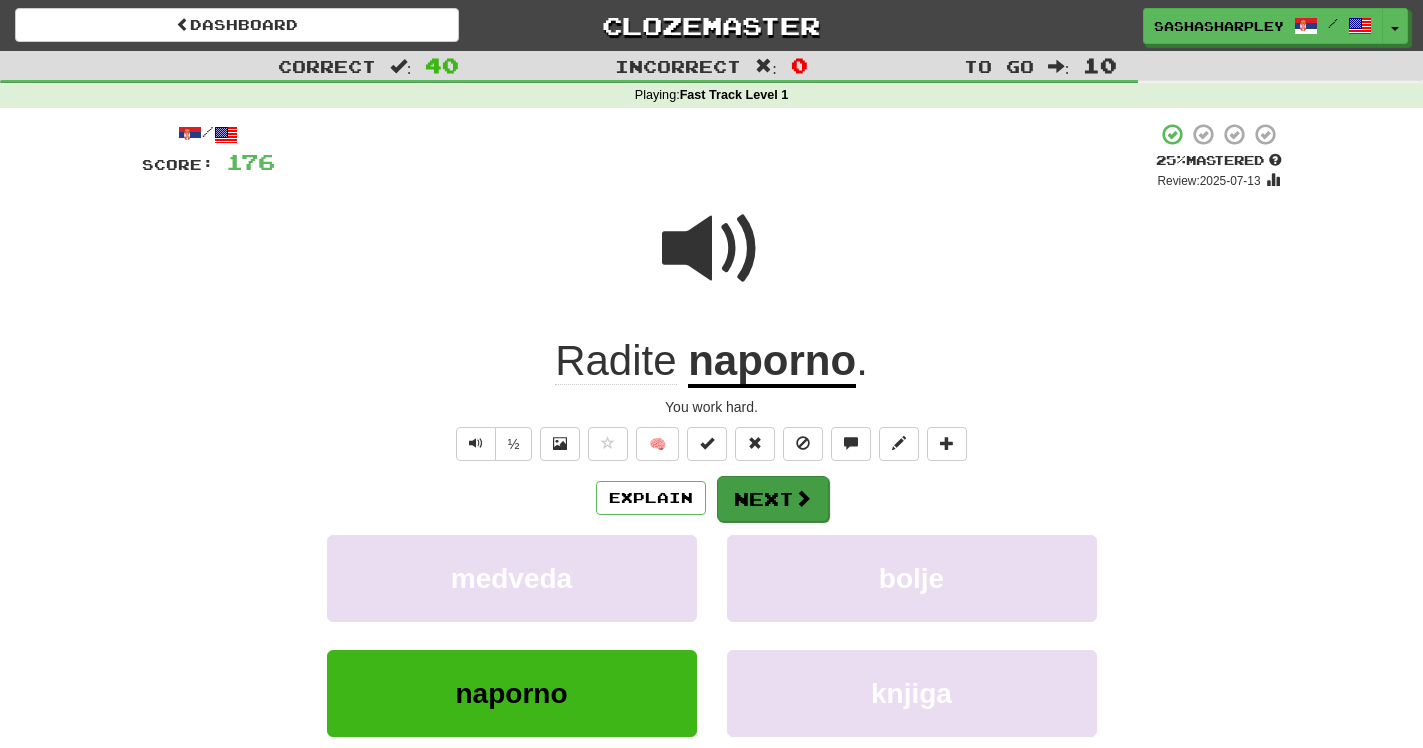 click on "Next" at bounding box center (773, 499) 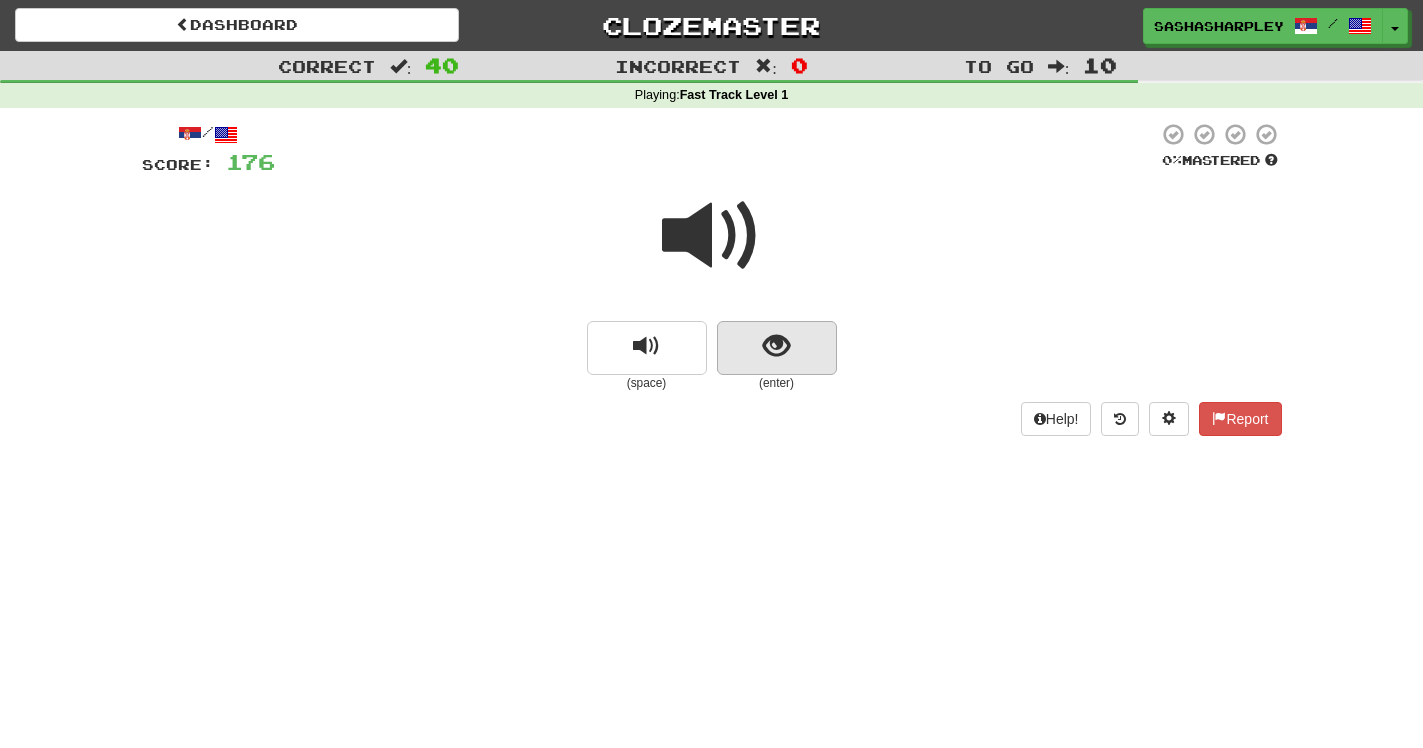 click at bounding box center [777, 348] 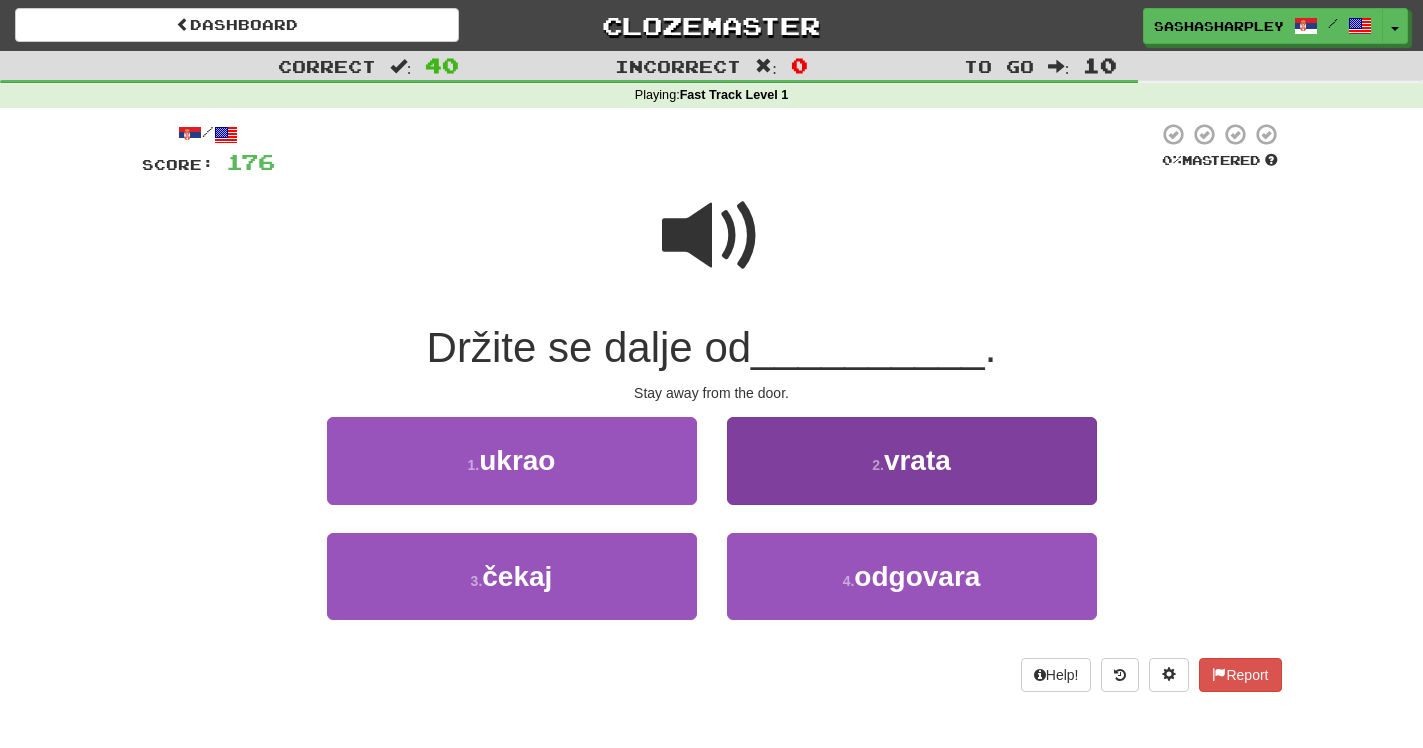 click on "2 .  vrata" at bounding box center (912, 460) 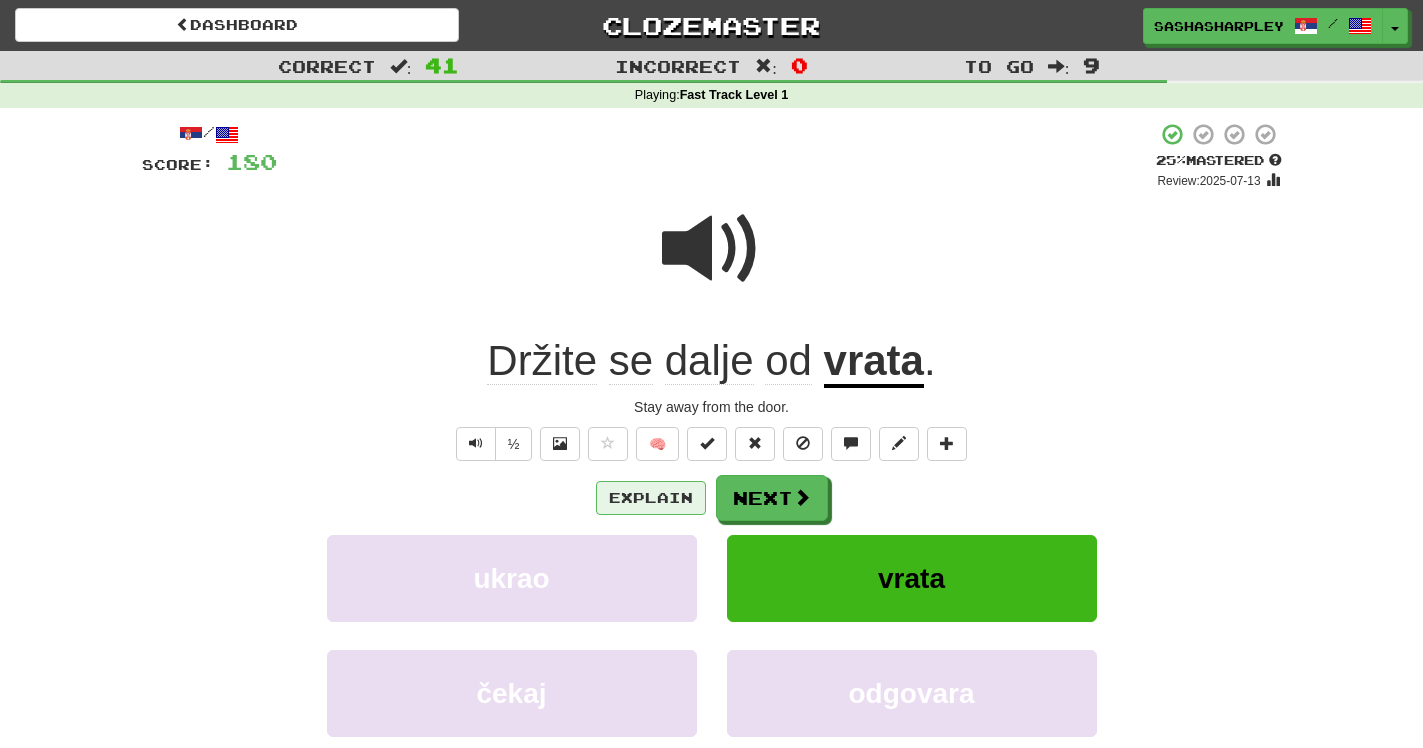 click on "Explain" at bounding box center [651, 498] 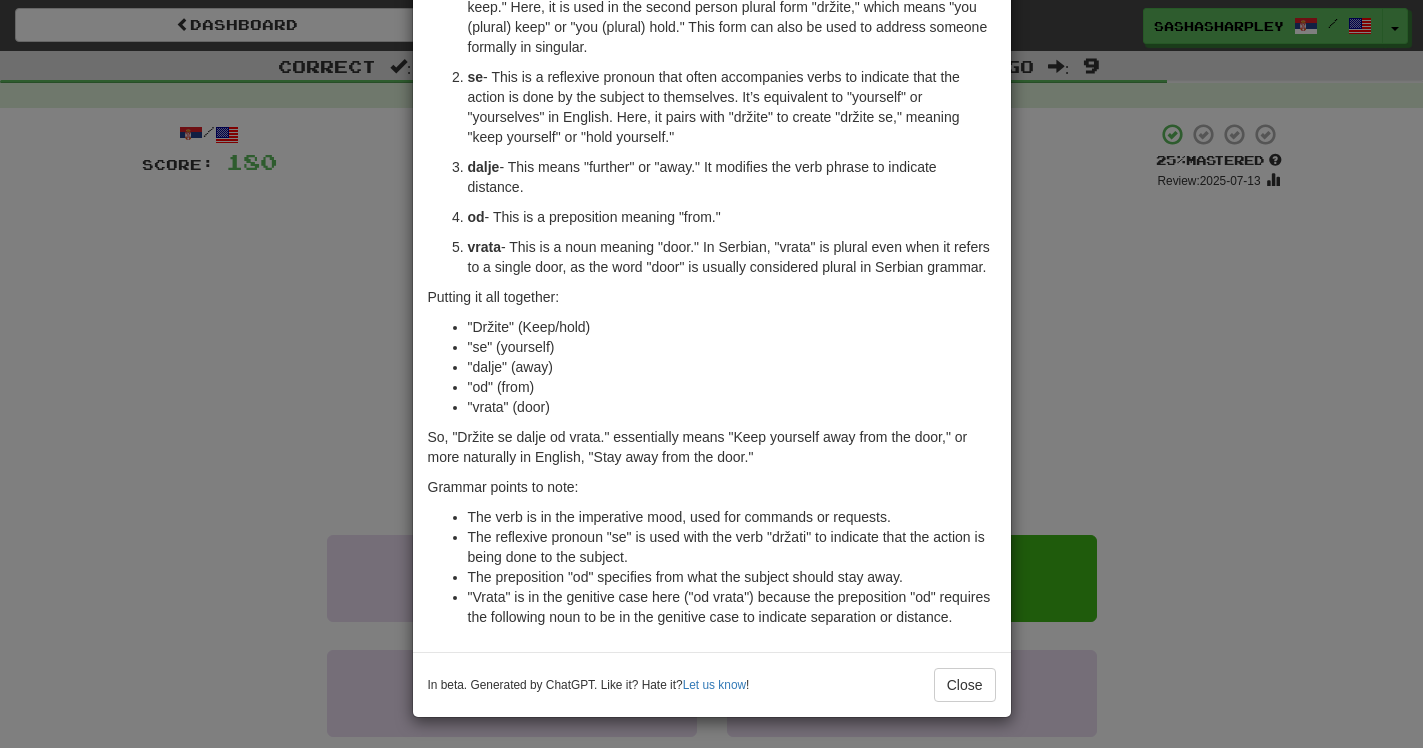 scroll, scrollTop: 210, scrollLeft: 0, axis: vertical 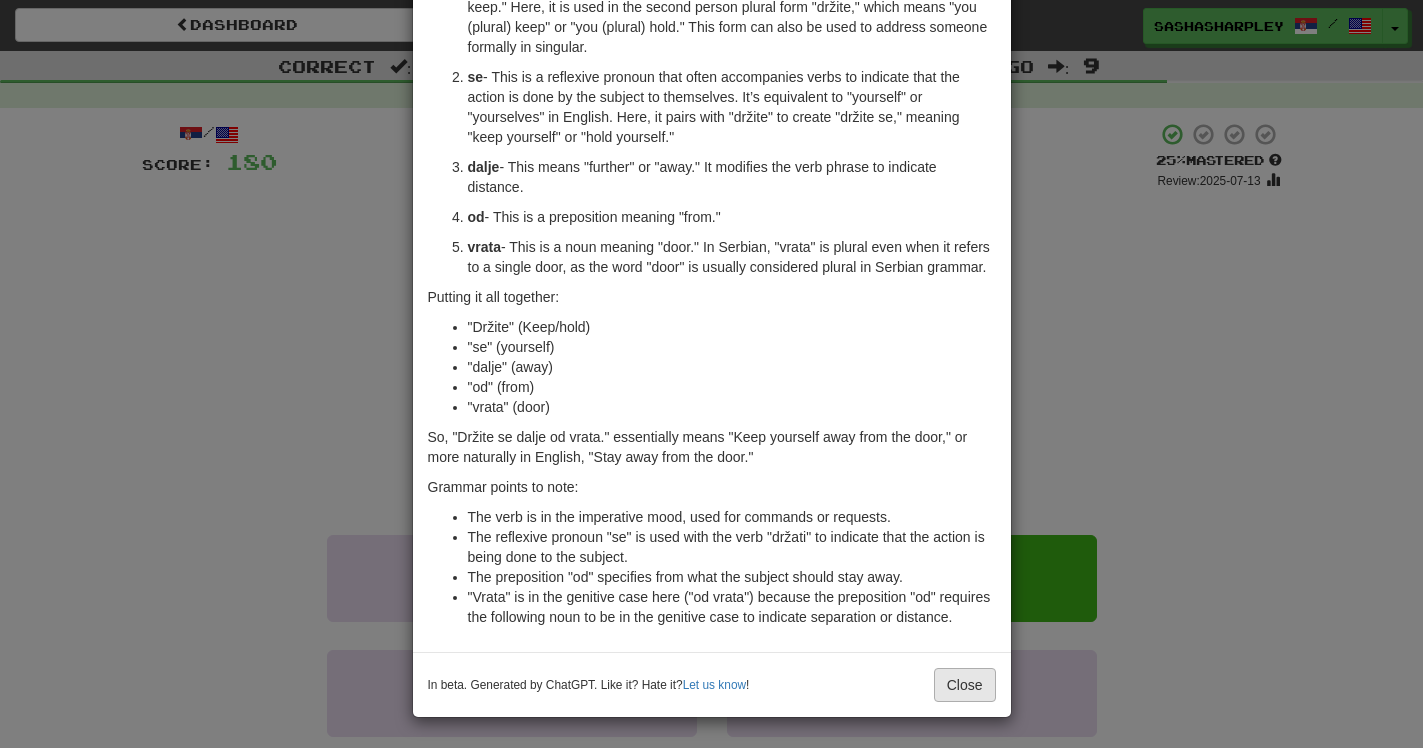 click on "Close" at bounding box center (965, 685) 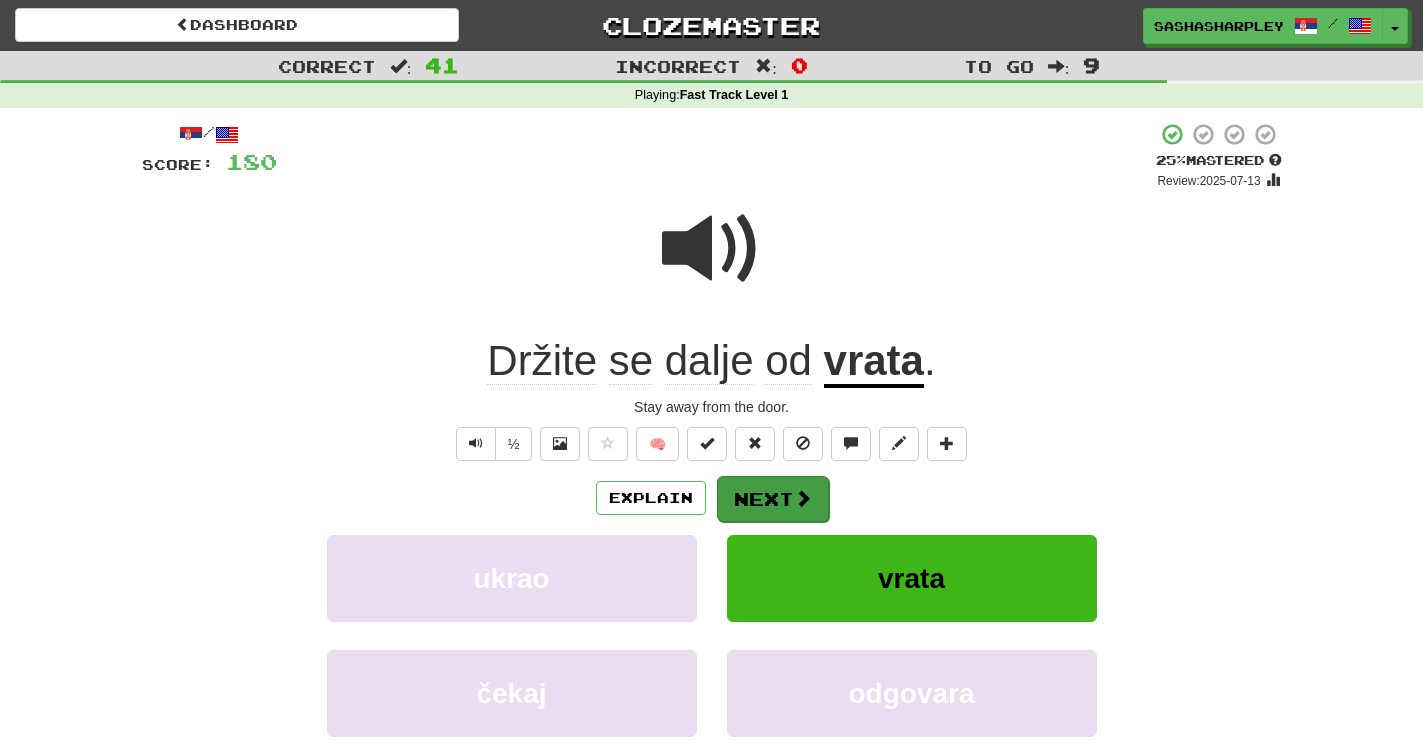 click on "Next" at bounding box center (773, 499) 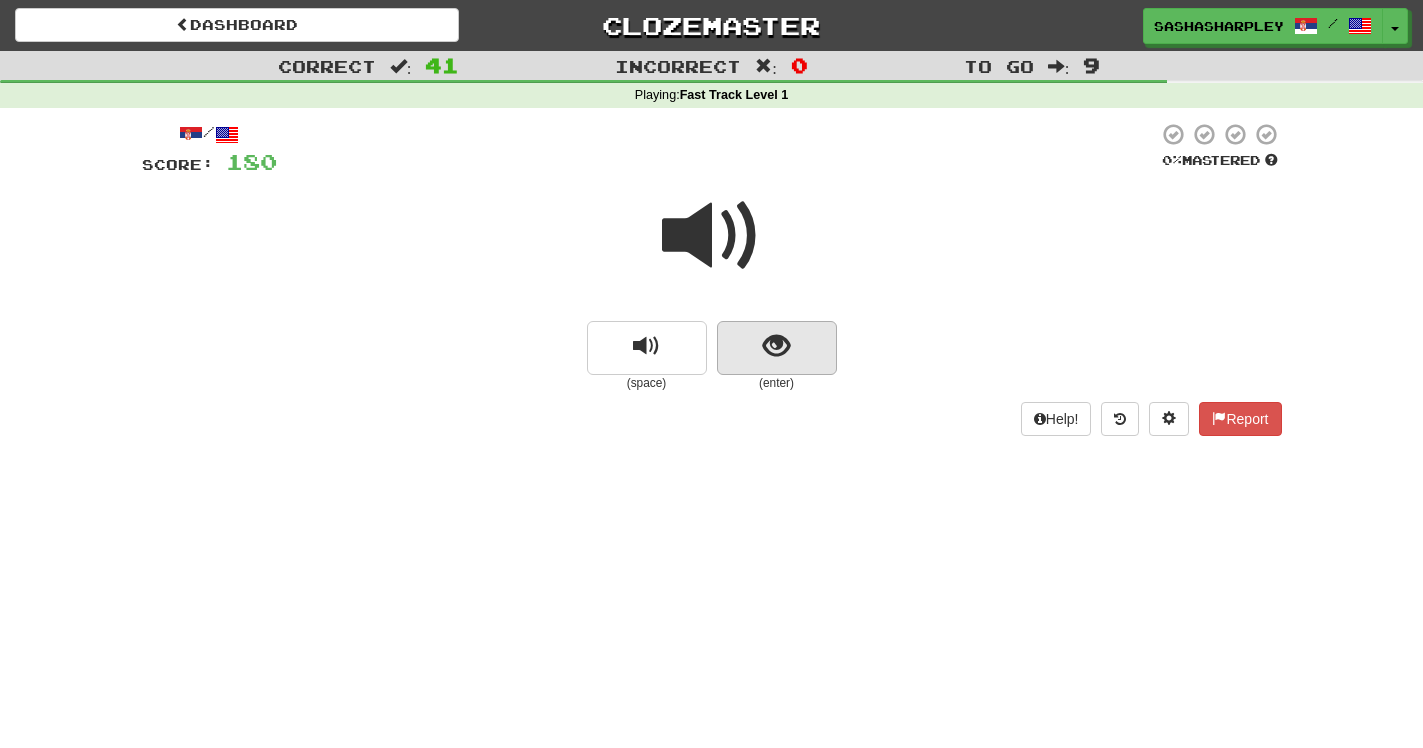 click at bounding box center (776, 346) 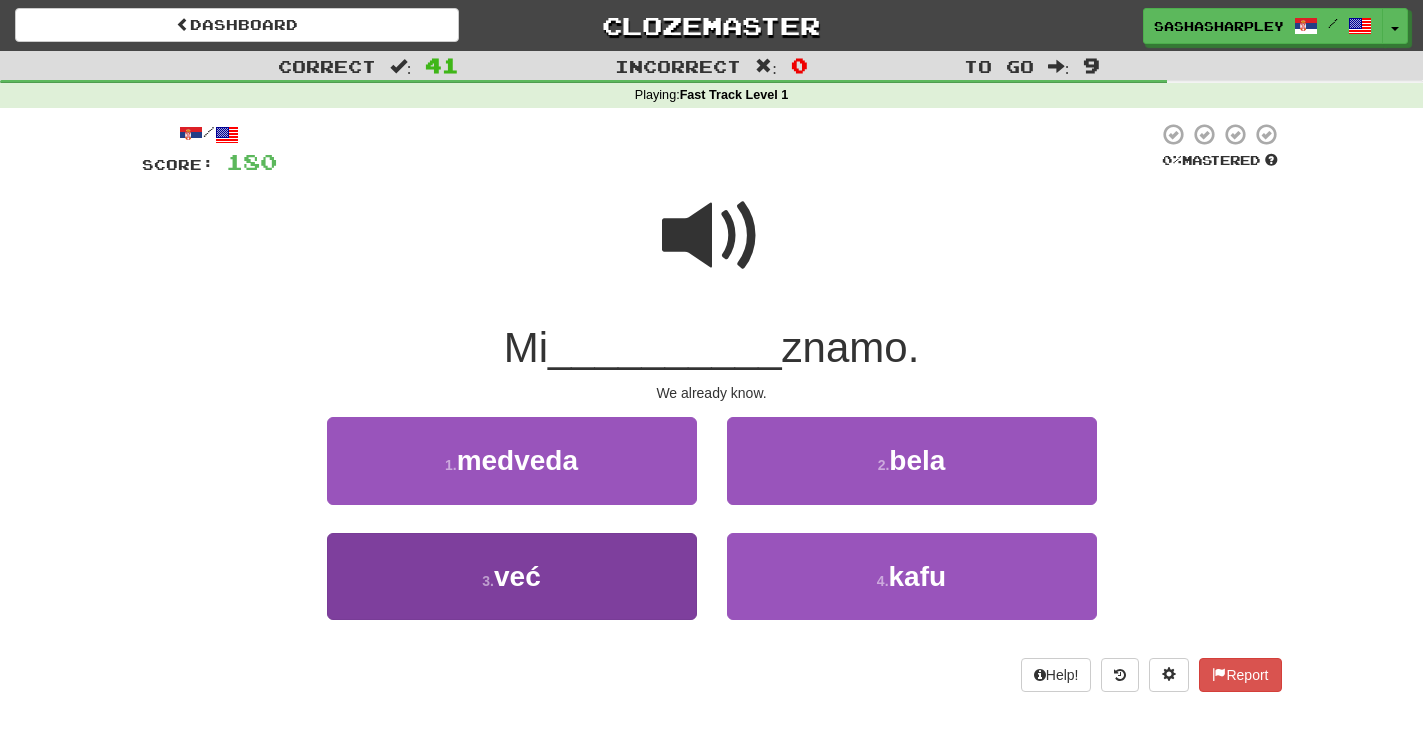 click on "3 .  već" at bounding box center (512, 576) 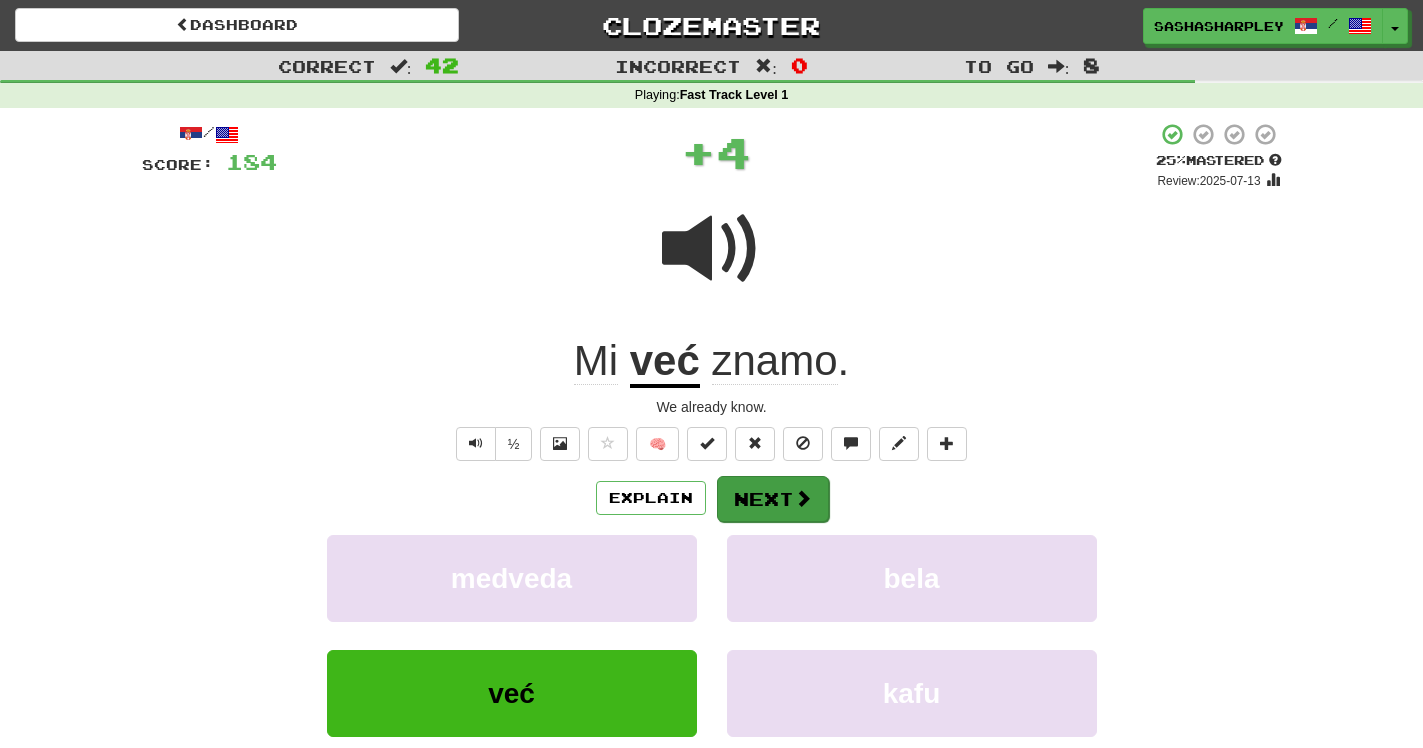 click on "Next" at bounding box center (773, 499) 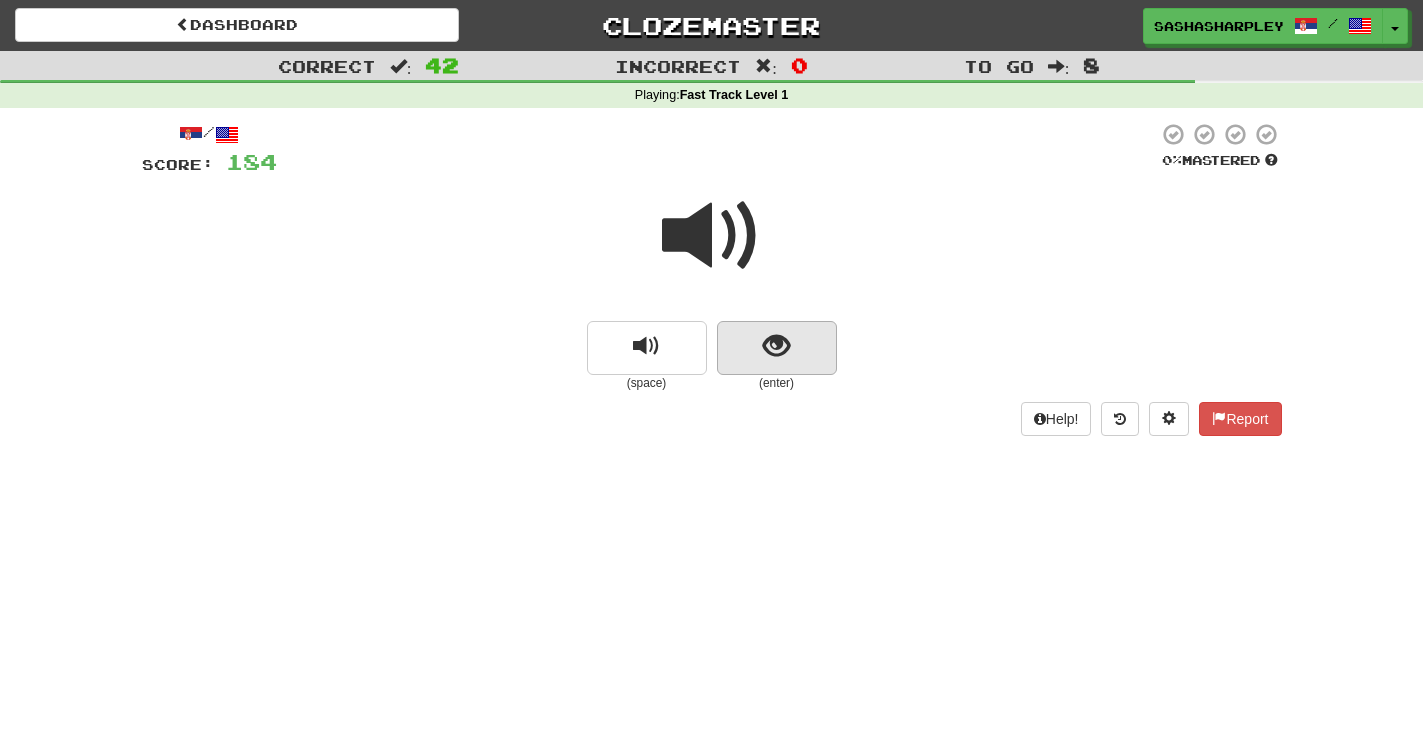 click at bounding box center [776, 346] 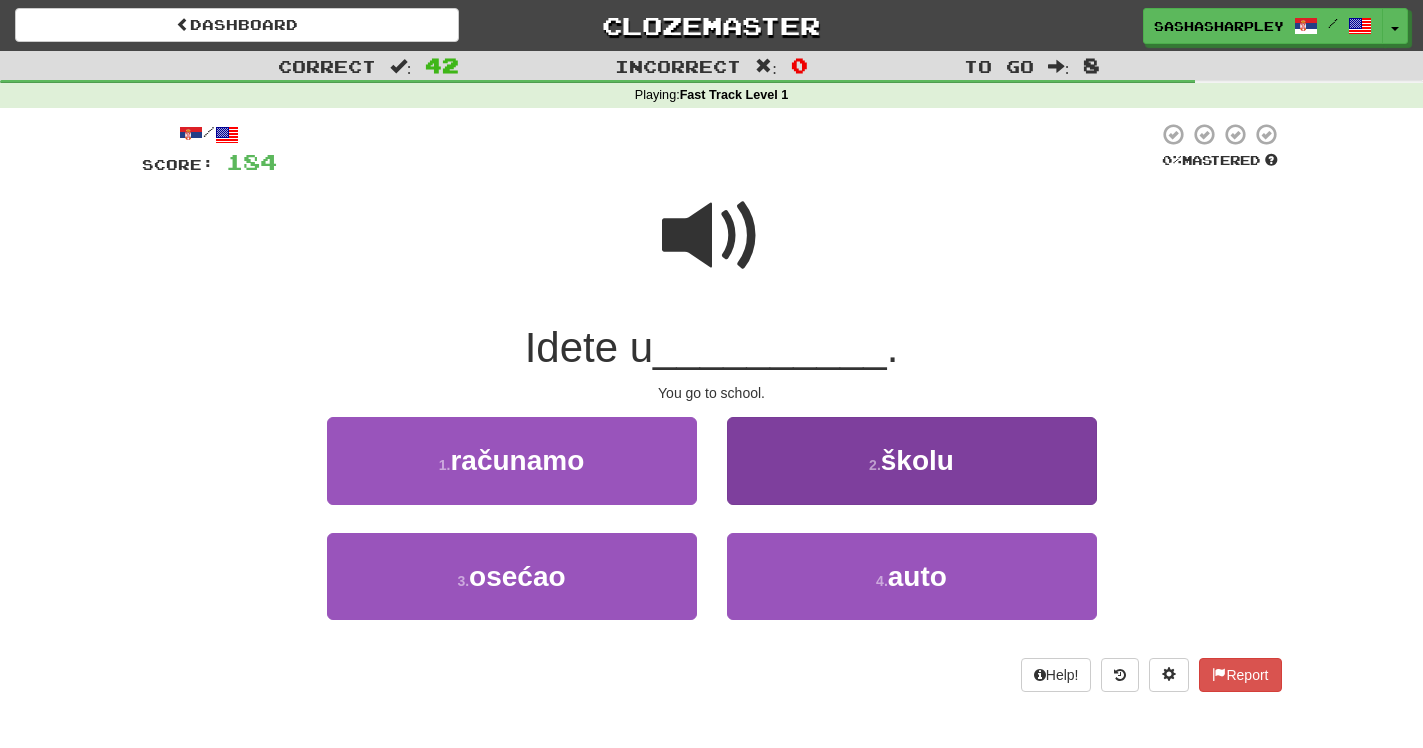 click on "2 .  školu" at bounding box center (912, 460) 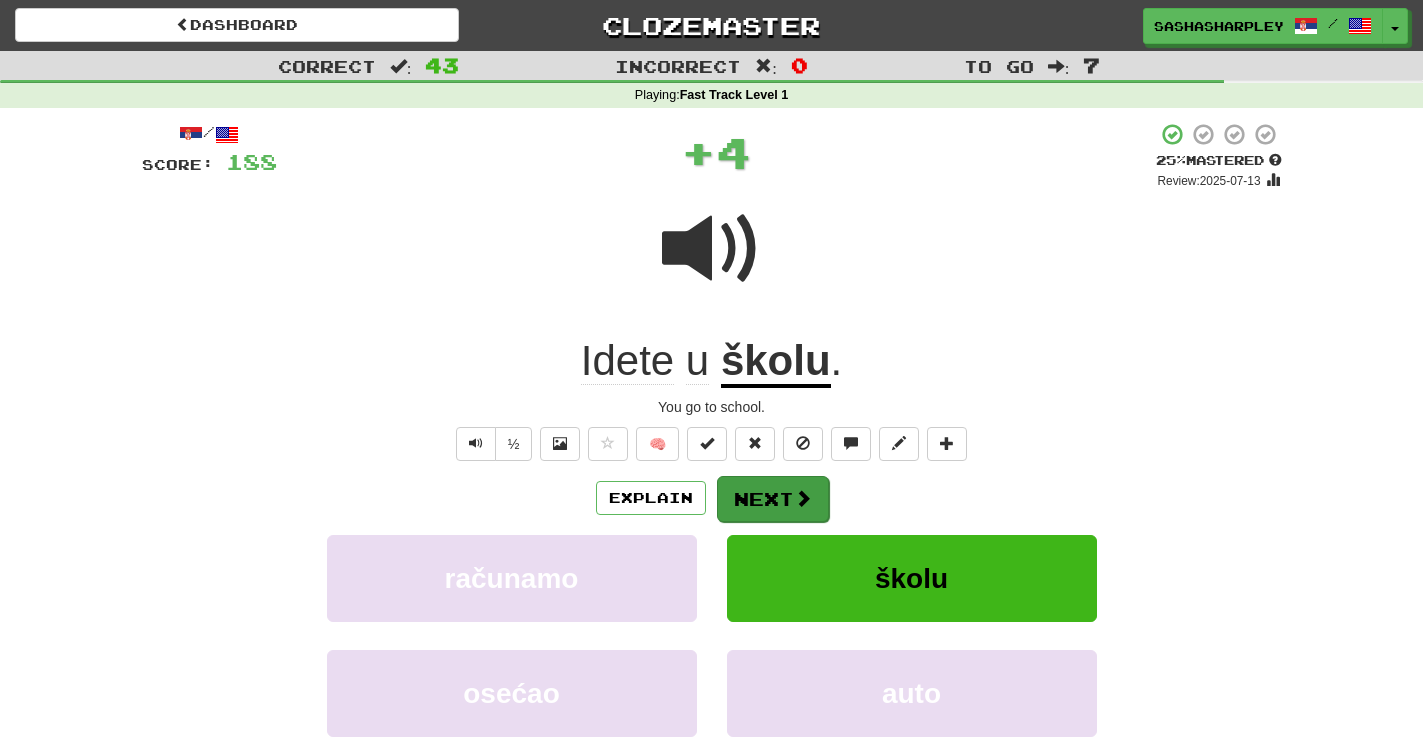 click on "Next" at bounding box center (773, 499) 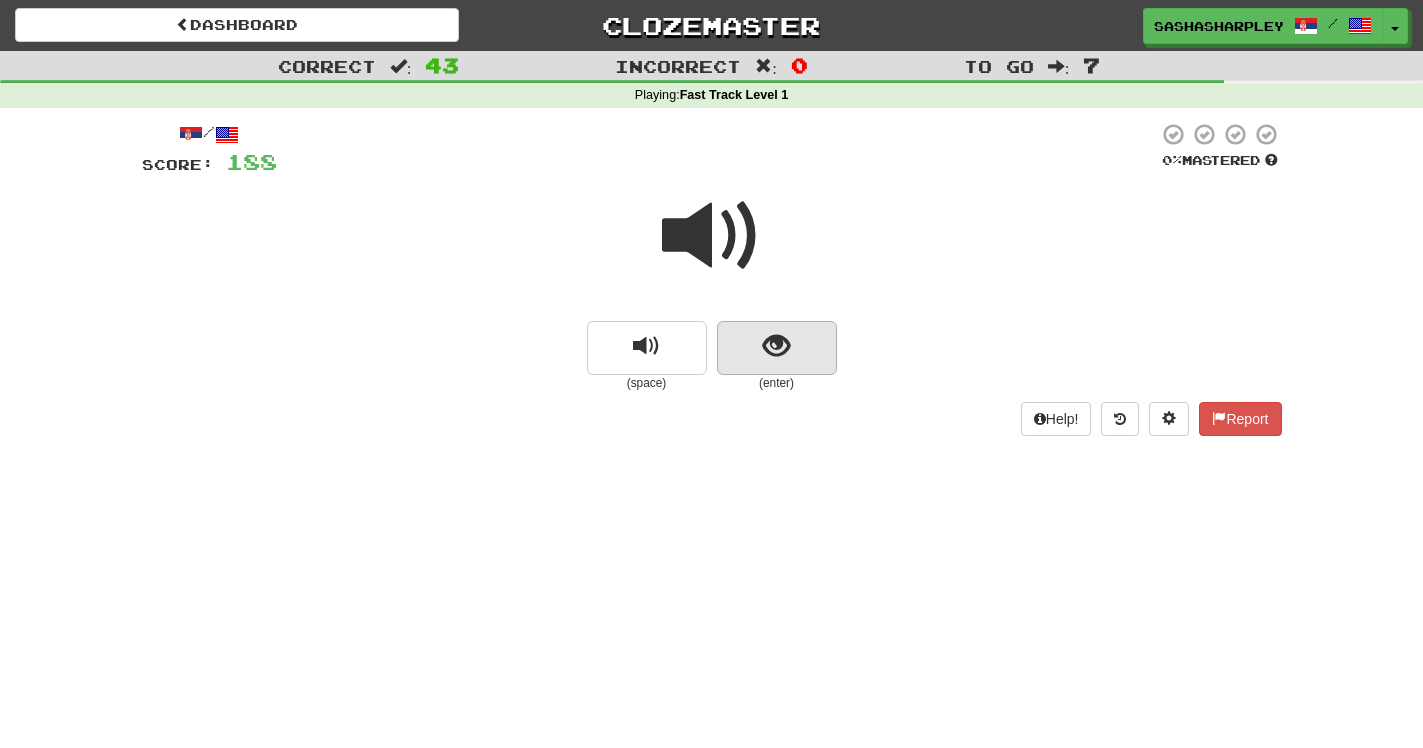 click at bounding box center [776, 346] 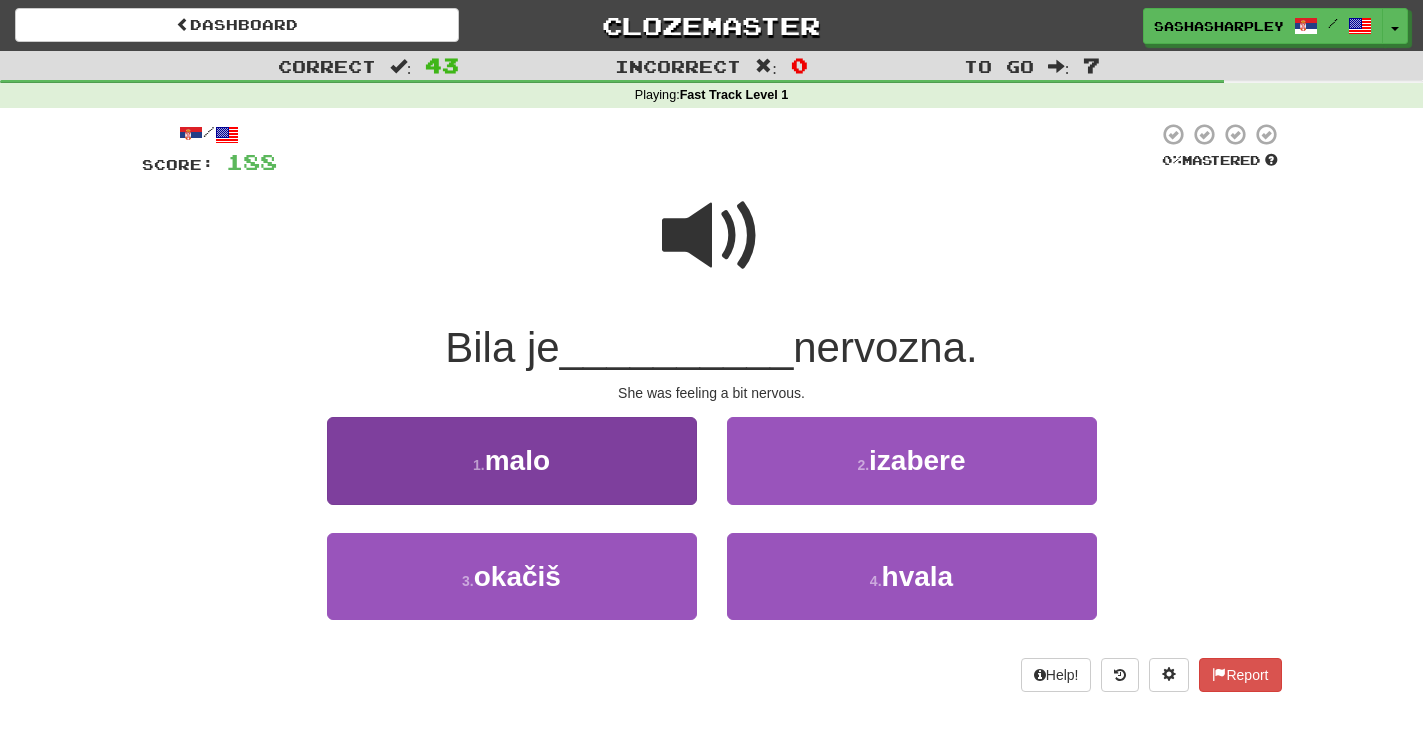 click on "1 .  malo" at bounding box center [512, 460] 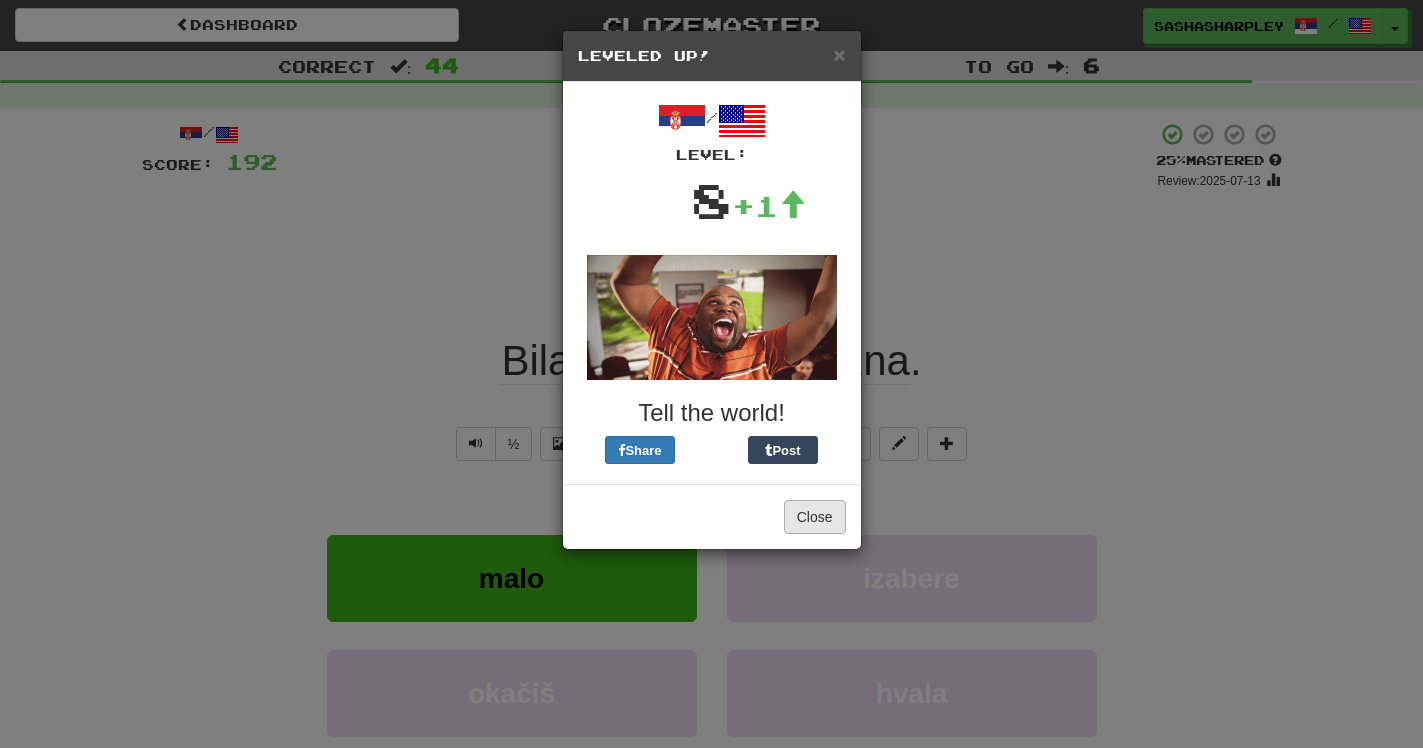 click on "Close" at bounding box center (815, 517) 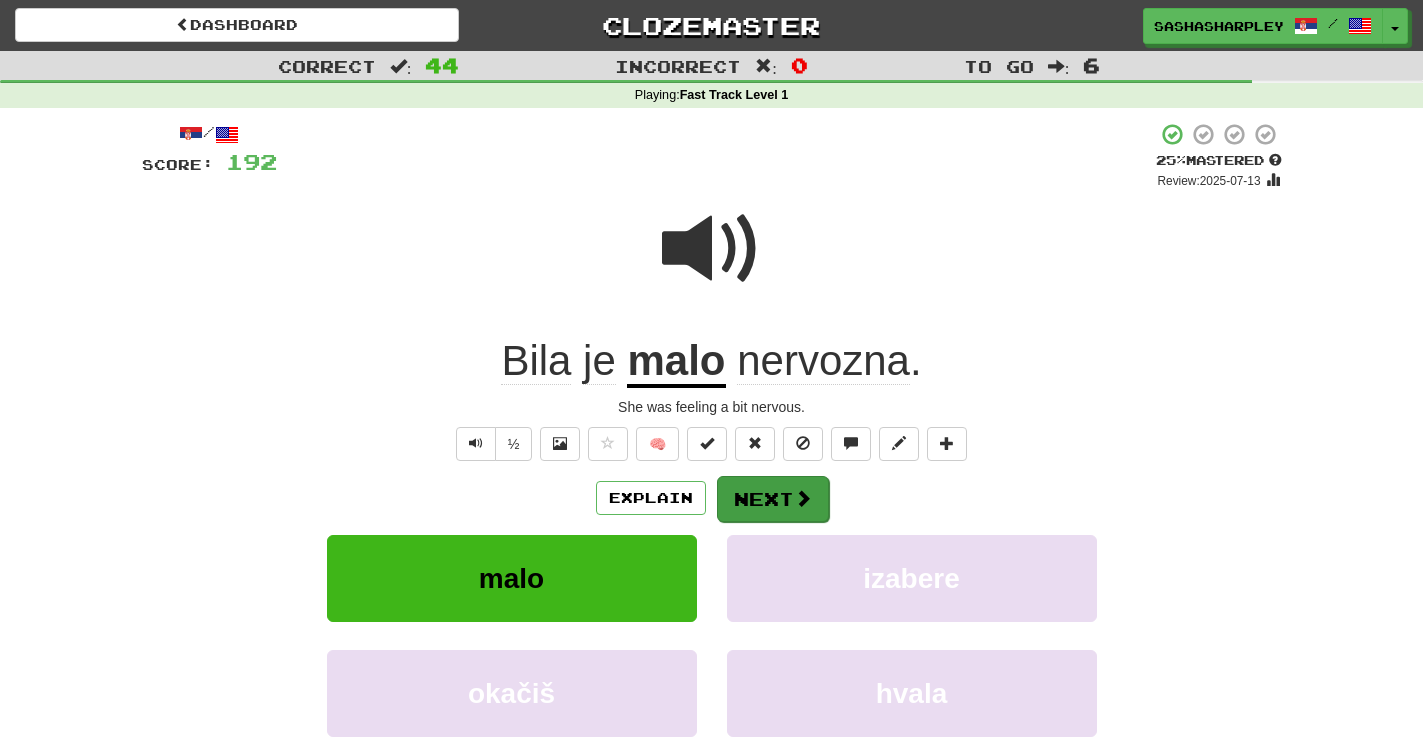 click on "Next" at bounding box center [773, 499] 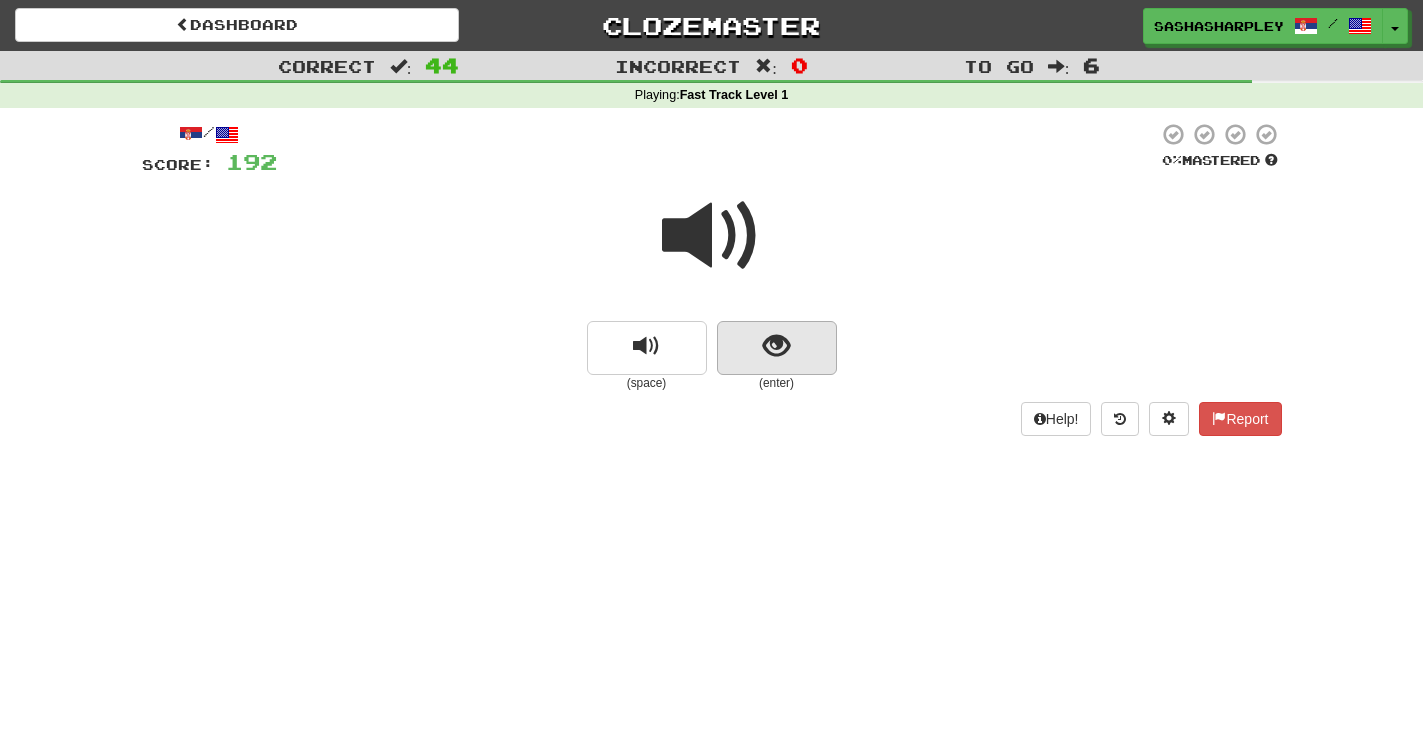 click at bounding box center [776, 346] 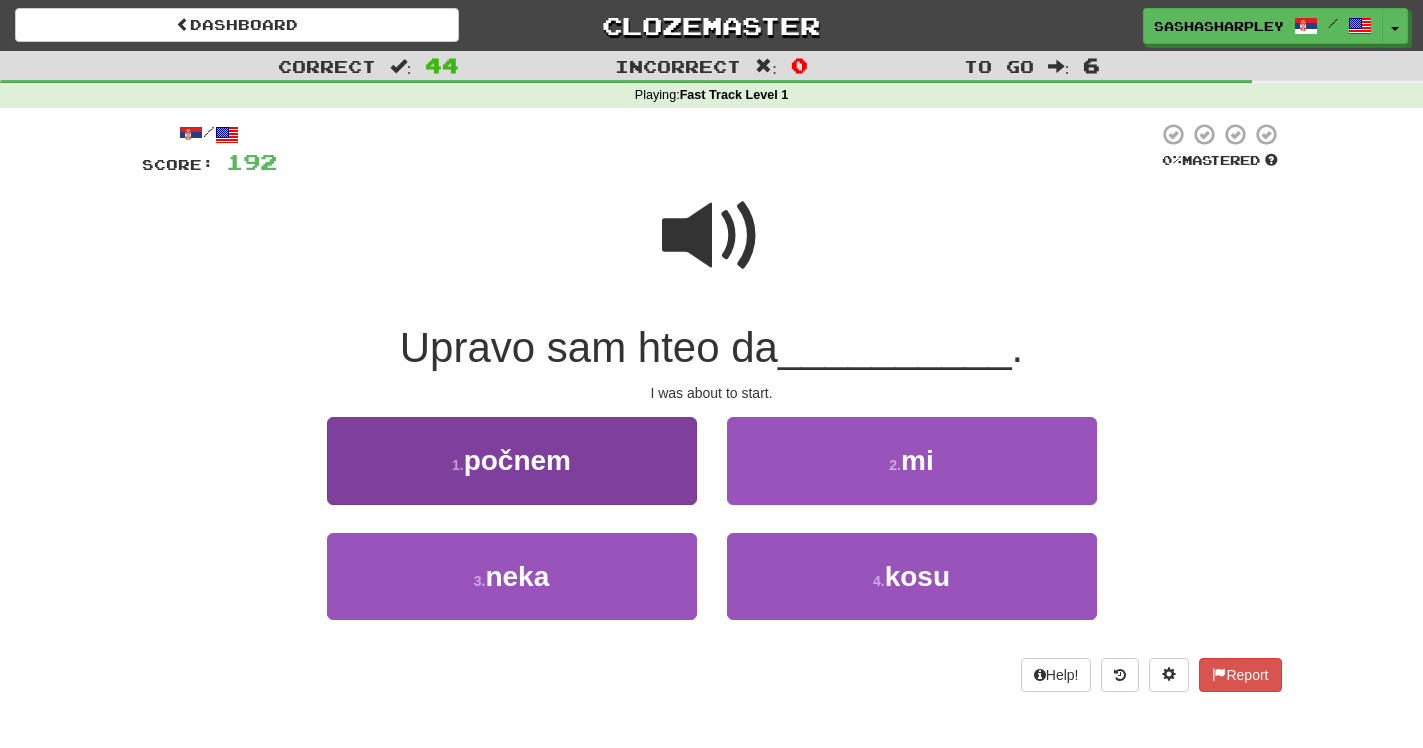 click on "1 .  počnem" at bounding box center [512, 460] 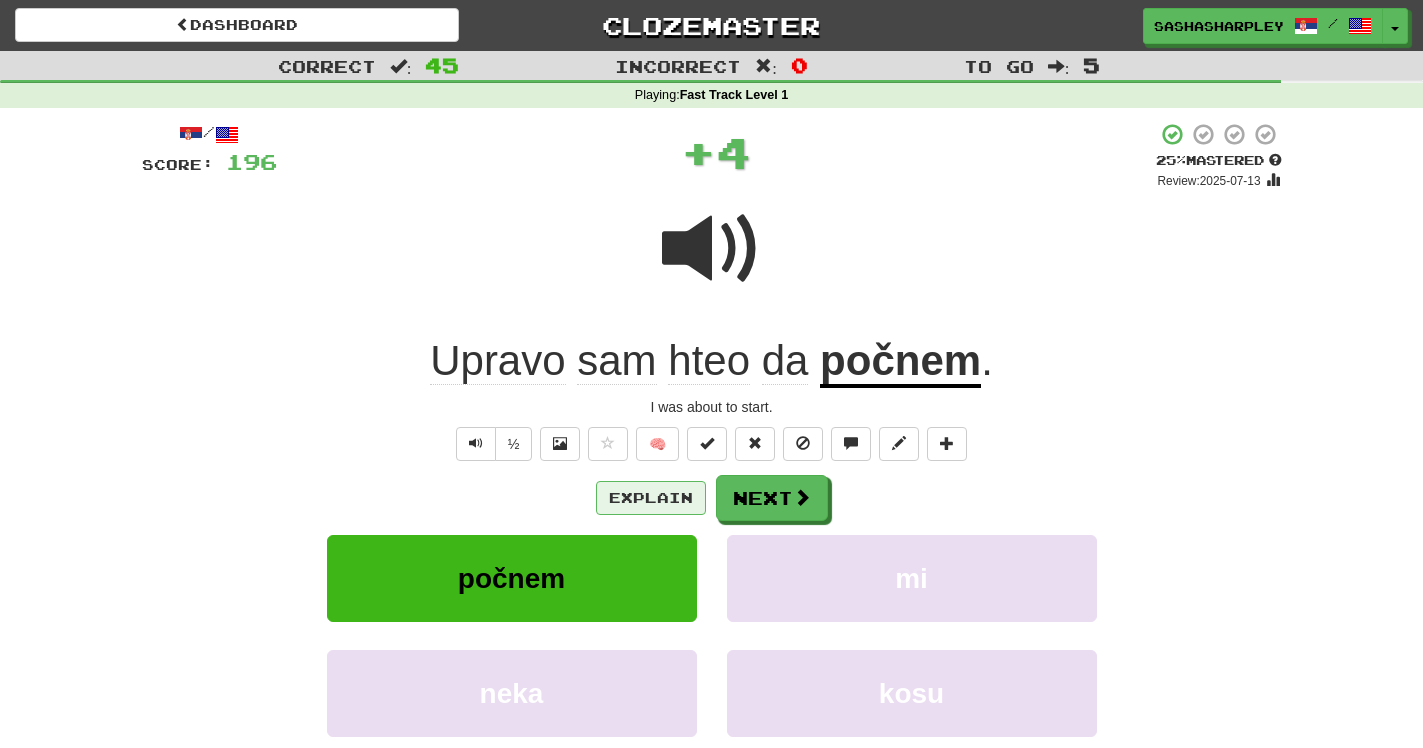 click on "Explain" at bounding box center [651, 498] 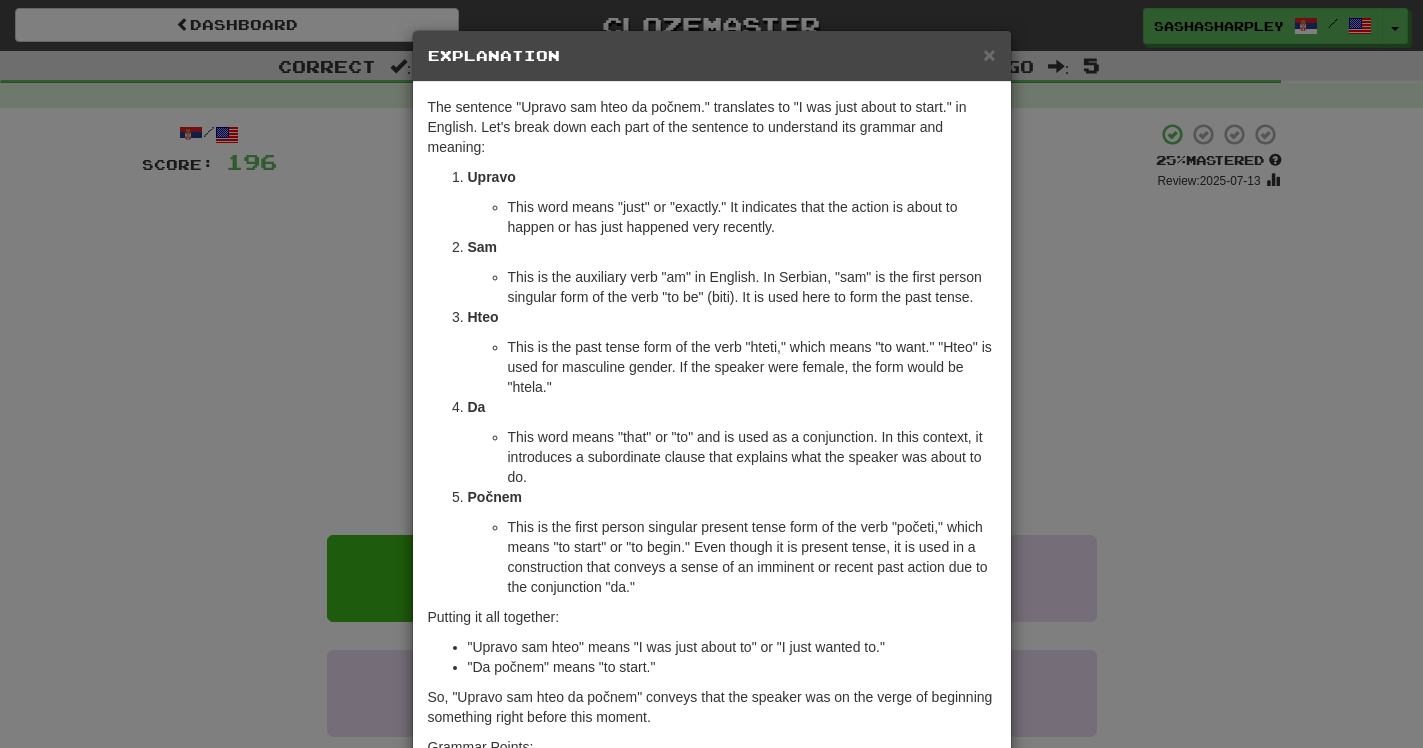 click on "× Explanation The sentence "Upravo sam hteo da počnem." translates to "I was just about to start." in English. Let's break down each part of the sentence to understand its grammar and meaning:
Upravo
This word means "just" or "exactly." It indicates that the action is about to happen or has just happened very recently.
Sam
This is the auxiliary verb "am" in English. In Serbian, "sam" is the first person singular form of the verb "to be" (biti). It is used here to form the past tense.
Hteo
This is the past tense form of the verb "hteti," which means "to want." "Hteo" is used for masculine gender. If the speaker were female, the form would be "htela."
Da
This word means "that" or "to" and is used as a conjunction. In this context, it introduces a subordinate clause that explains what the speaker was about to do.
Počnem
Putting it all together:
"Upravo sam hteo" means "I was just about to" or "I just wanted to."
Grammar Points:" at bounding box center (711, 374) 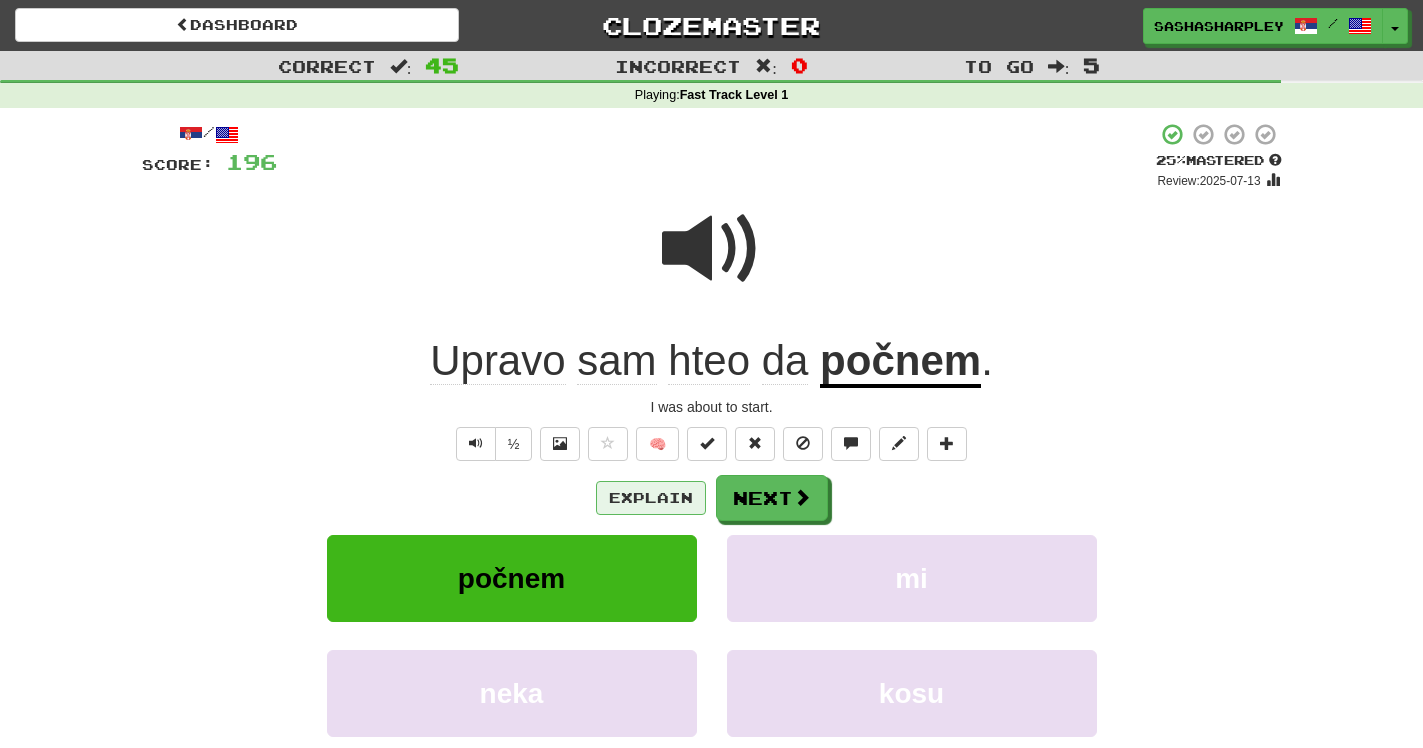 click on "Explain" at bounding box center (651, 498) 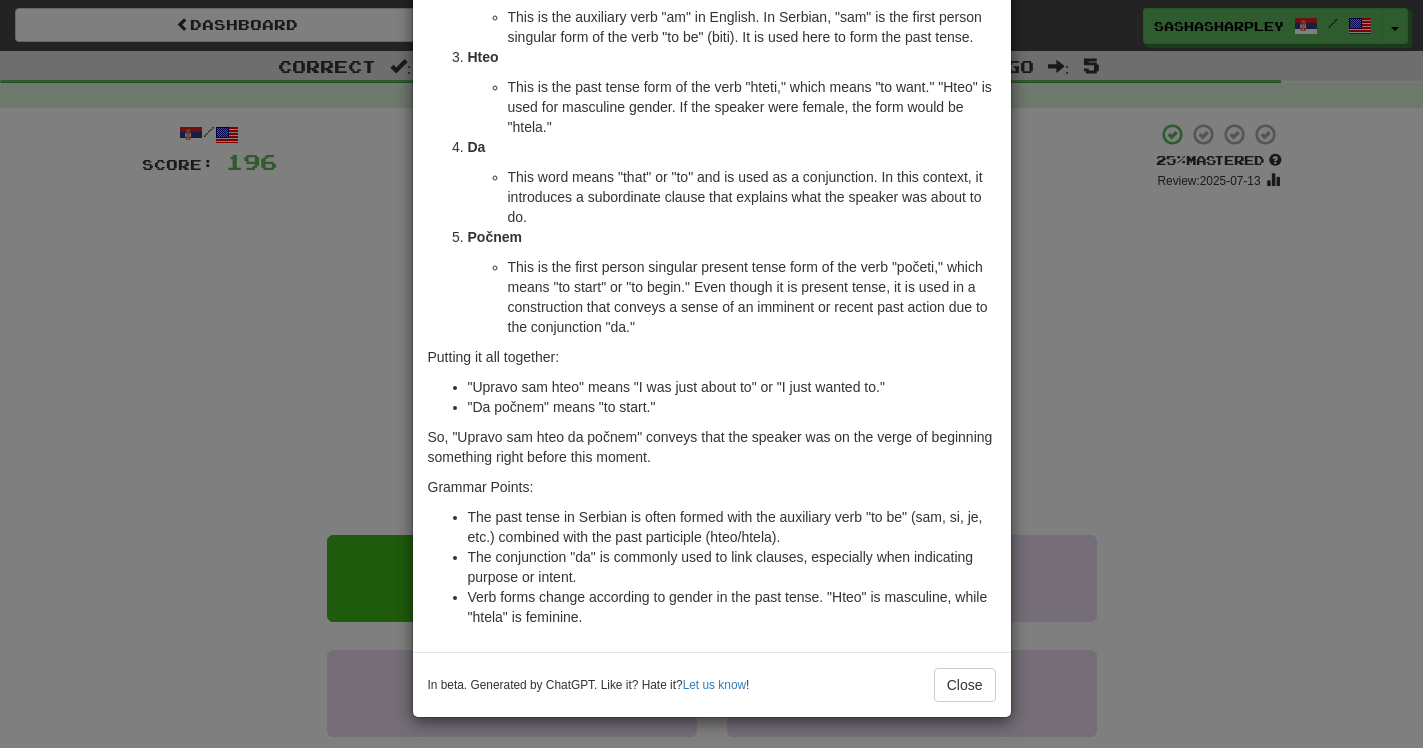 scroll, scrollTop: 260, scrollLeft: 0, axis: vertical 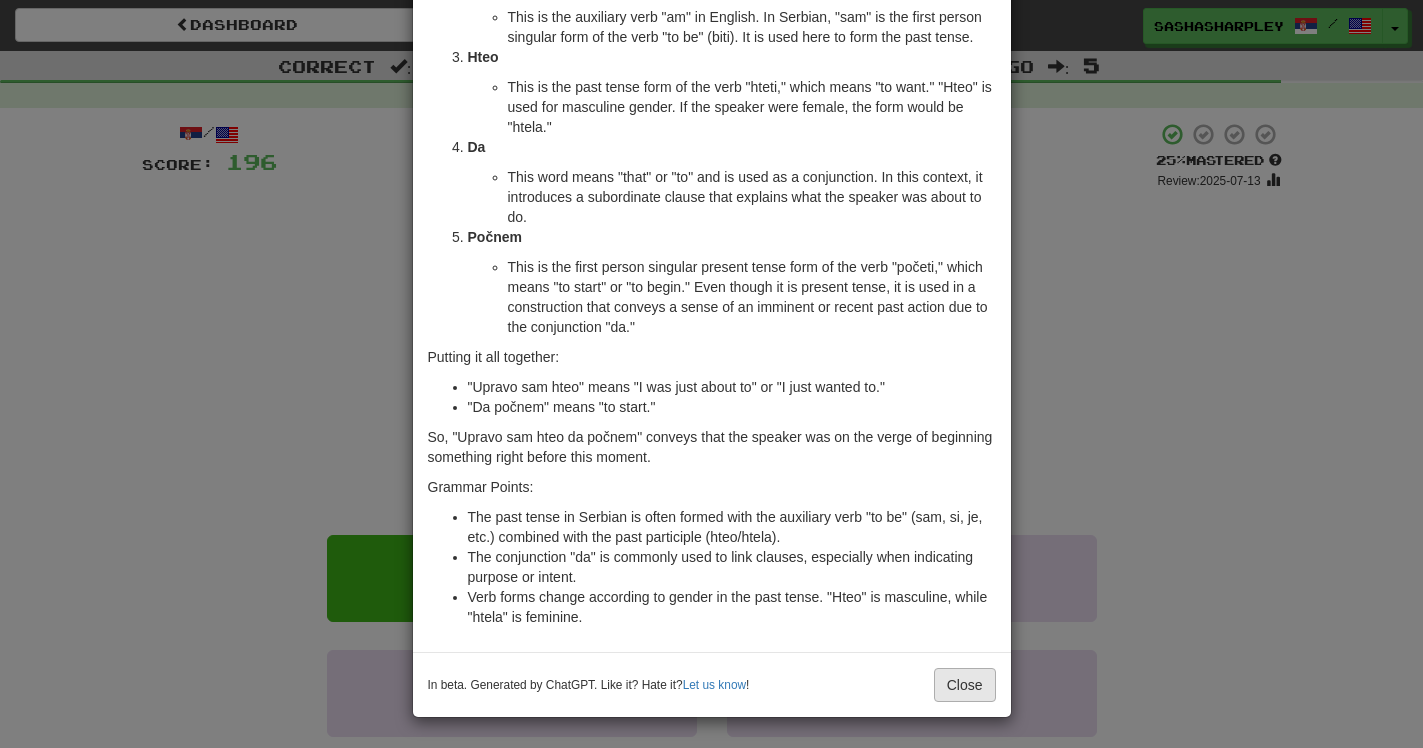 click on "Close" at bounding box center [965, 685] 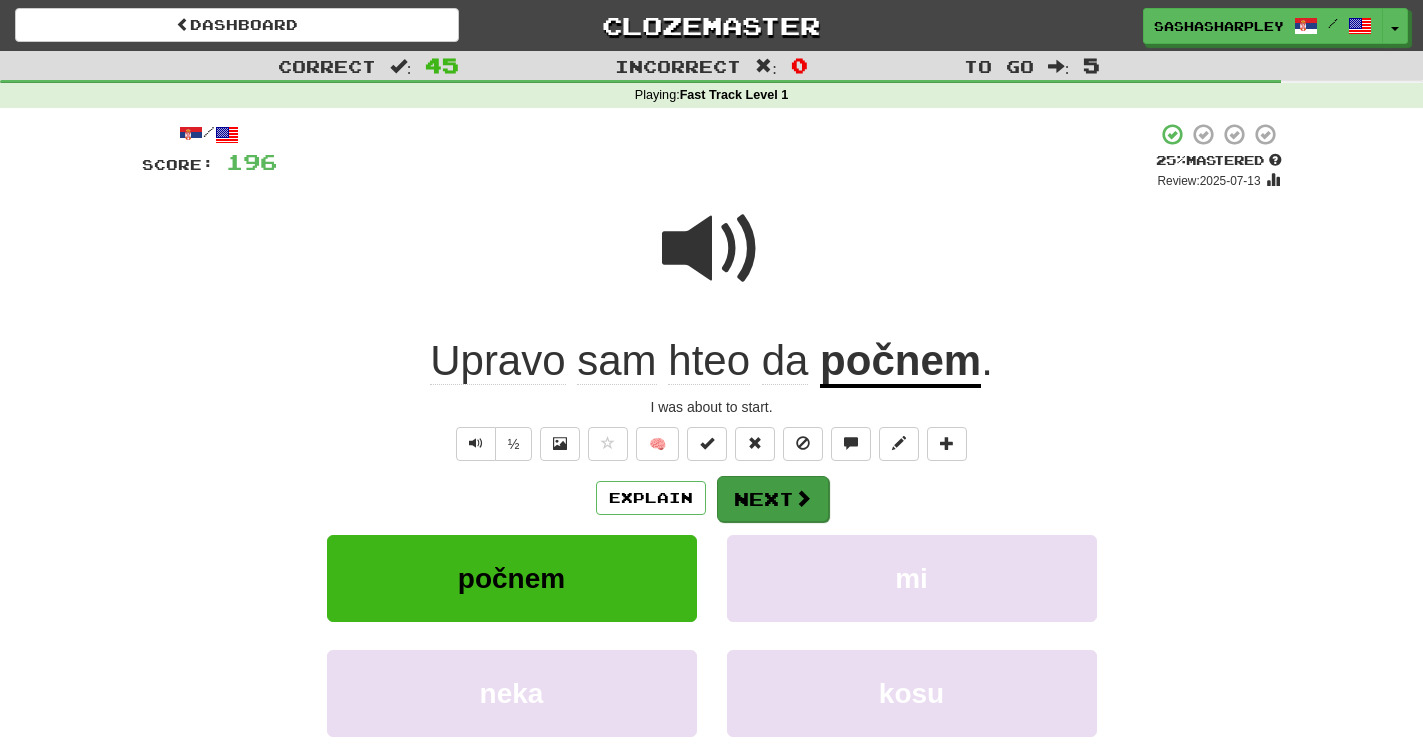 click on "Next" at bounding box center (773, 499) 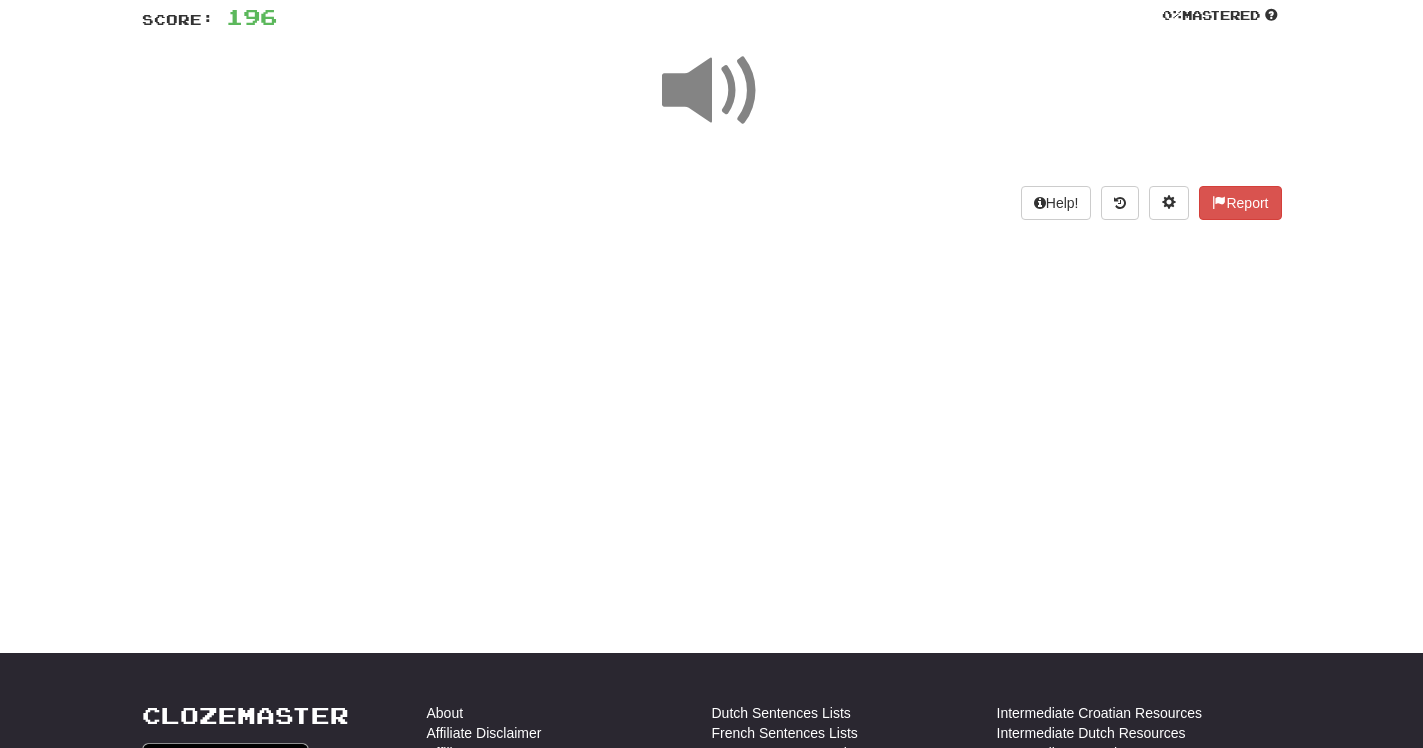 scroll, scrollTop: 129, scrollLeft: 0, axis: vertical 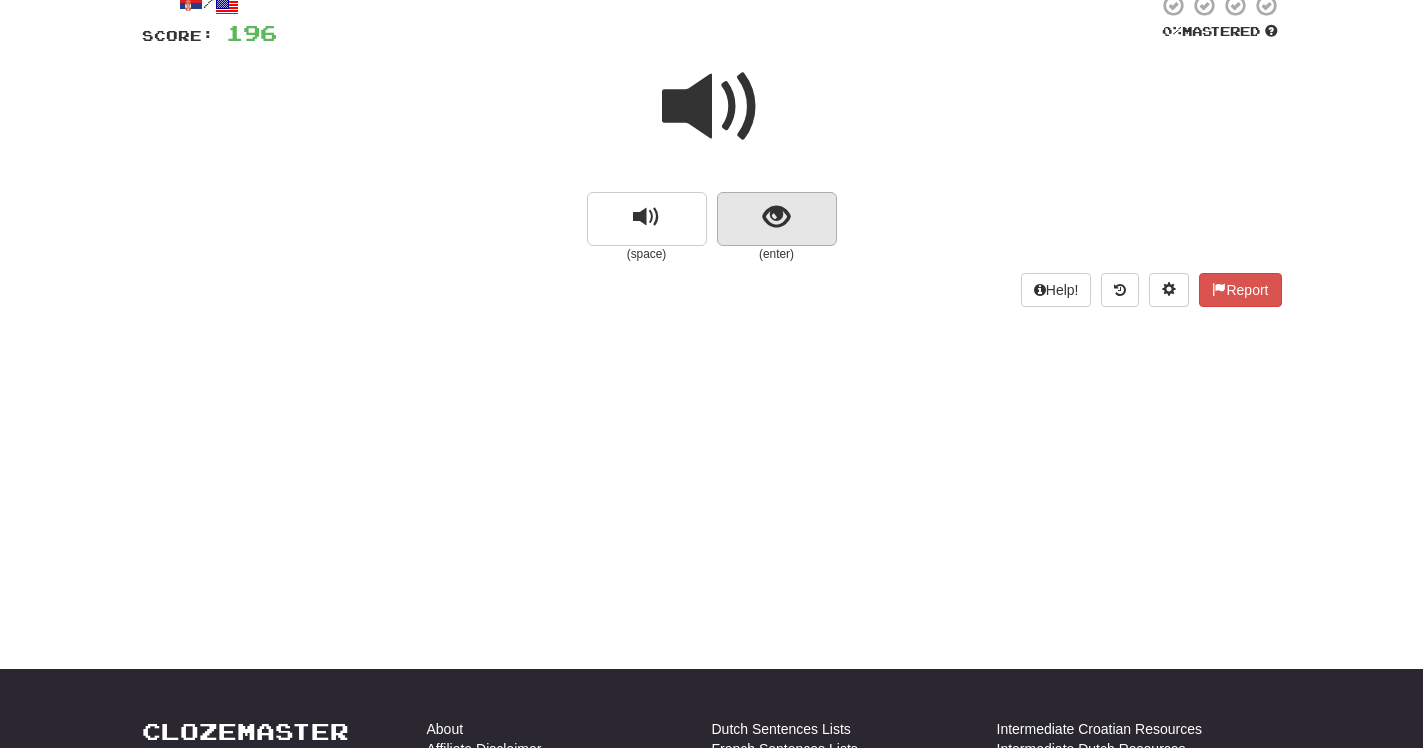 click at bounding box center [776, 217] 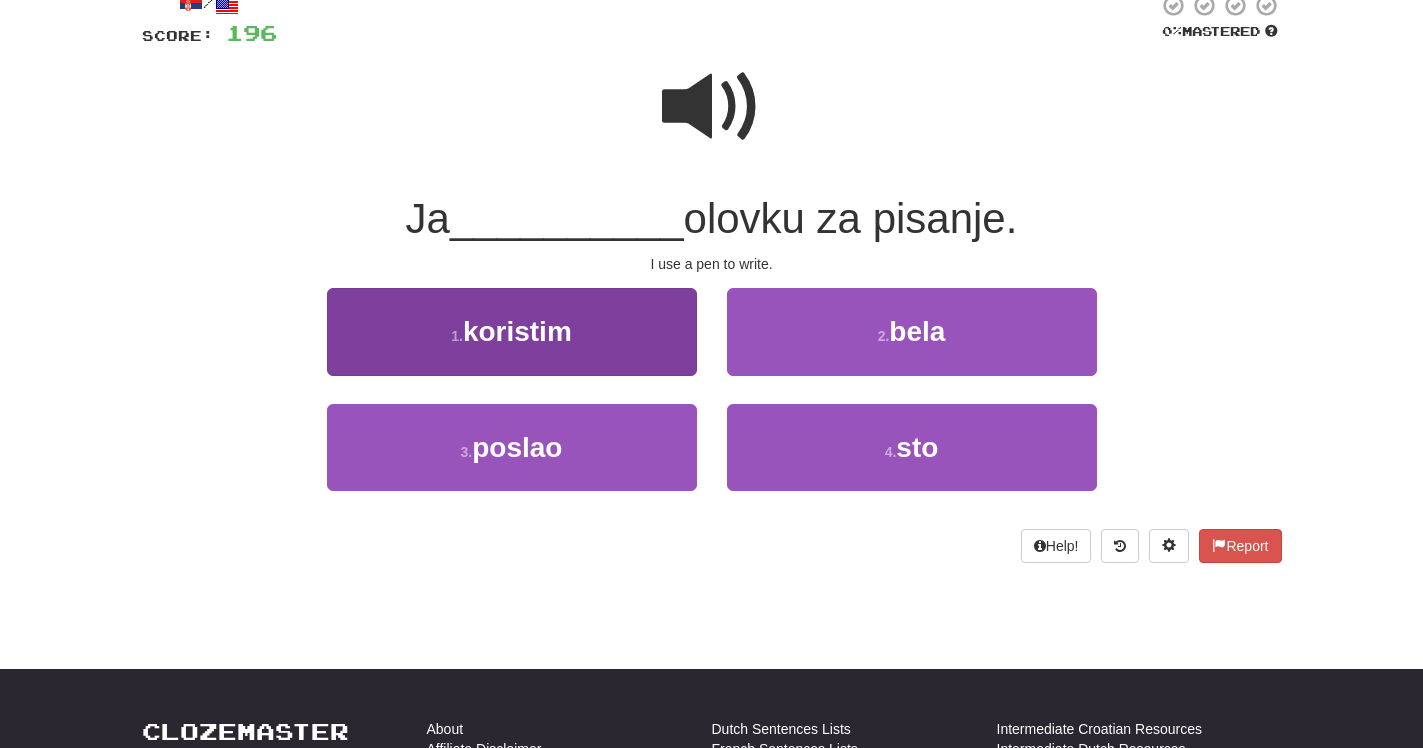 click on "koristim" at bounding box center (517, 331) 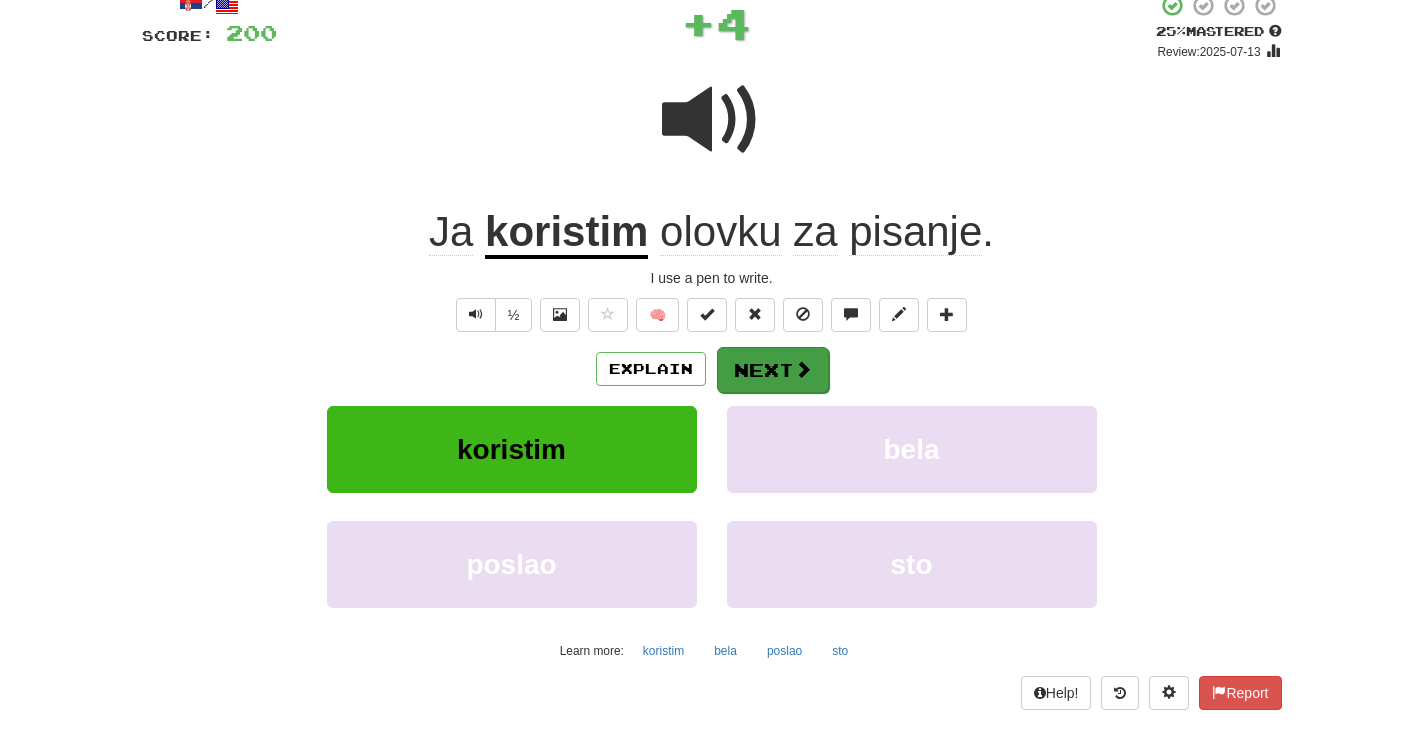click on "Next" at bounding box center [773, 370] 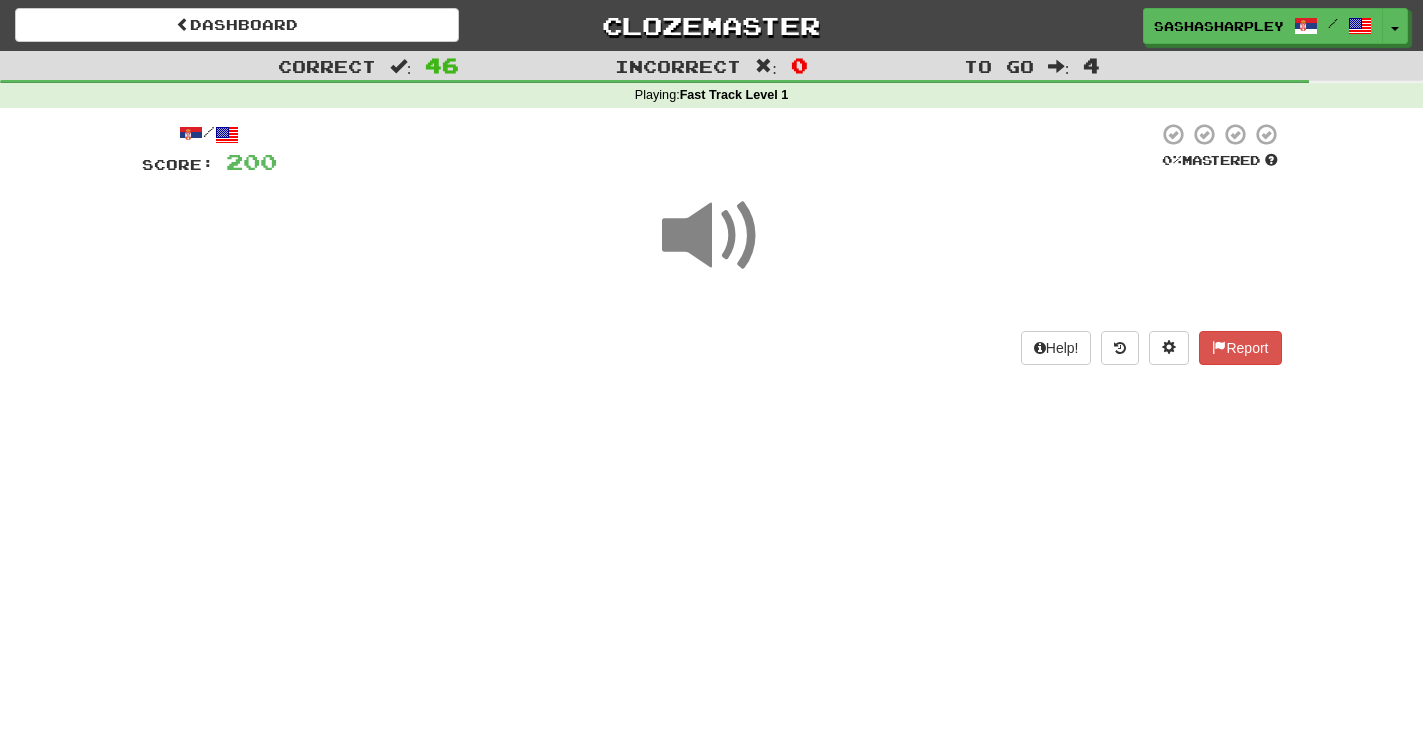 scroll, scrollTop: 0, scrollLeft: 0, axis: both 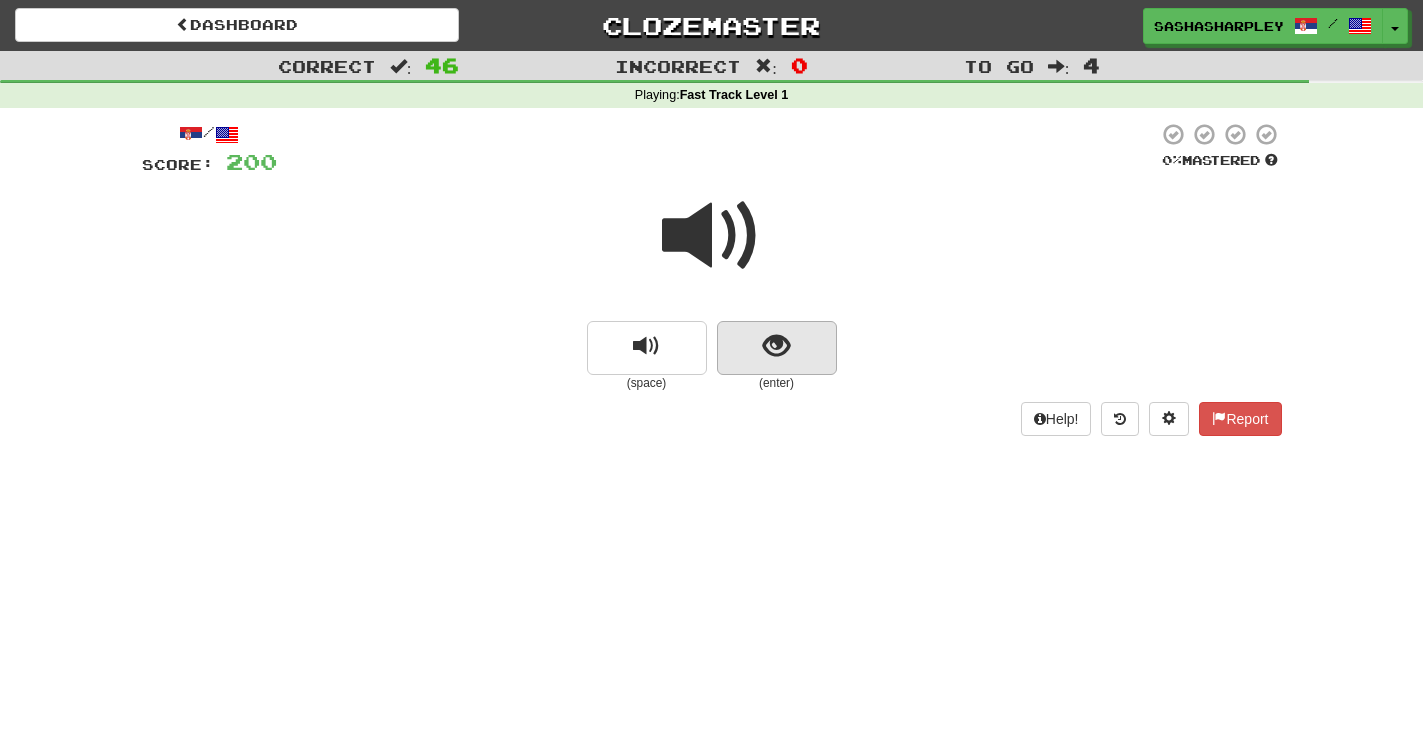 click at bounding box center [776, 346] 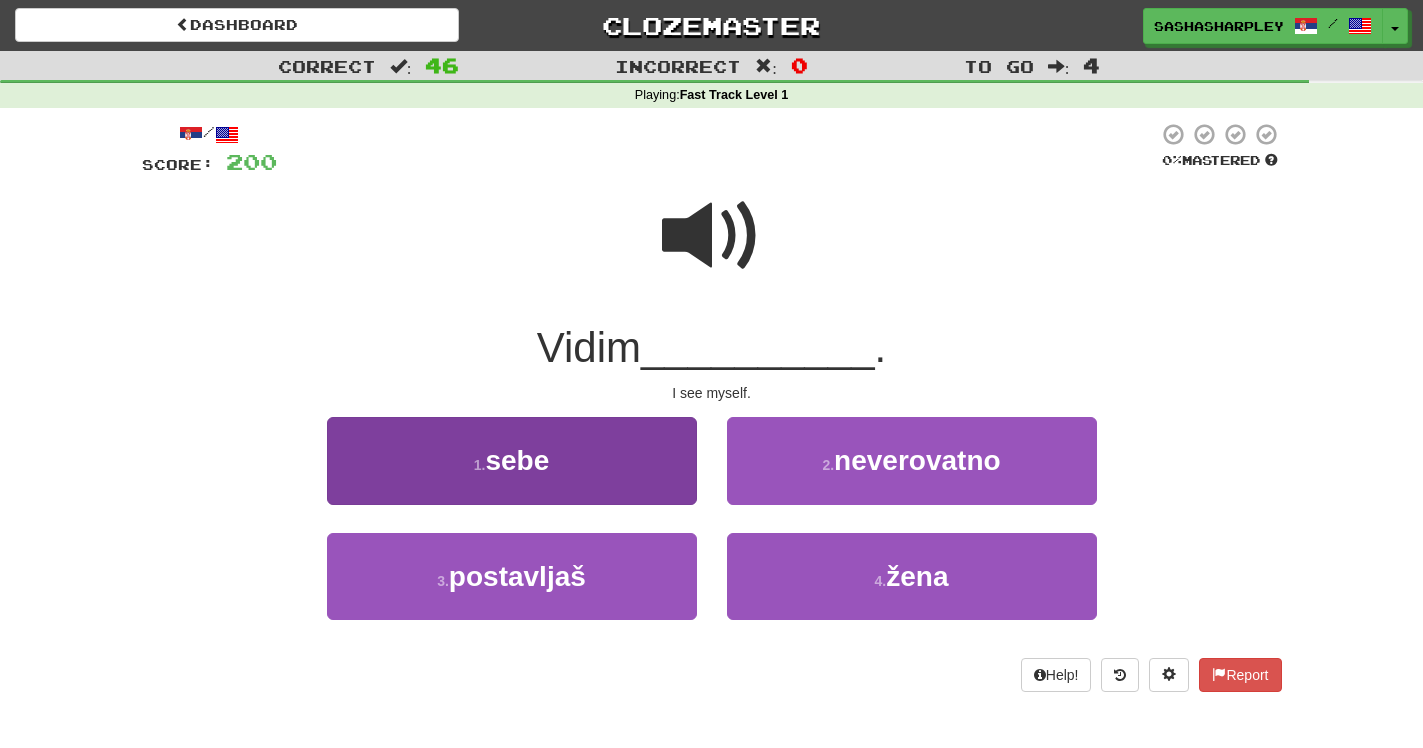 click on "1 .  sebe" at bounding box center (512, 460) 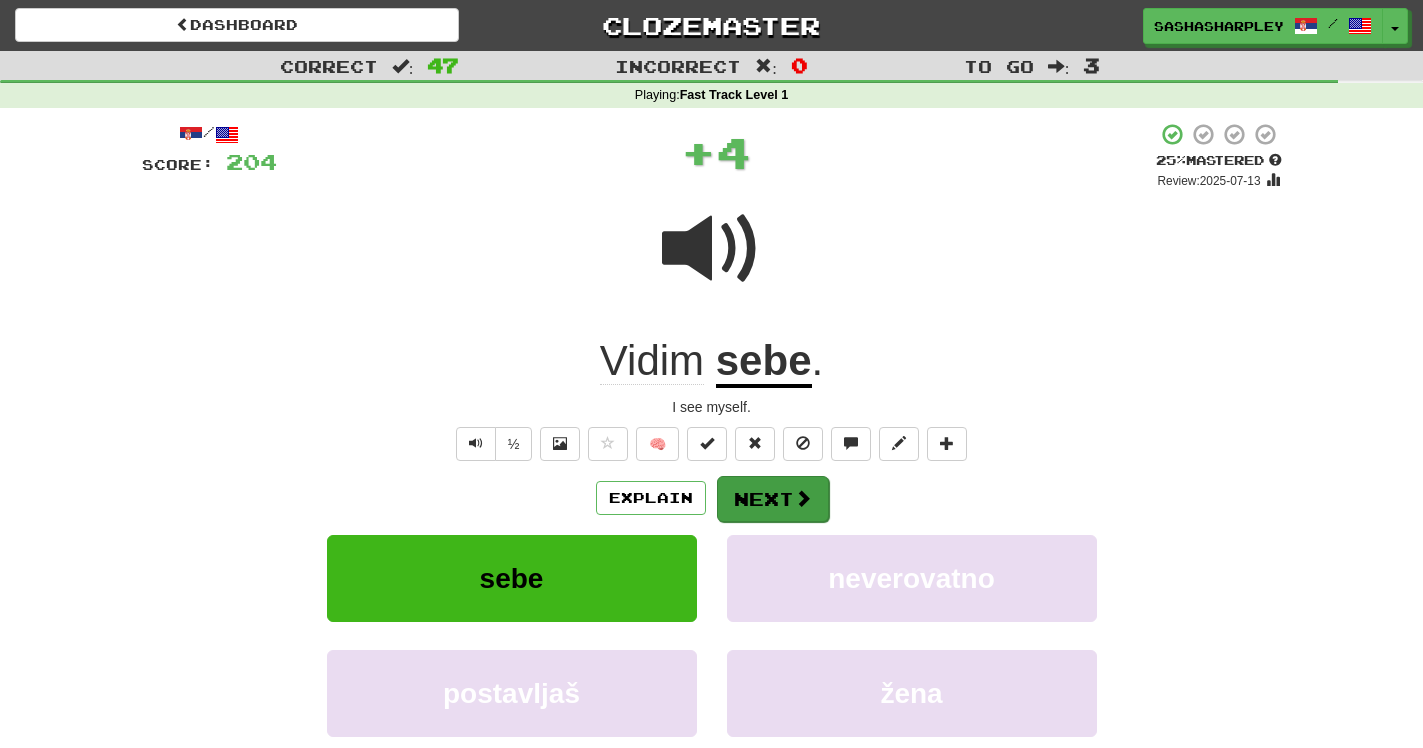 click on "Next" at bounding box center (773, 499) 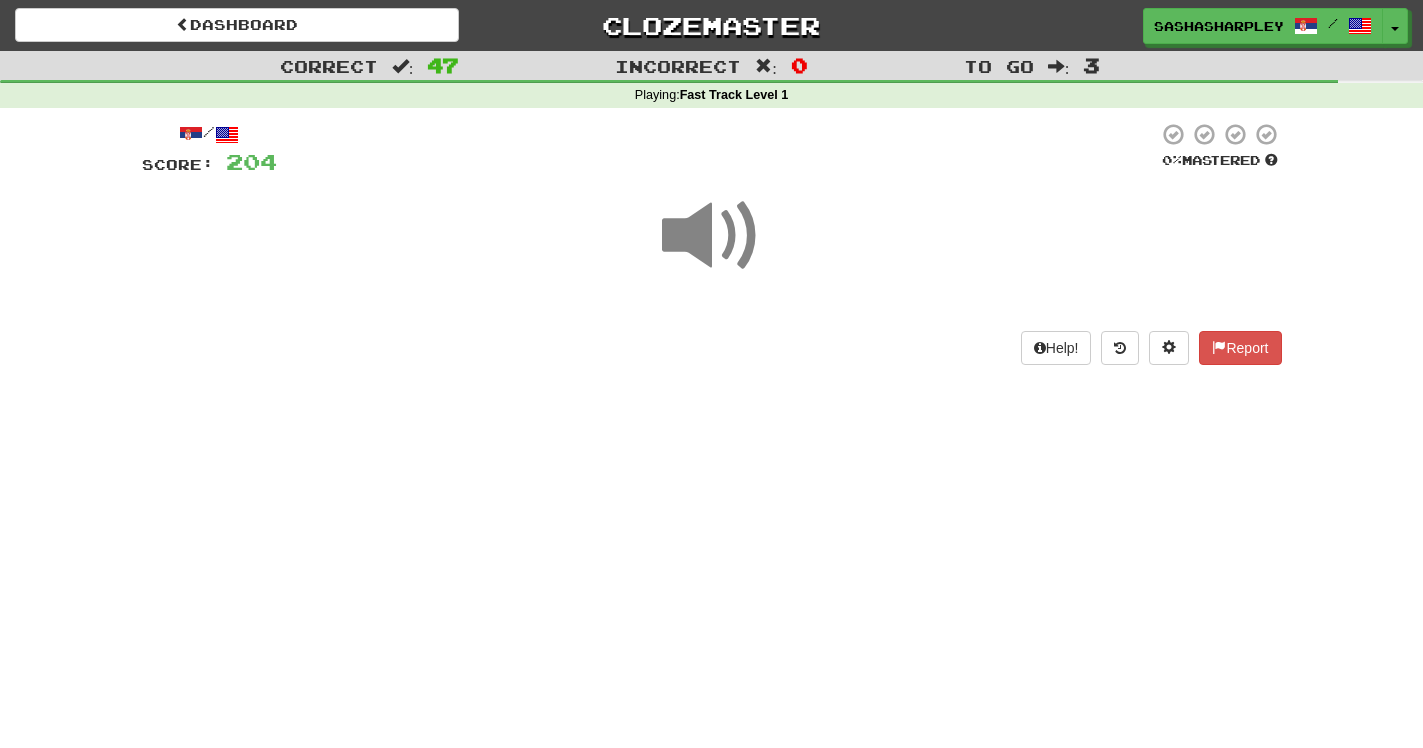 scroll, scrollTop: 0, scrollLeft: 0, axis: both 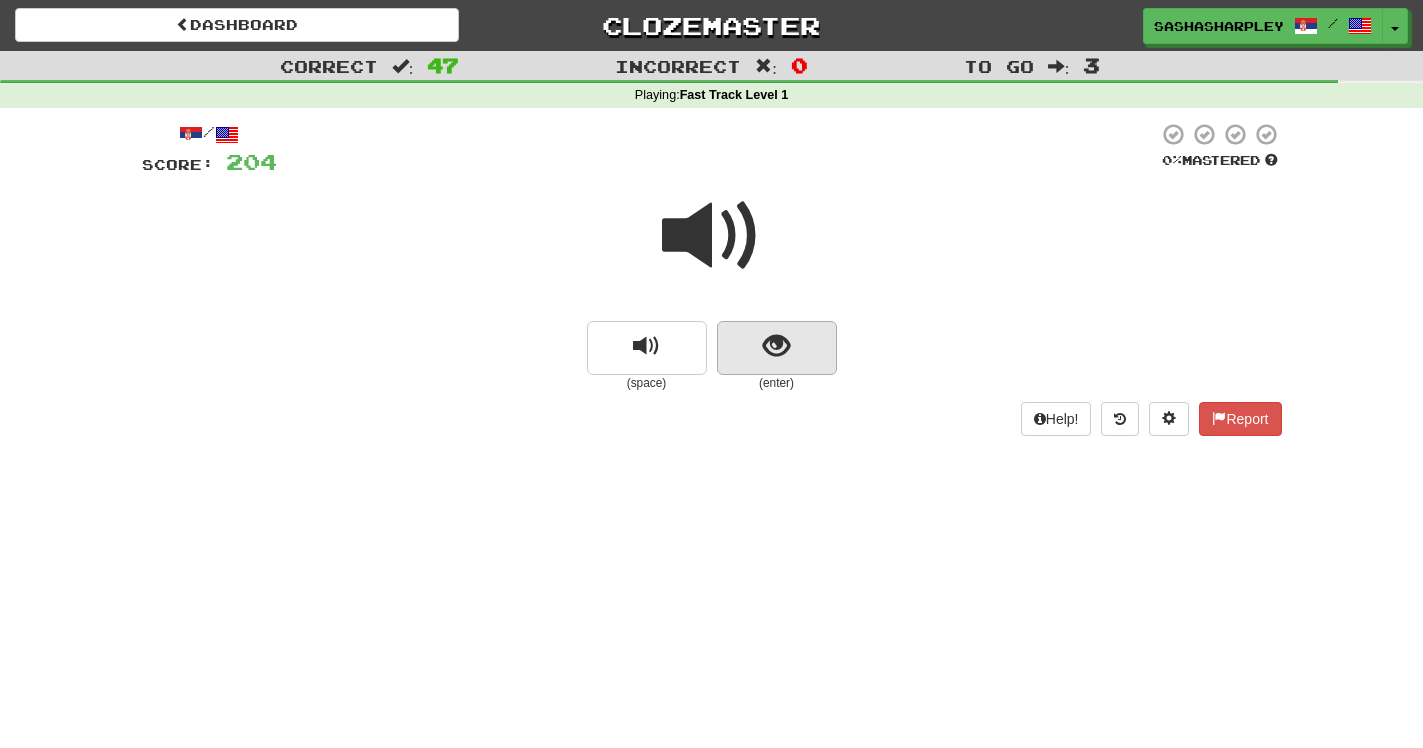 click at bounding box center (776, 346) 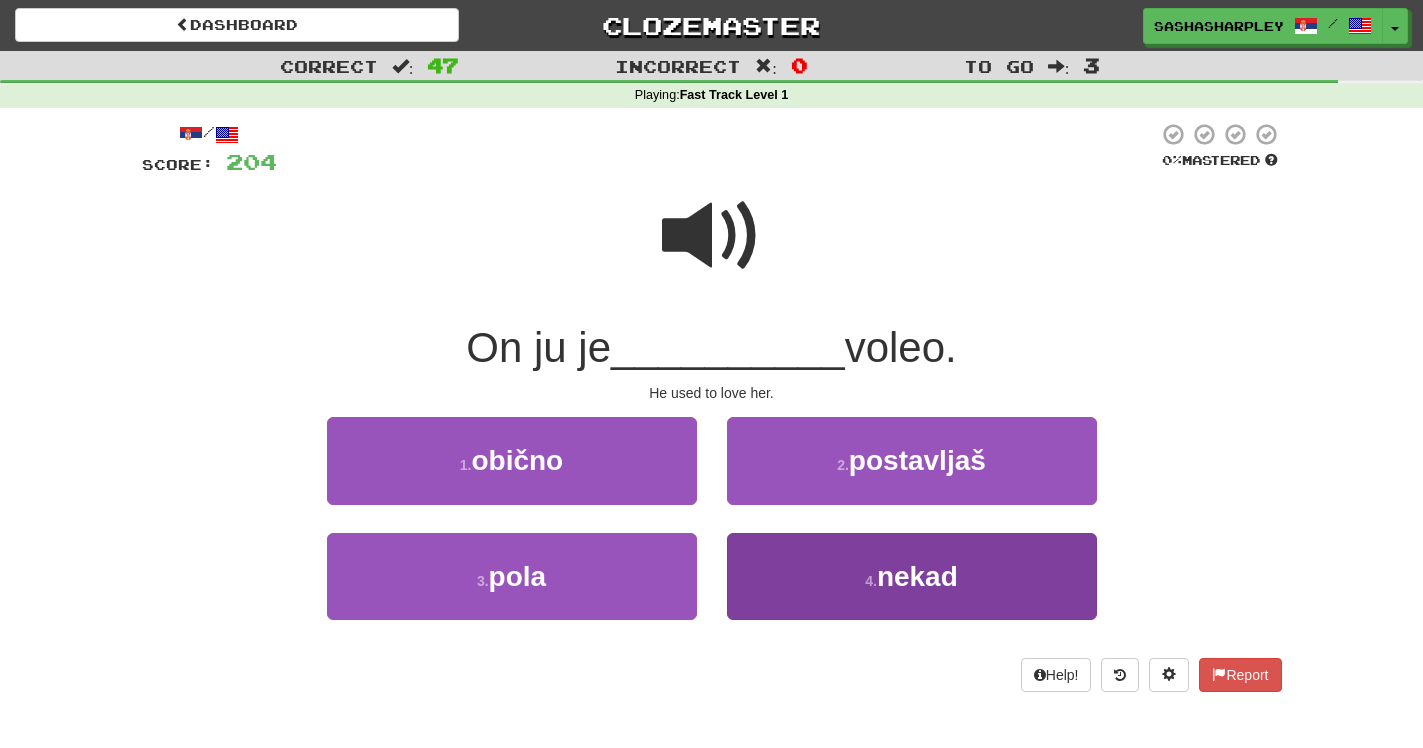 click on "4 .  nekad" at bounding box center [912, 576] 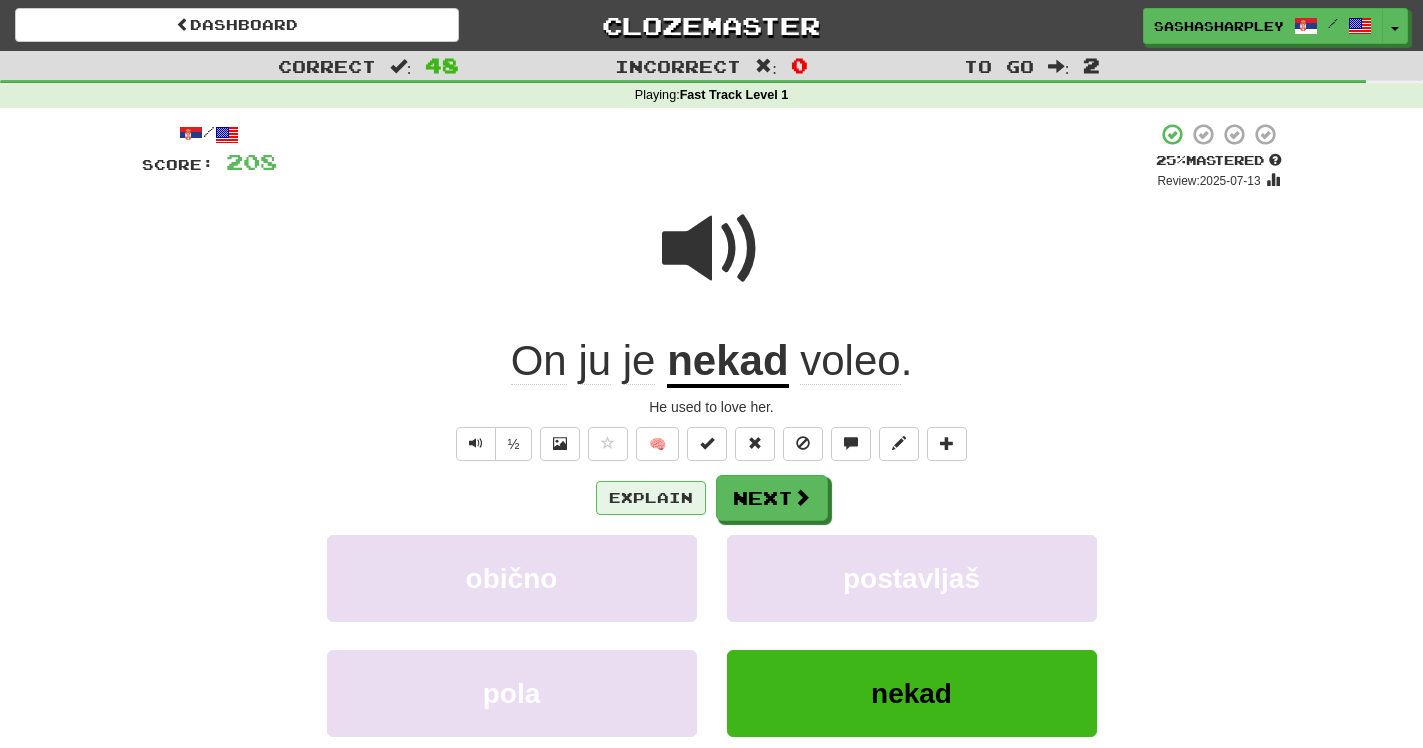 click on "Explain" at bounding box center [651, 498] 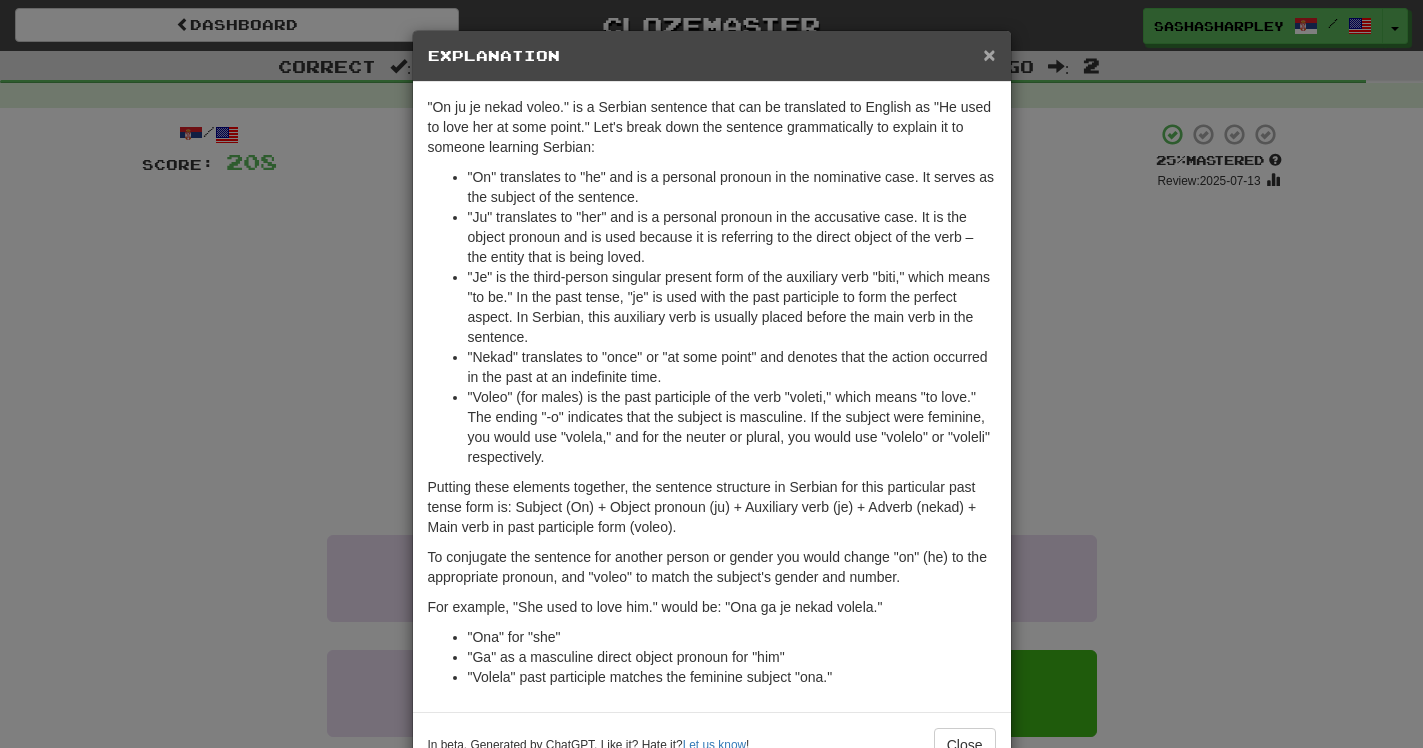click on "×" at bounding box center [989, 54] 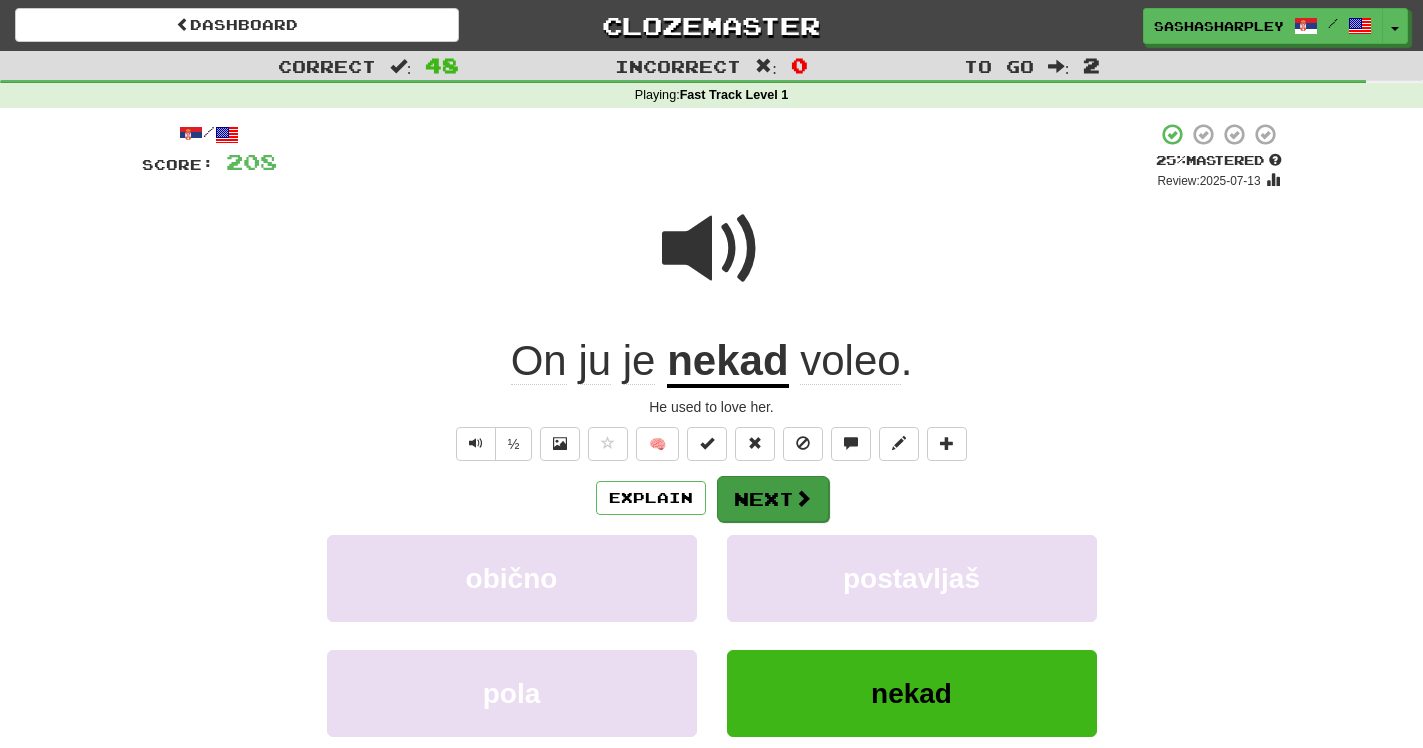 click on "Next" at bounding box center [773, 499] 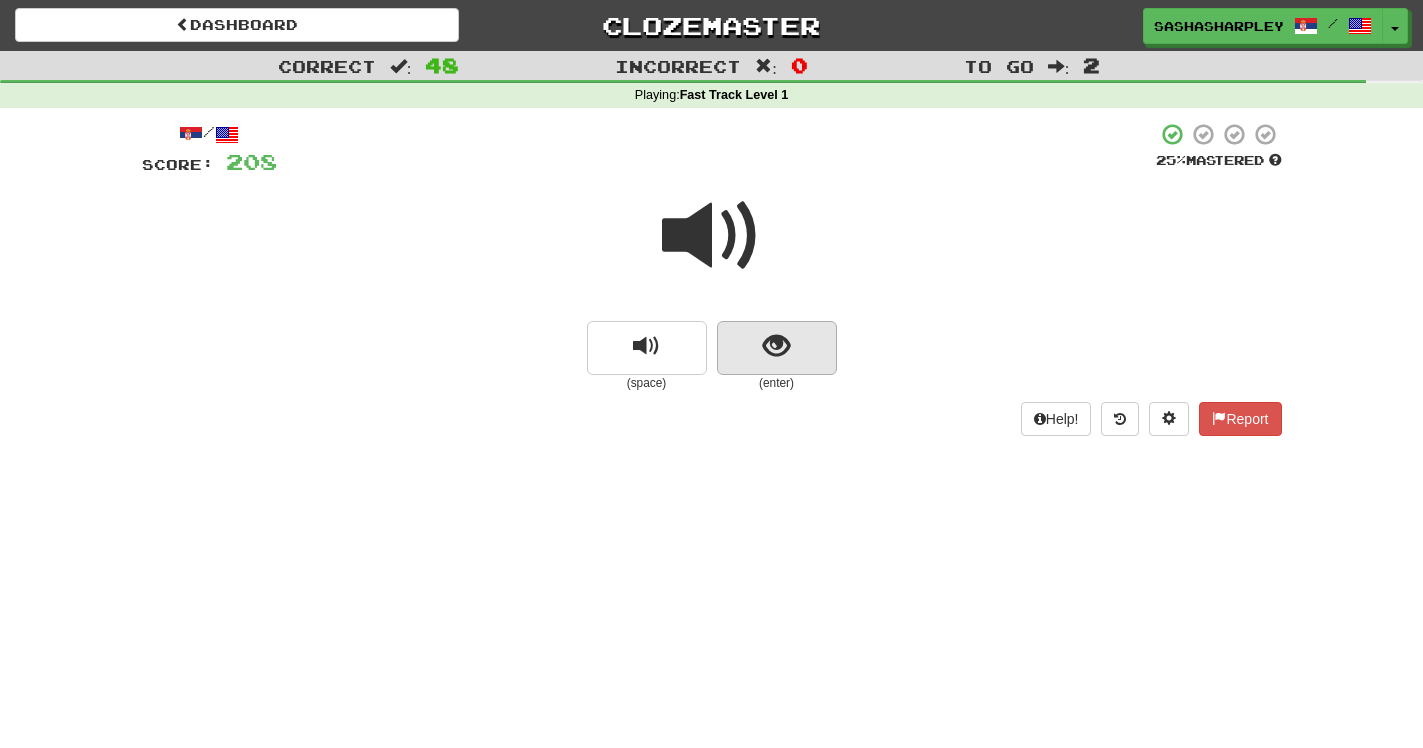 click at bounding box center [776, 346] 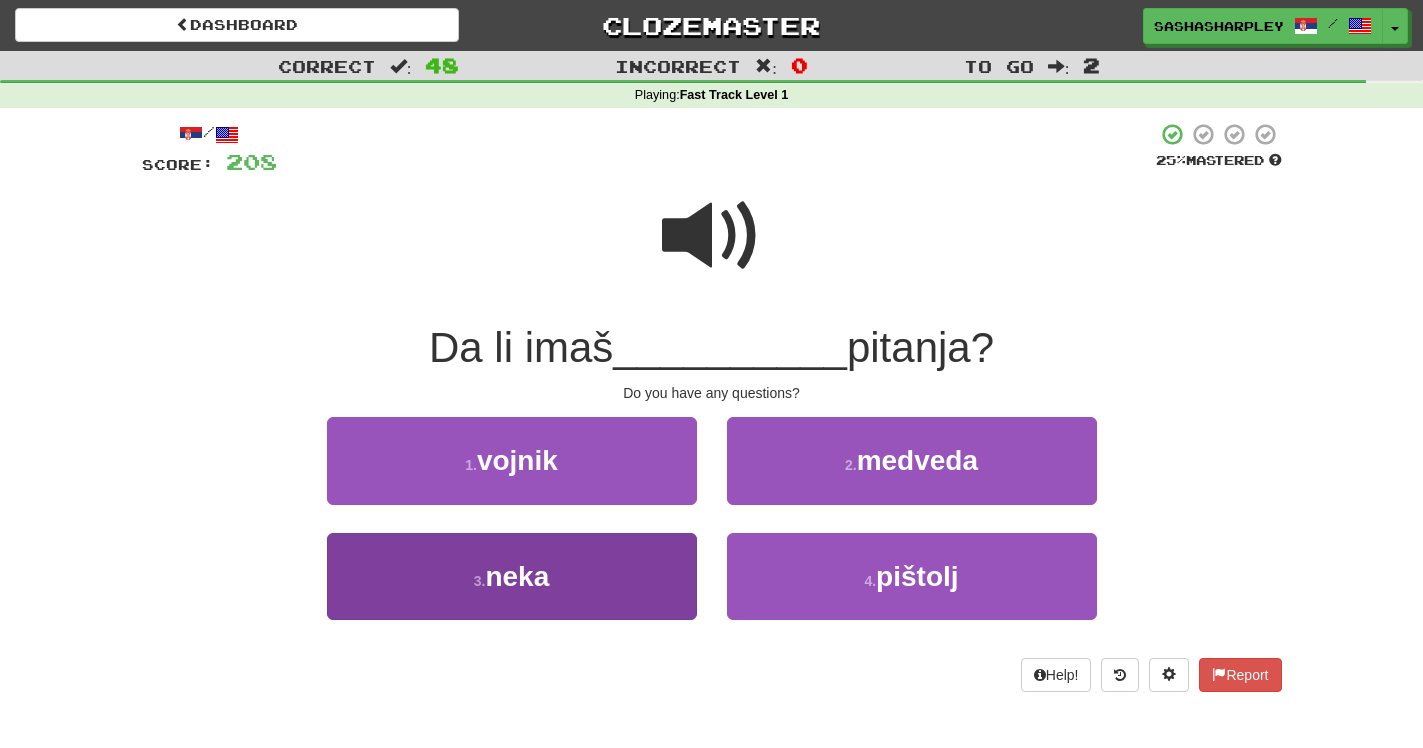 click on "3 .  neka" at bounding box center (512, 576) 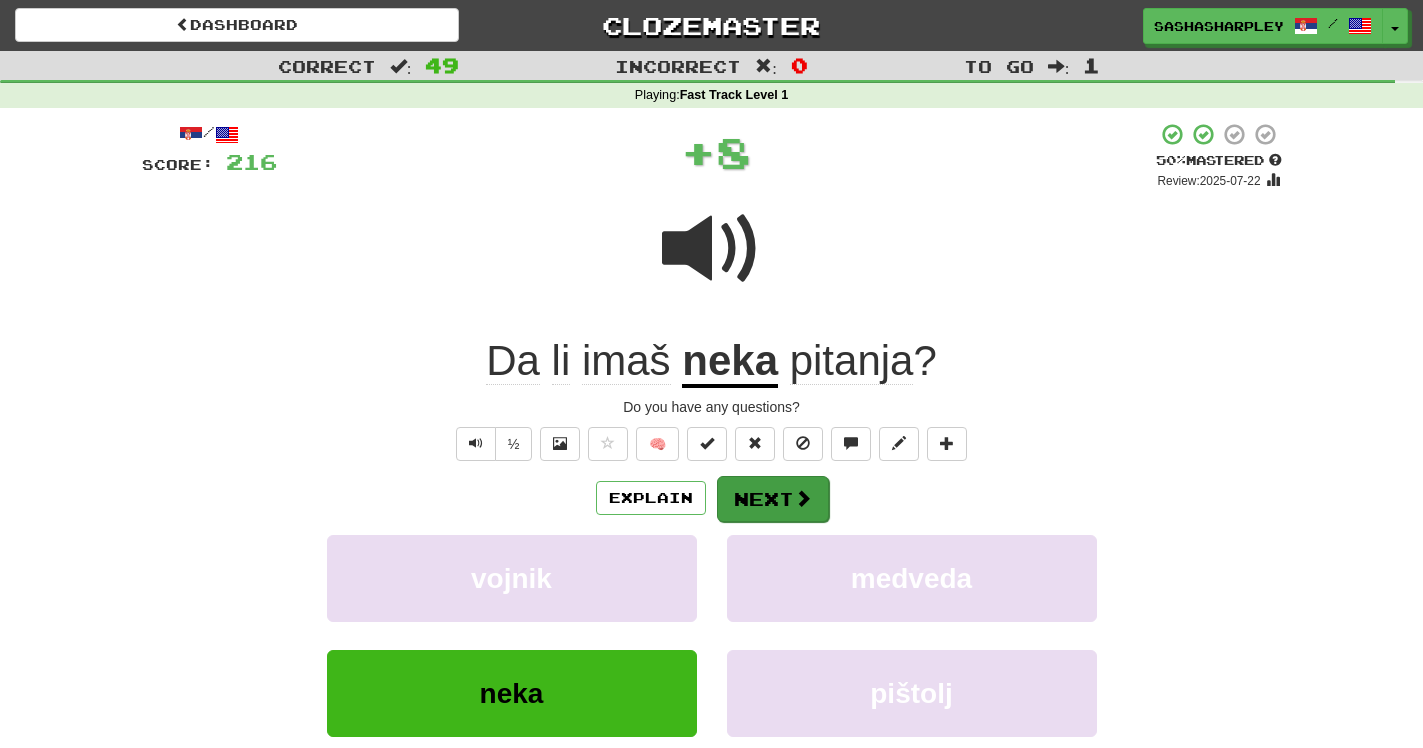 click on "Next" at bounding box center [773, 499] 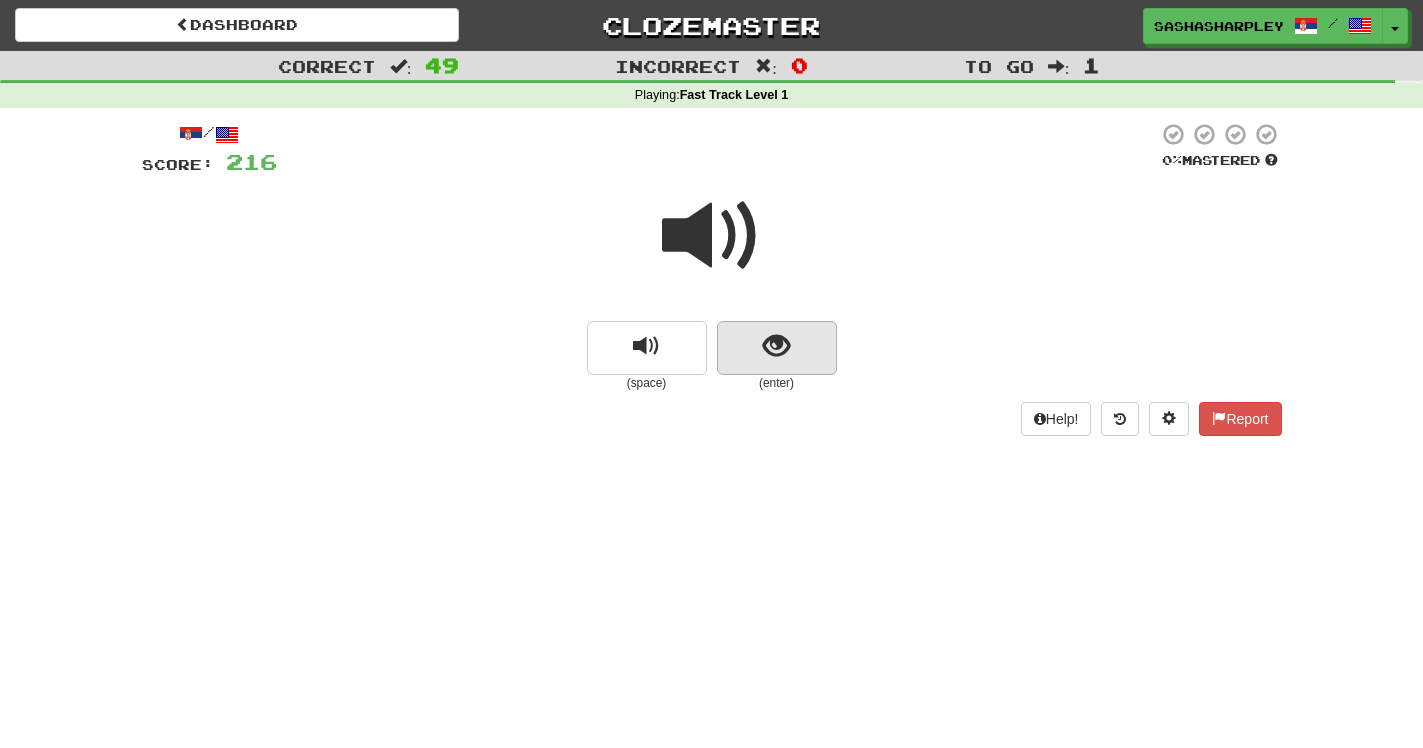 click at bounding box center [776, 346] 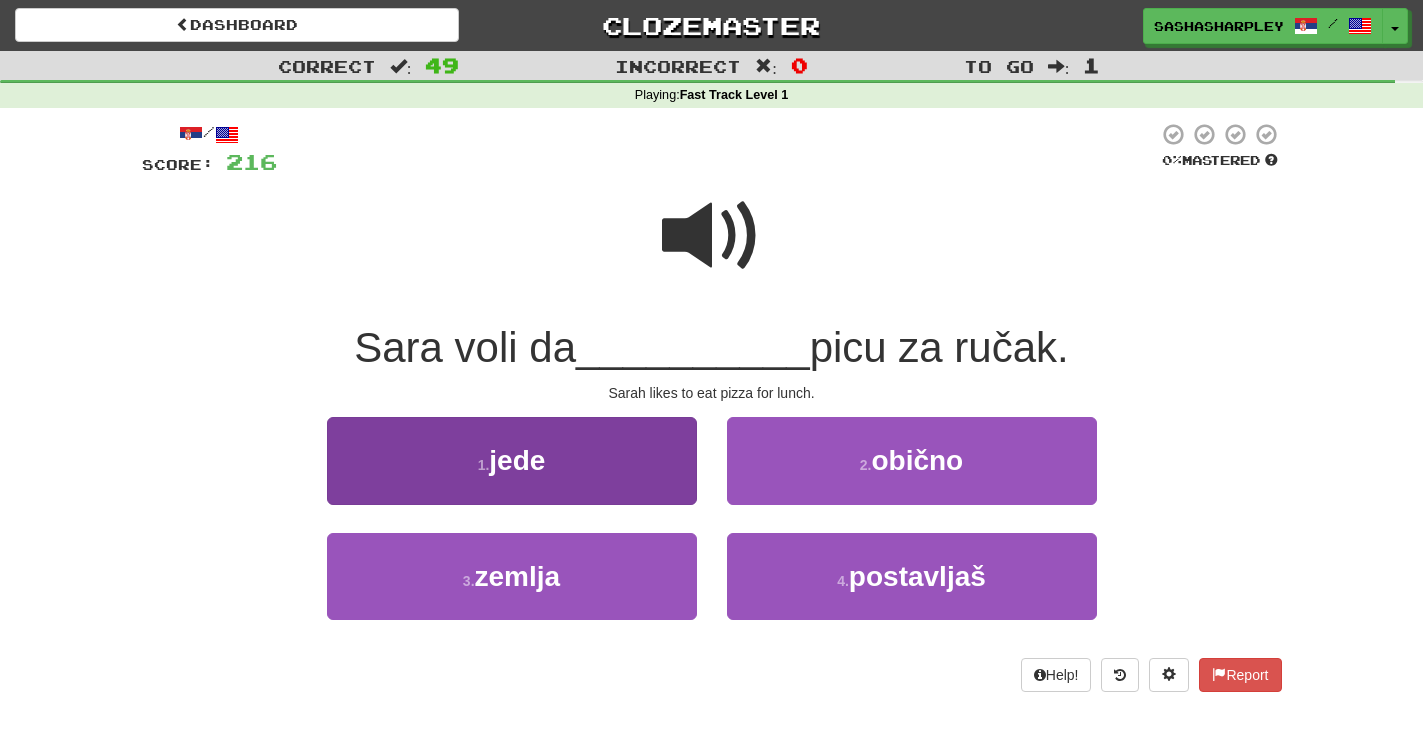 click on "1 .  jede" at bounding box center (512, 460) 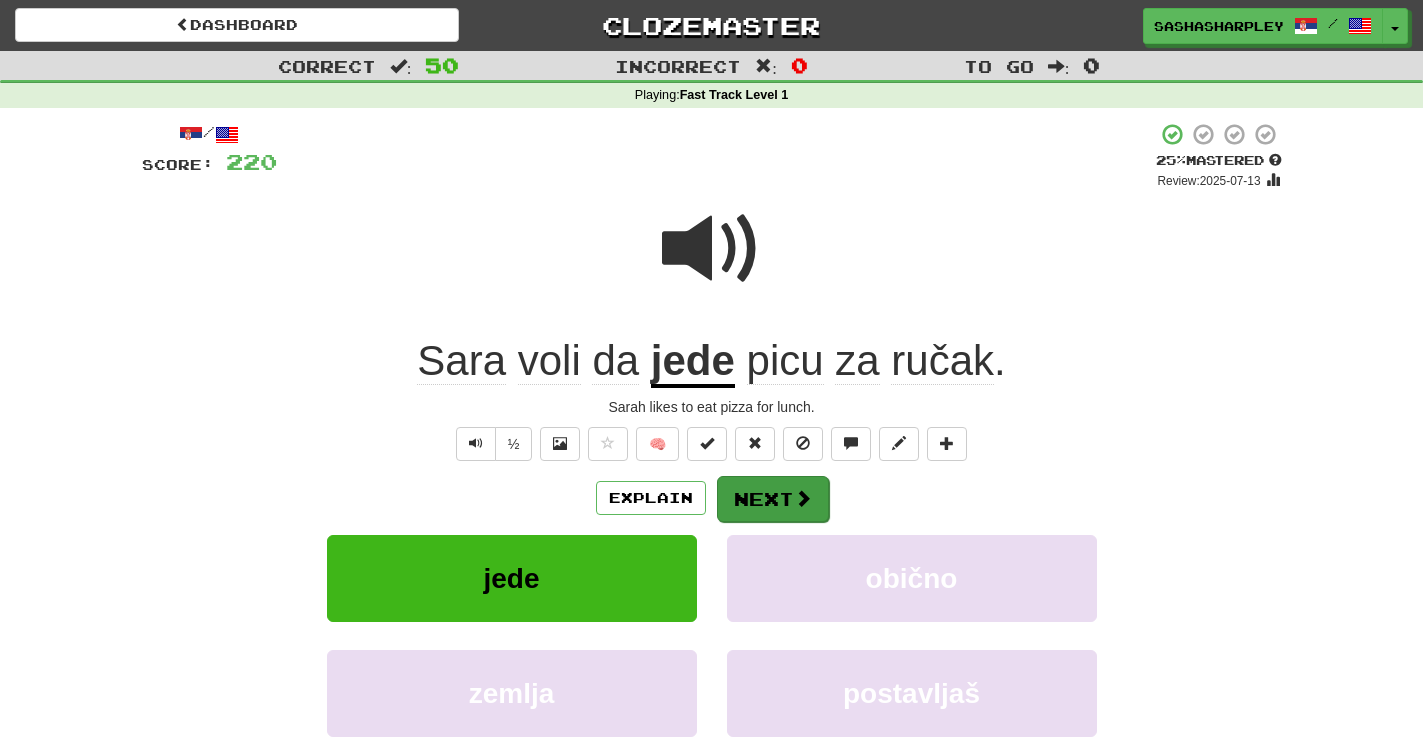 click at bounding box center [803, 498] 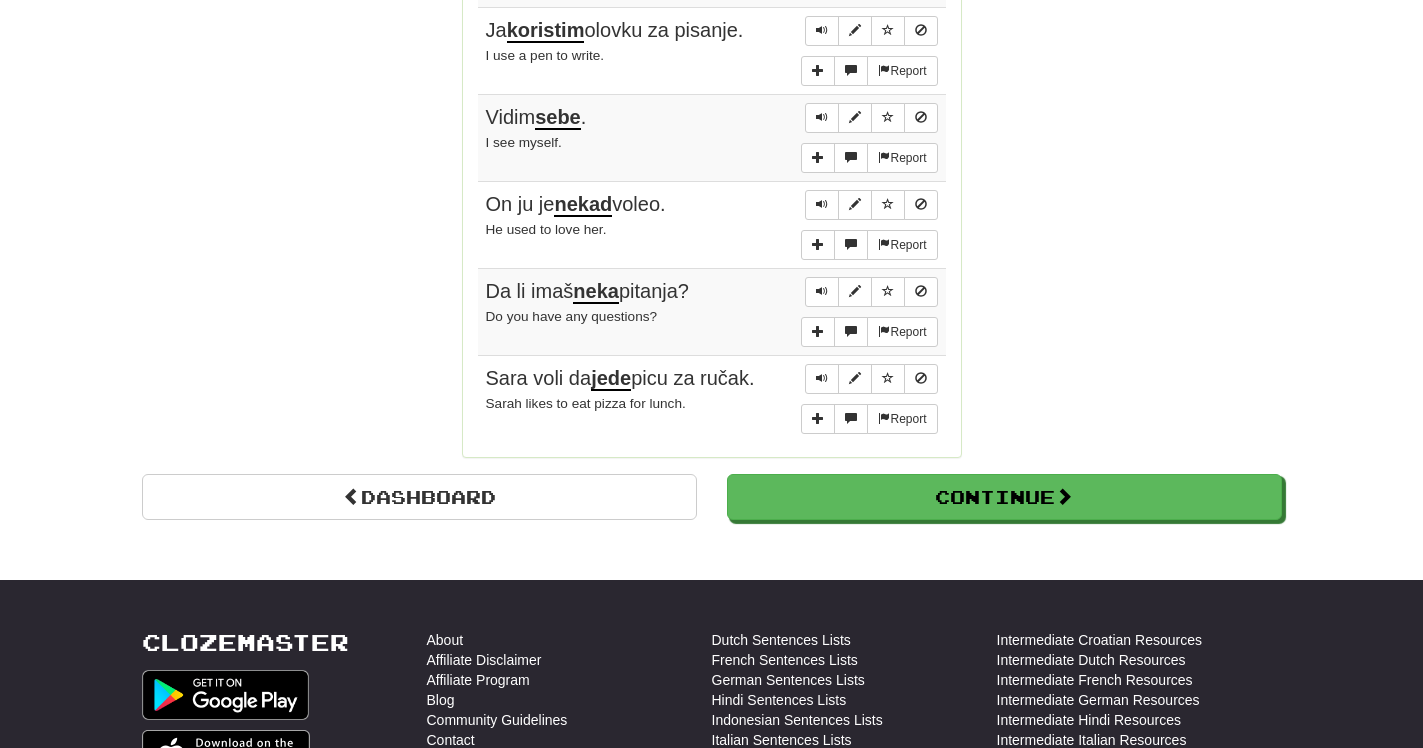 scroll, scrollTop: 5165, scrollLeft: 0, axis: vertical 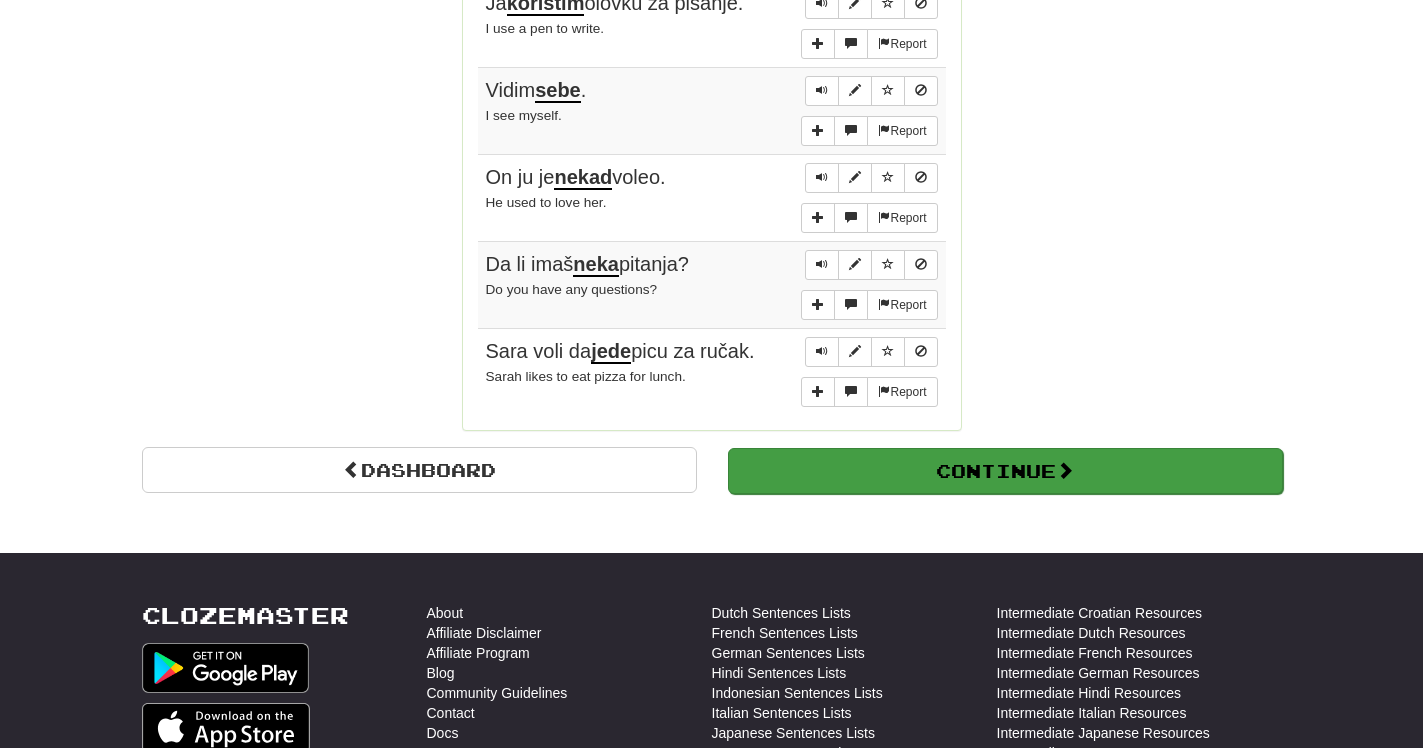 click on "Continue" at bounding box center [1005, 471] 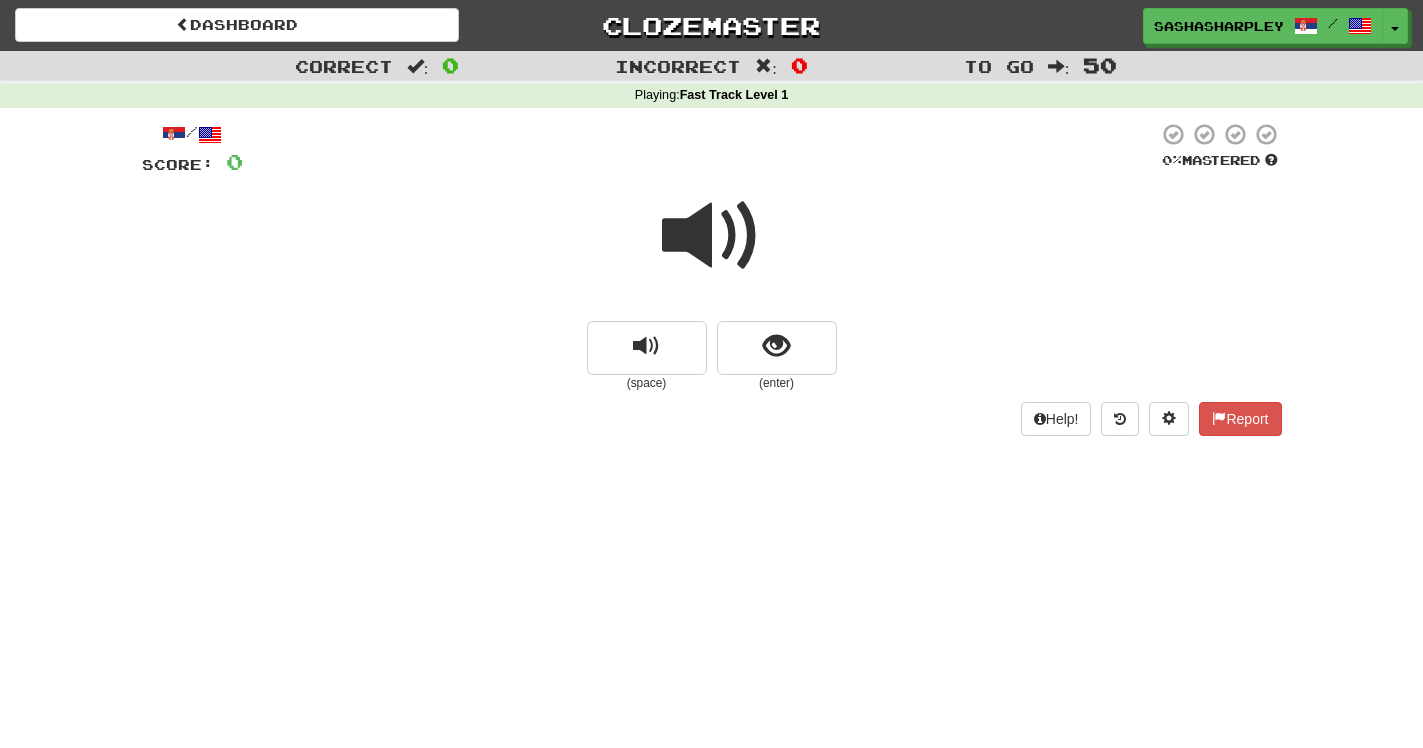 scroll, scrollTop: 0, scrollLeft: 0, axis: both 